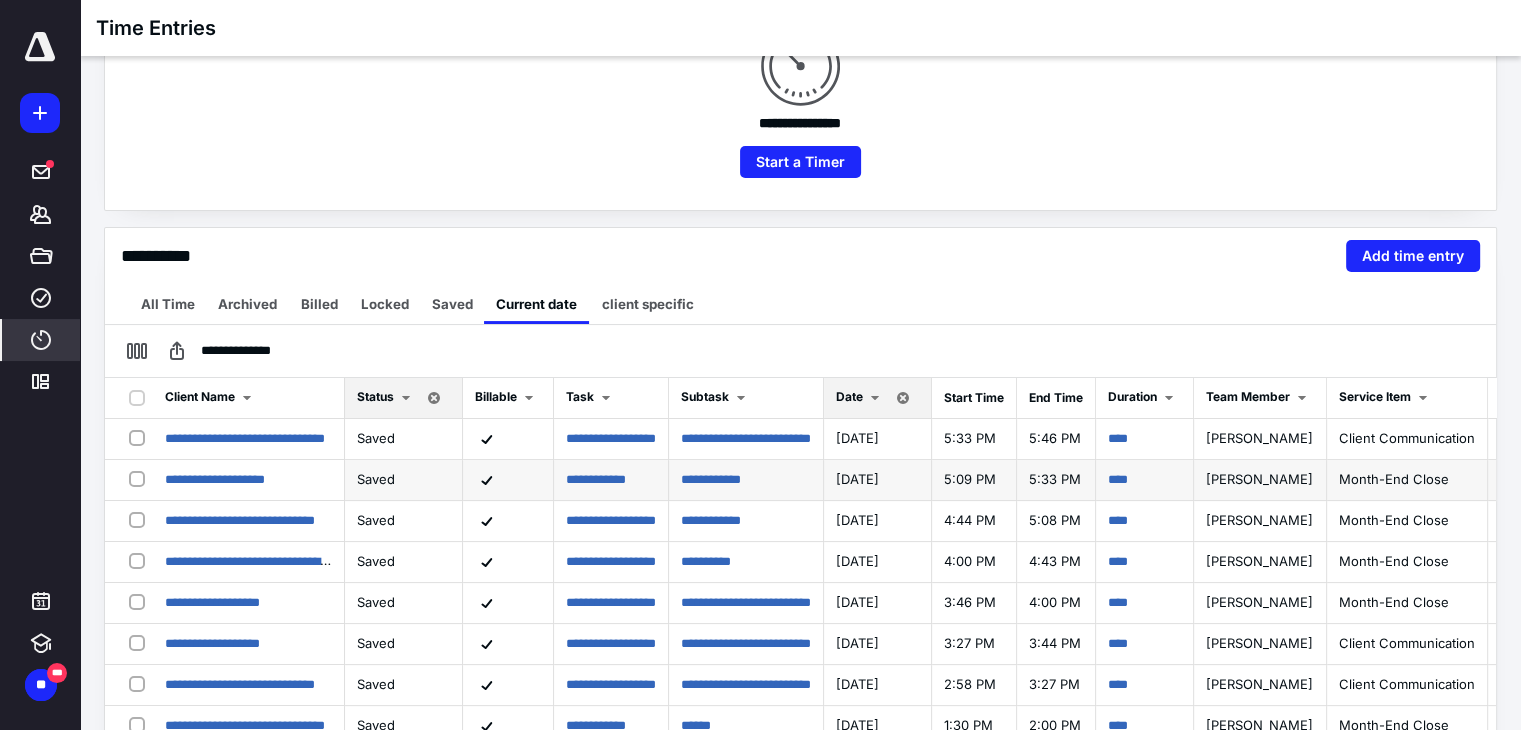 scroll, scrollTop: 275, scrollLeft: 0, axis: vertical 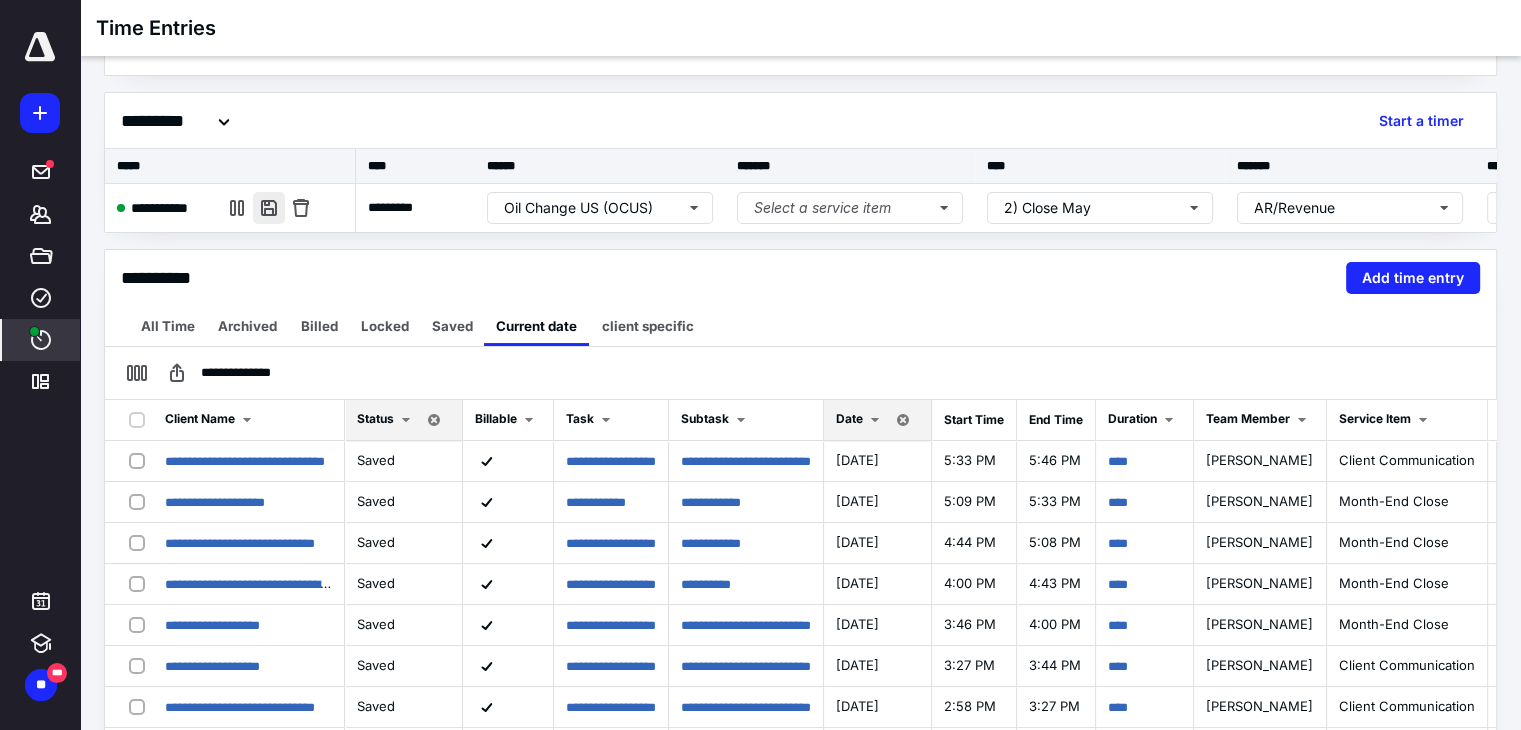 click at bounding box center [269, 208] 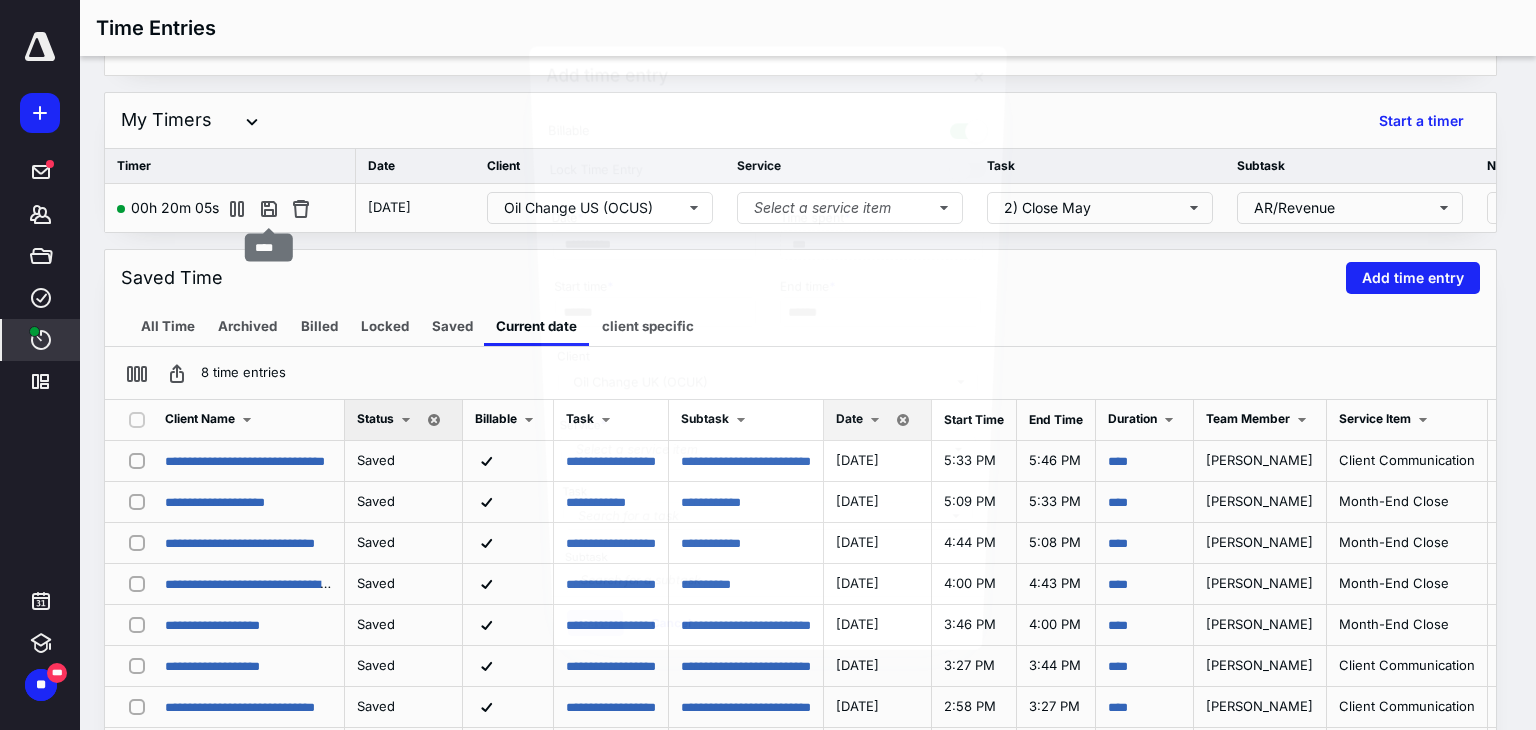 scroll, scrollTop: 0, scrollLeft: 0, axis: both 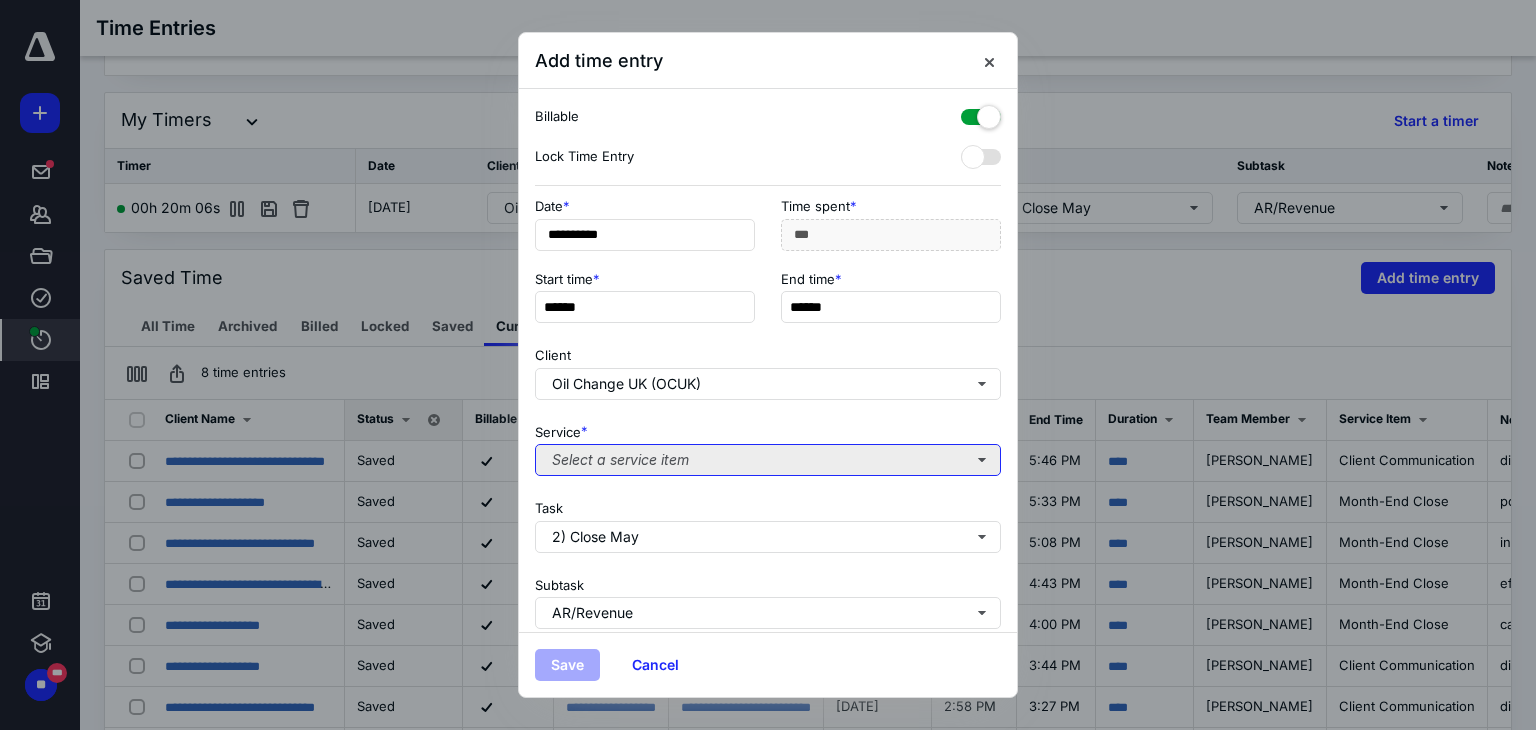 click on "Select a service item" at bounding box center [768, 460] 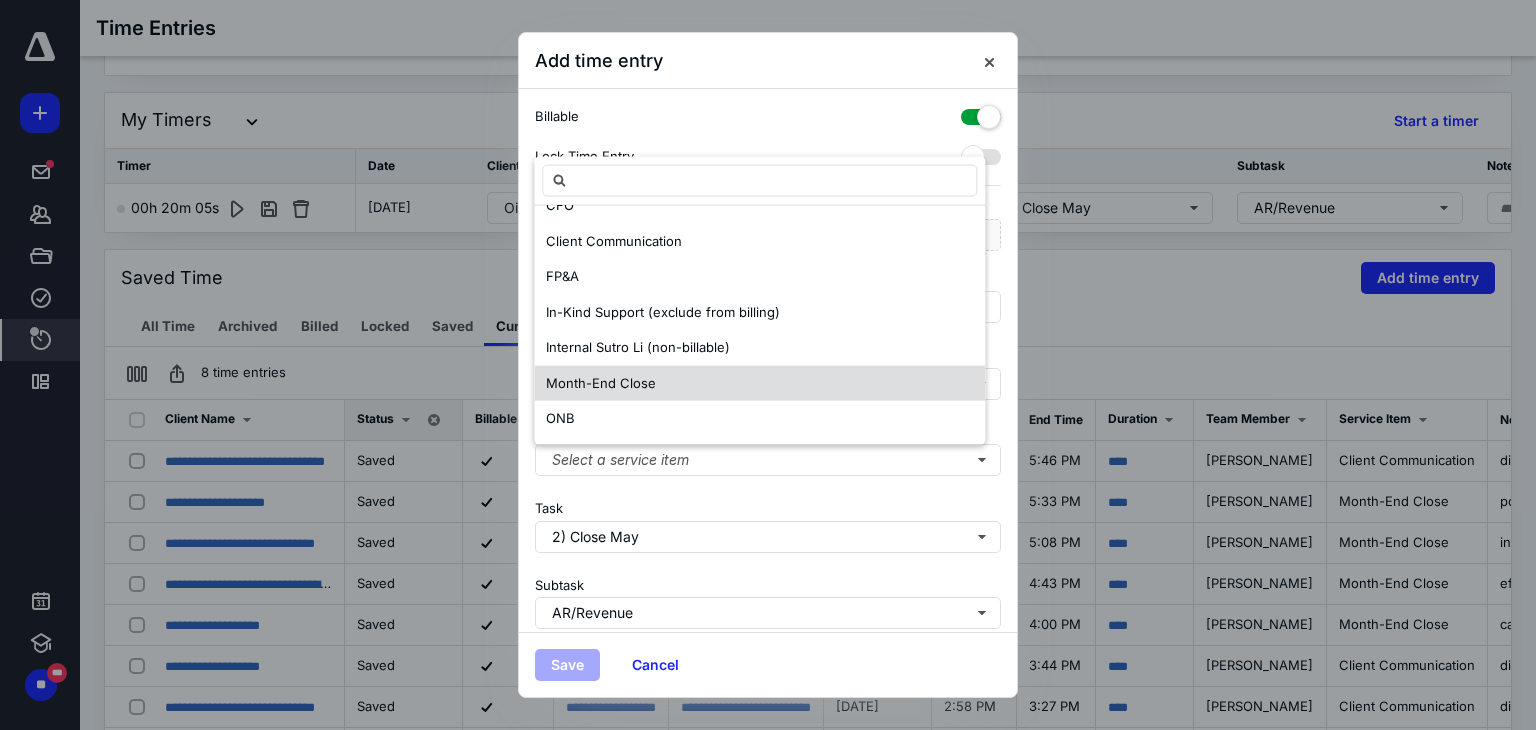 scroll, scrollTop: 208, scrollLeft: 0, axis: vertical 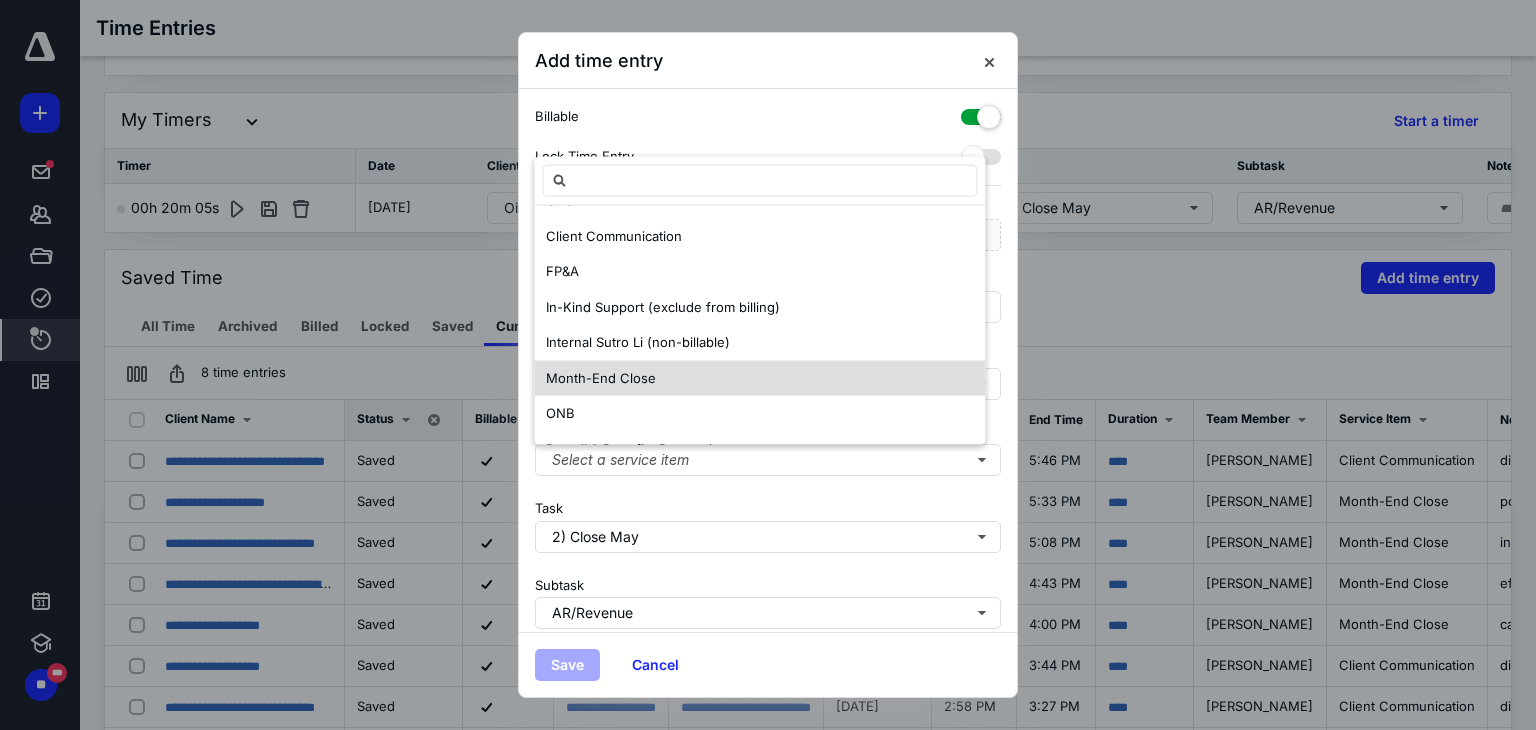 click on "Month-End Close" at bounding box center [759, 377] 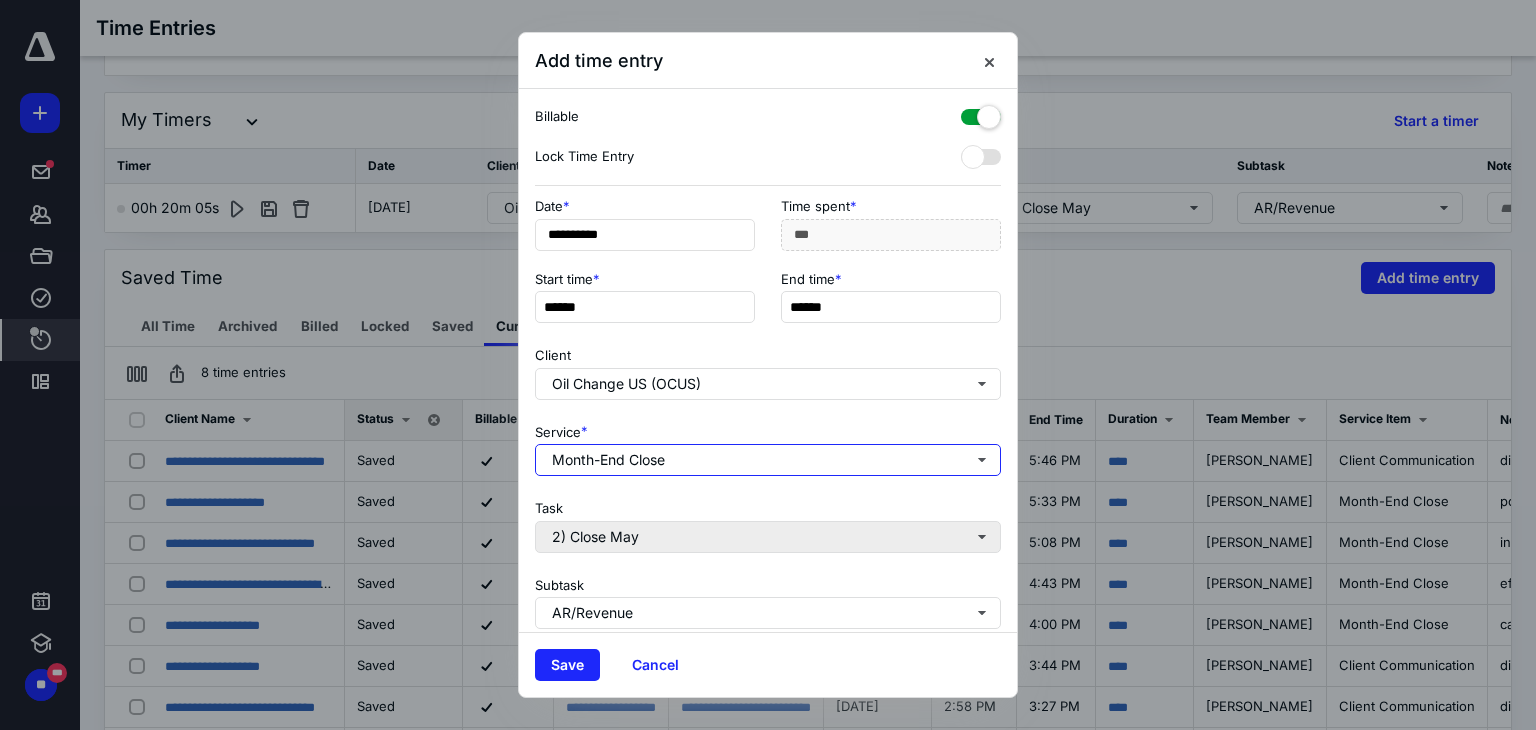 scroll, scrollTop: 0, scrollLeft: 0, axis: both 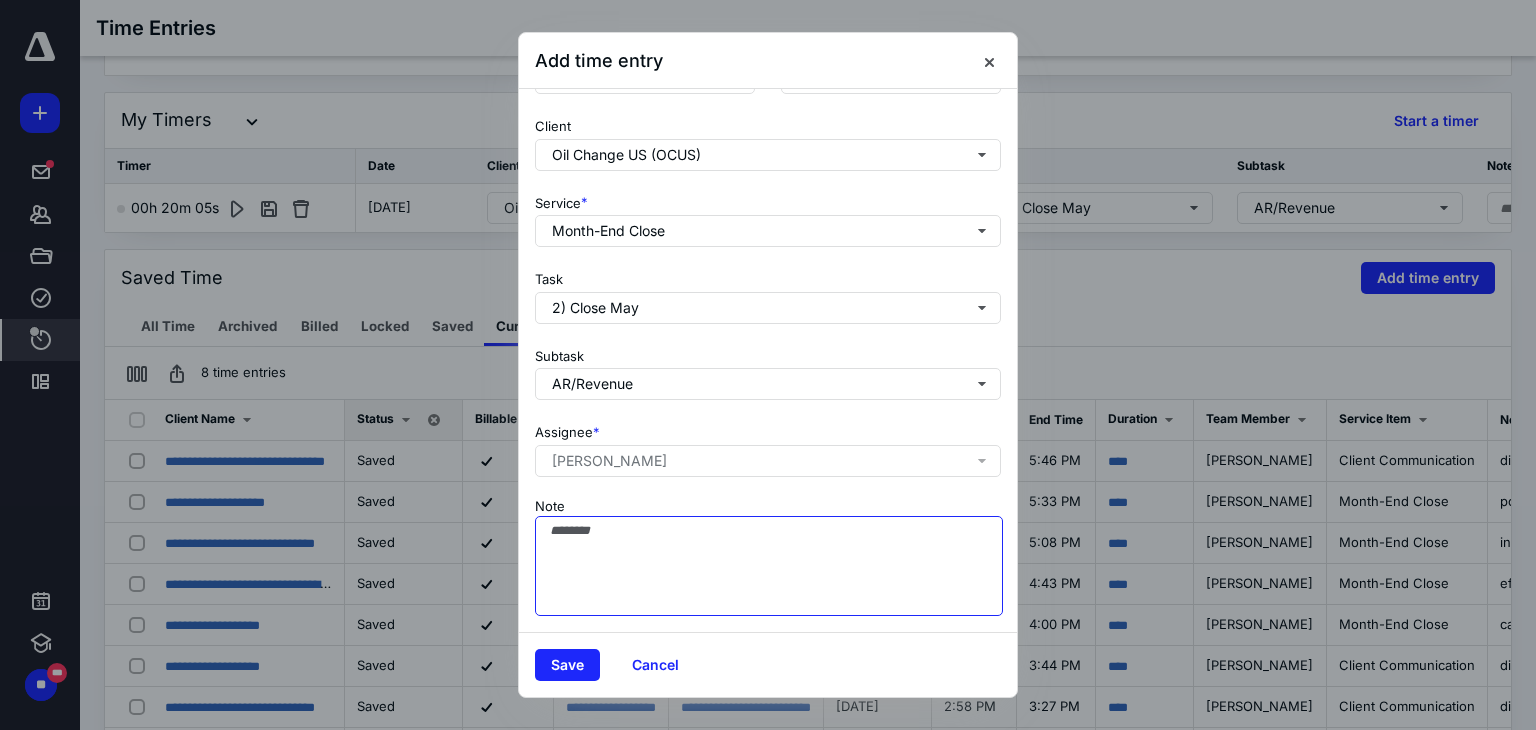 click on "Note" at bounding box center [769, 566] 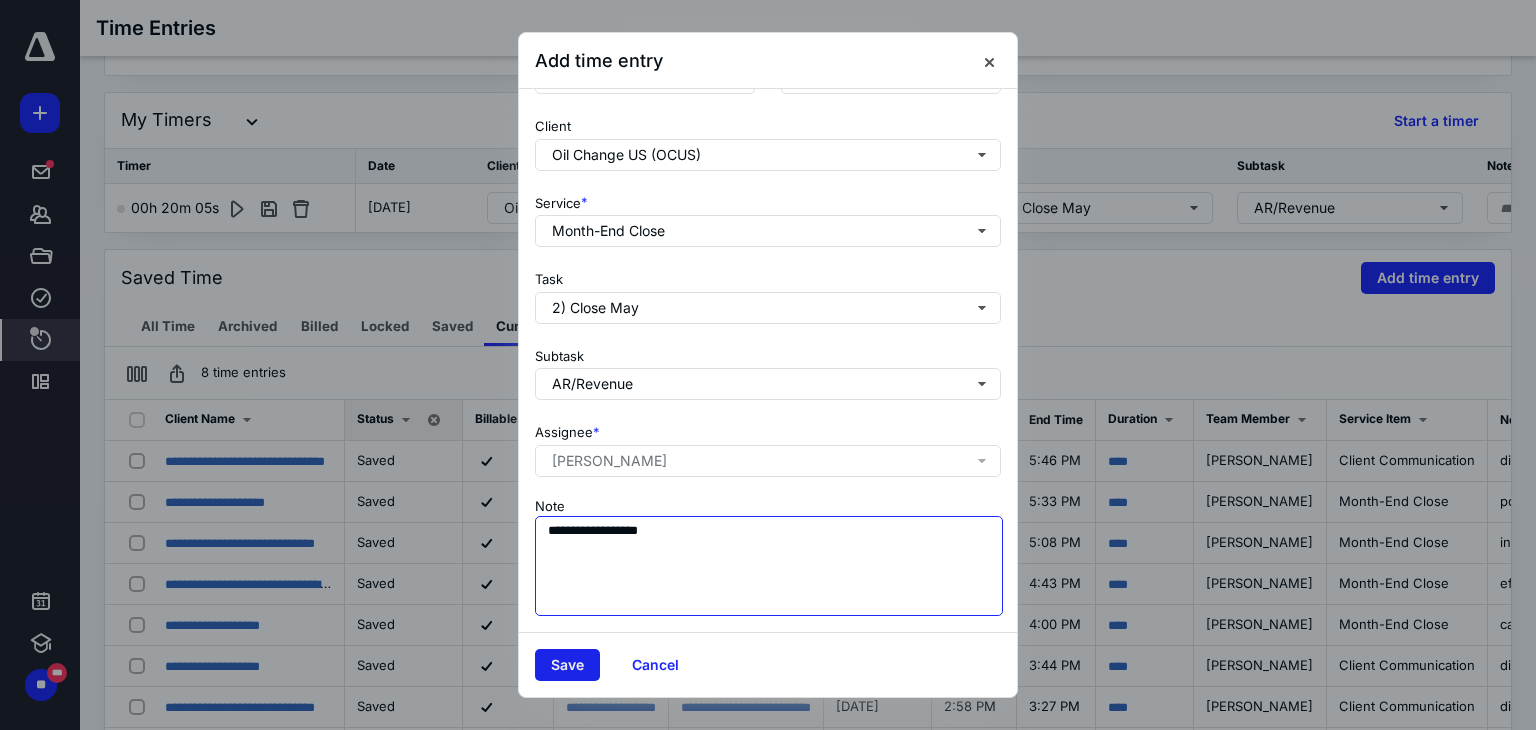 type on "**********" 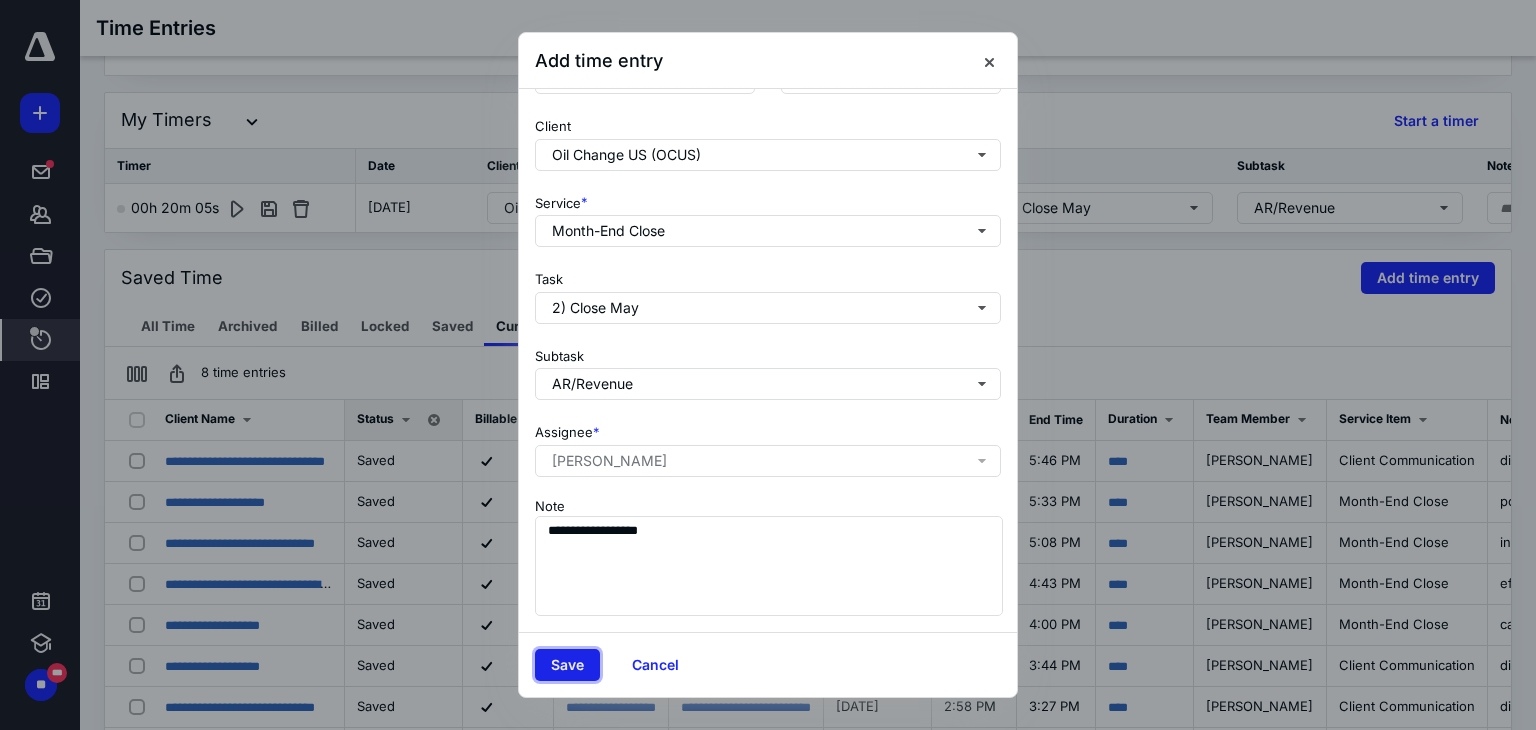 click on "Save" at bounding box center (567, 665) 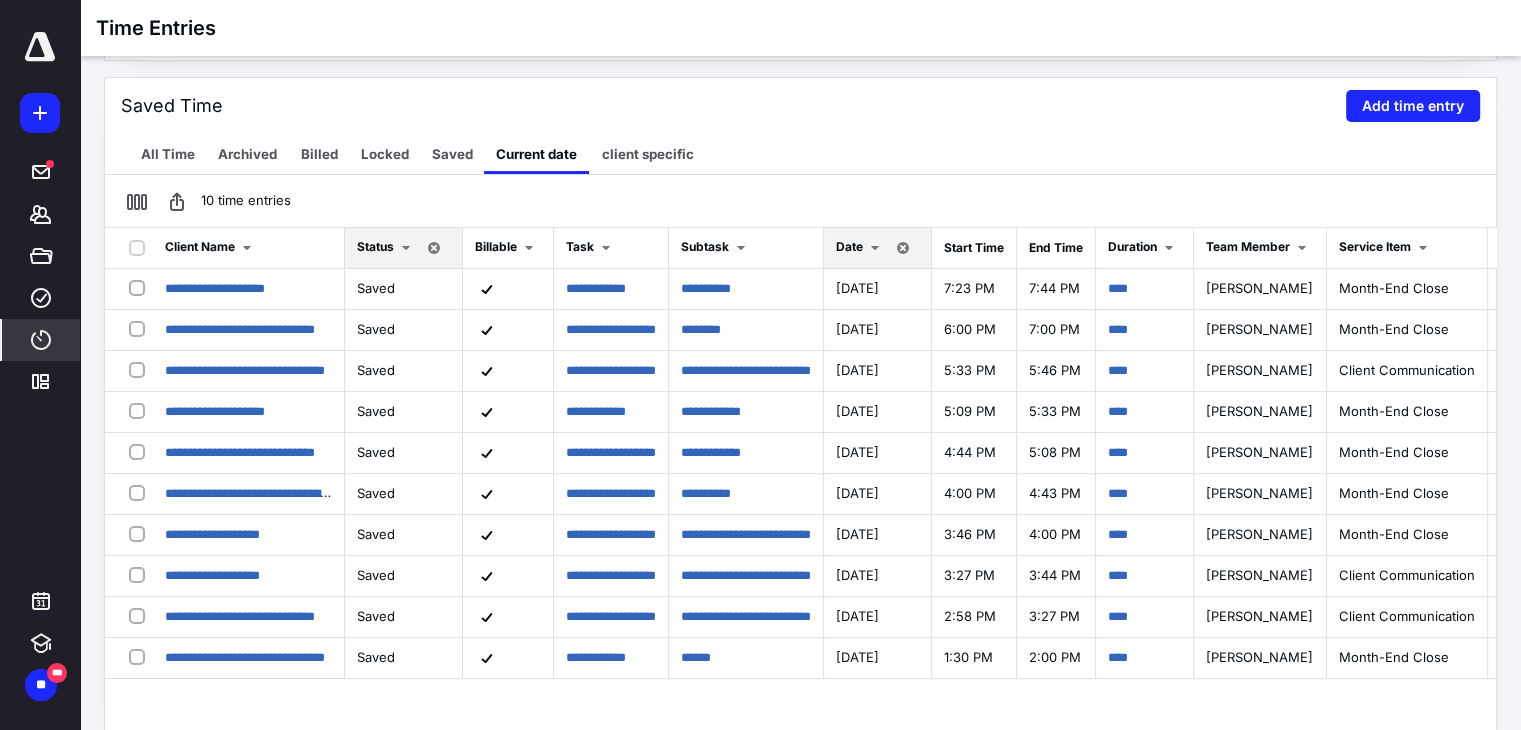 scroll, scrollTop: 421, scrollLeft: 0, axis: vertical 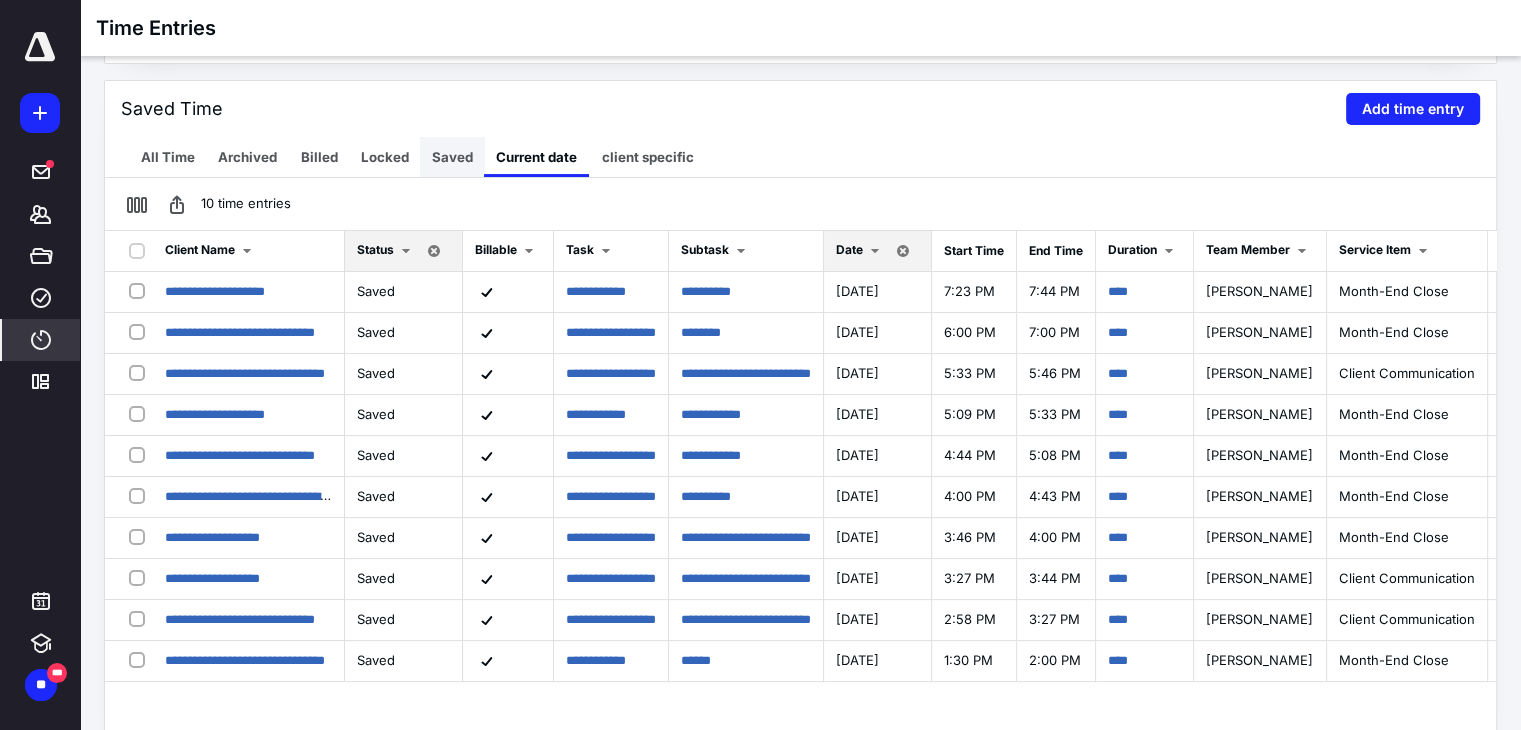 click on "Saved" at bounding box center [452, 157] 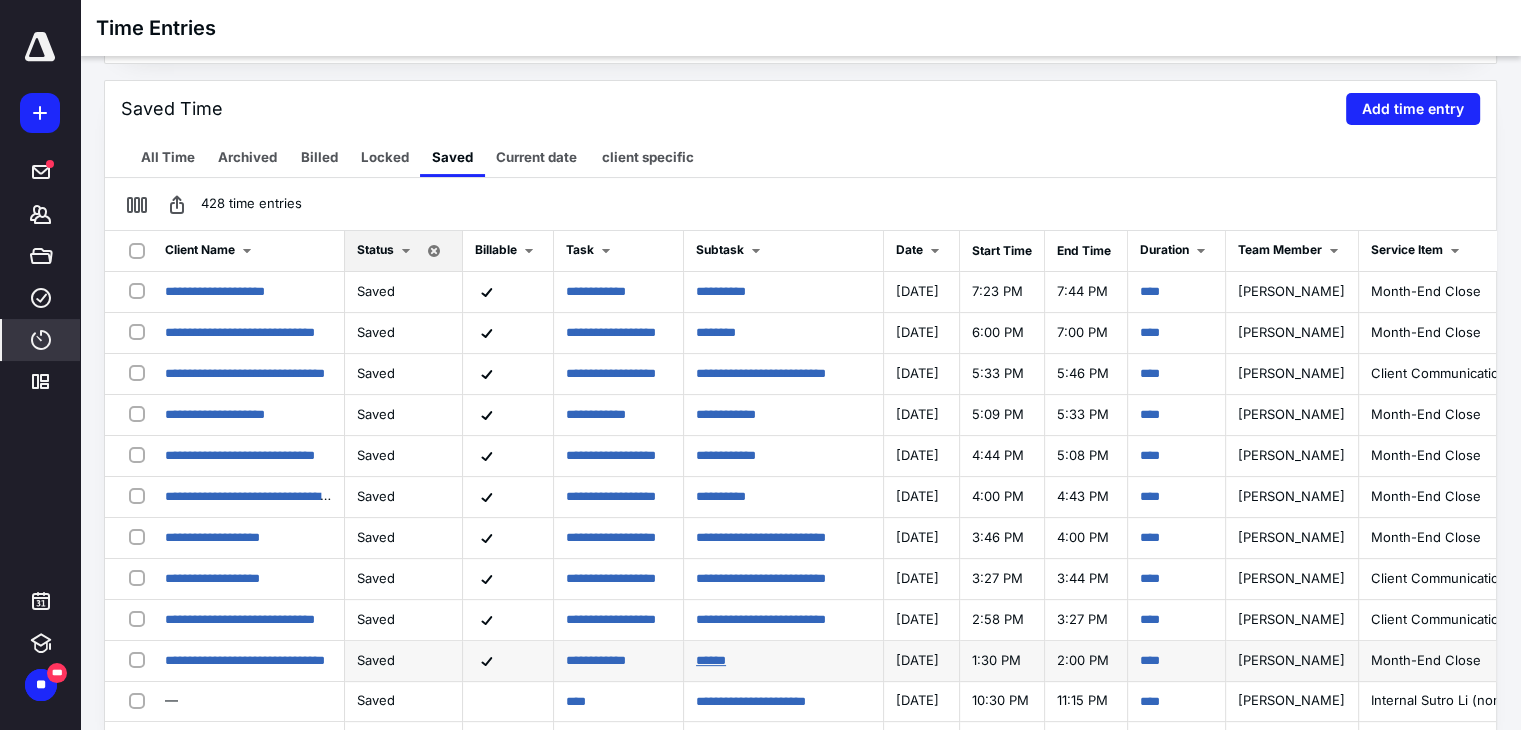 scroll, scrollTop: 441, scrollLeft: 0, axis: vertical 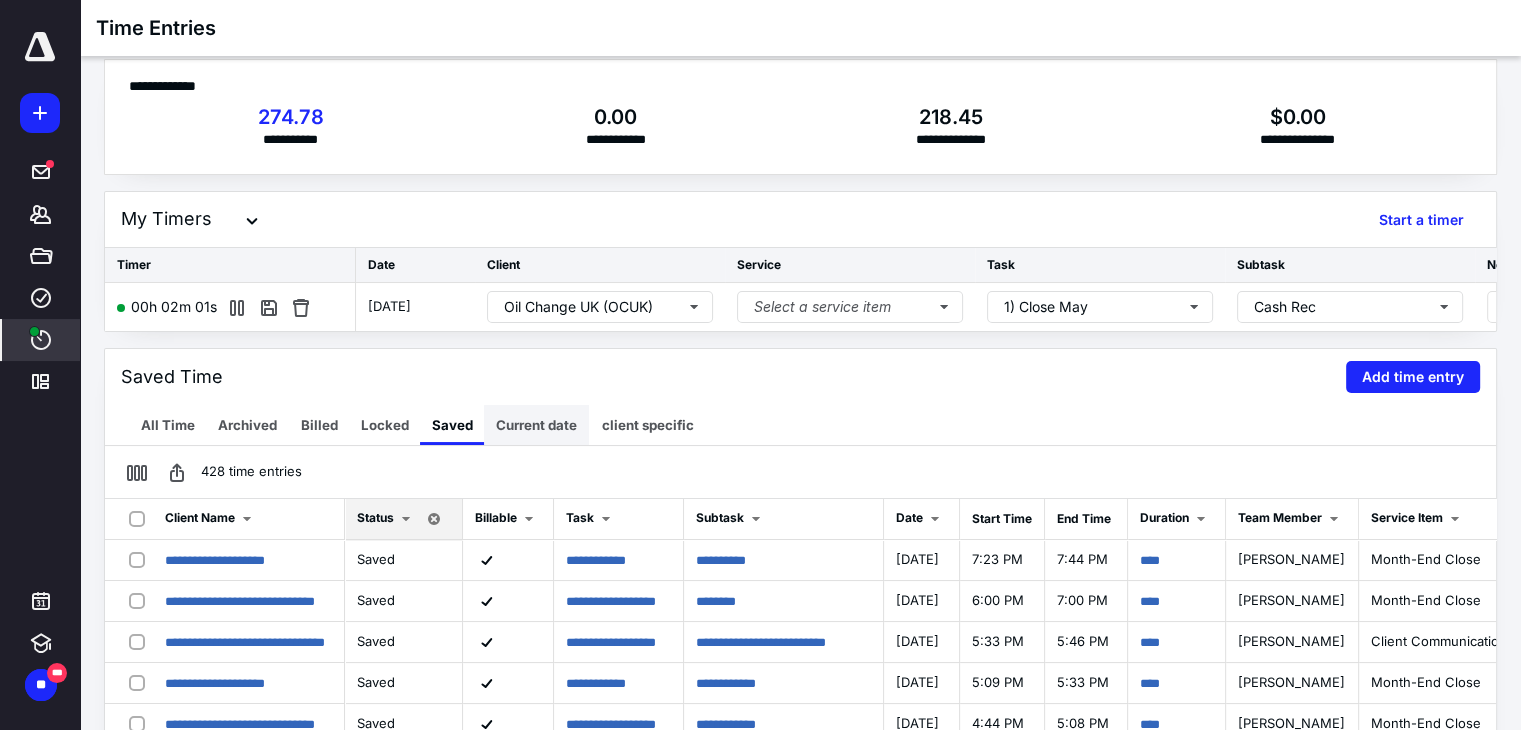 click on "Current date" at bounding box center [536, 425] 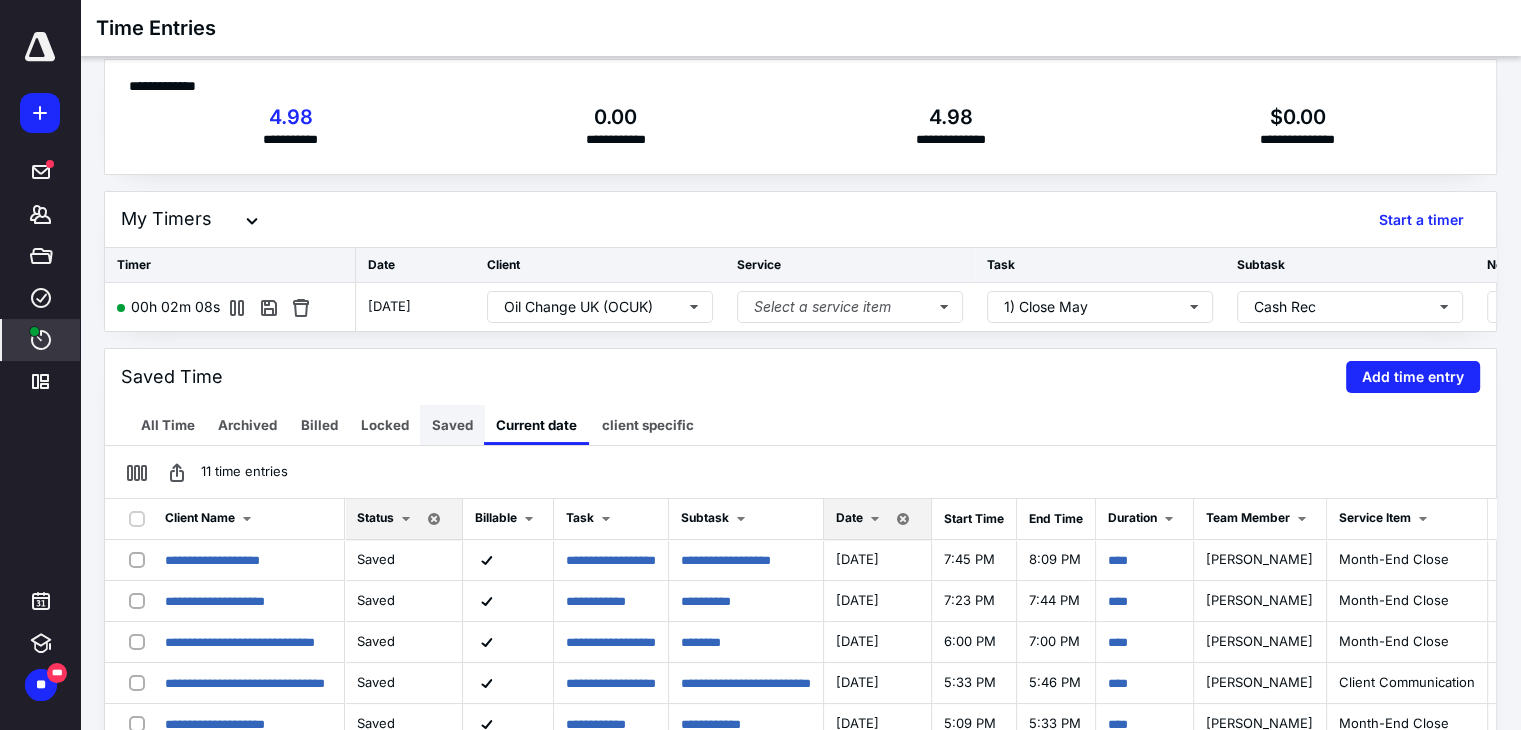 click on "Saved" at bounding box center [452, 425] 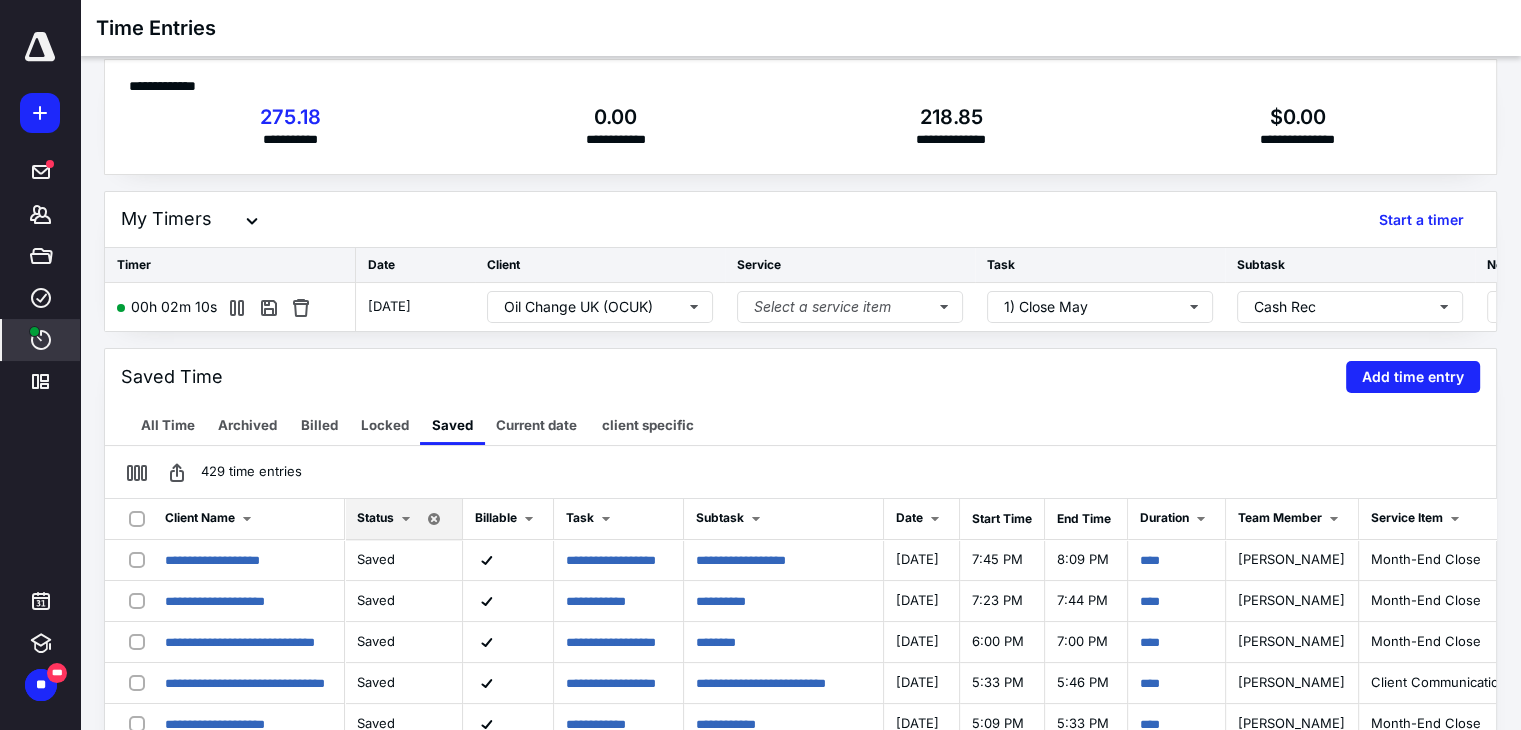 click on "Current date" at bounding box center (536, 425) 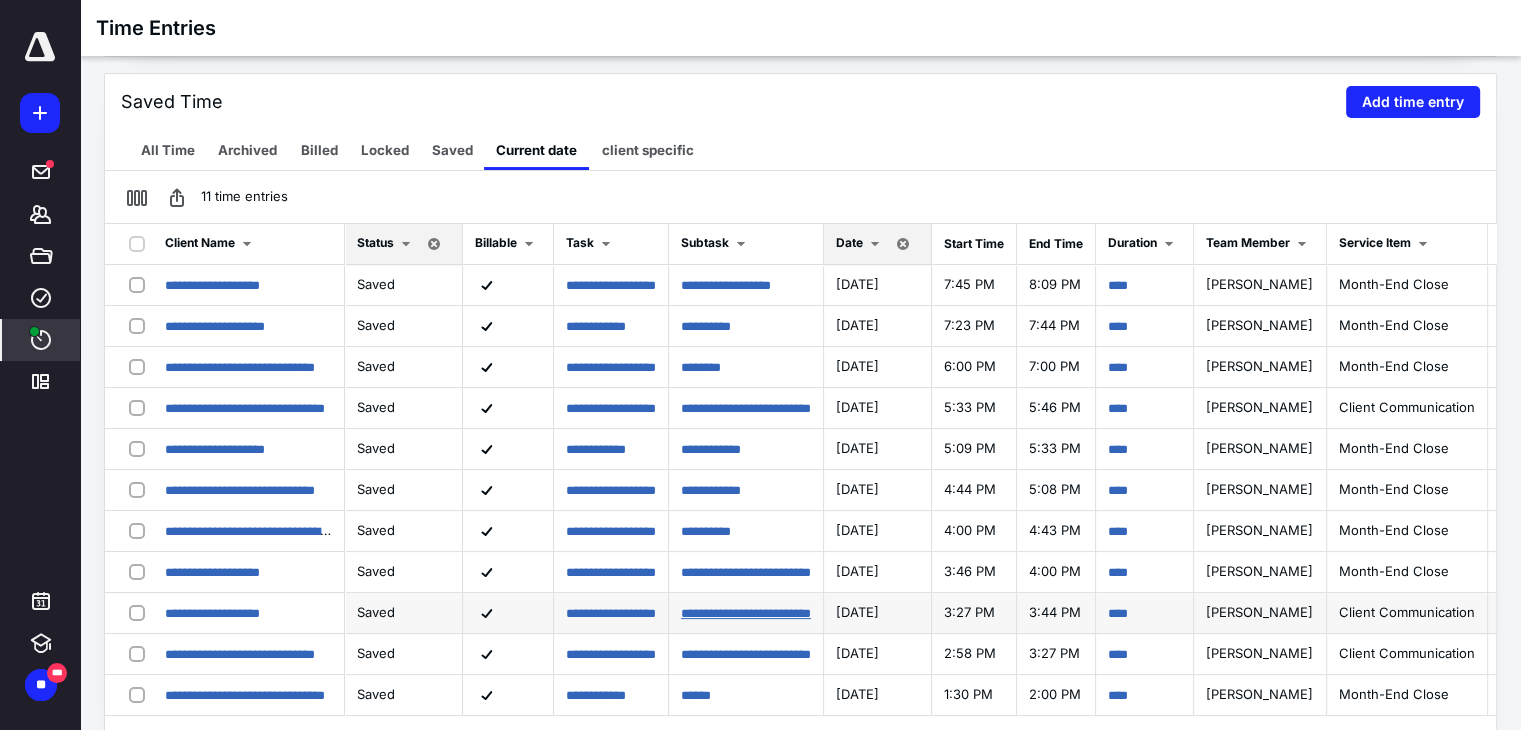 scroll, scrollTop: 297, scrollLeft: 0, axis: vertical 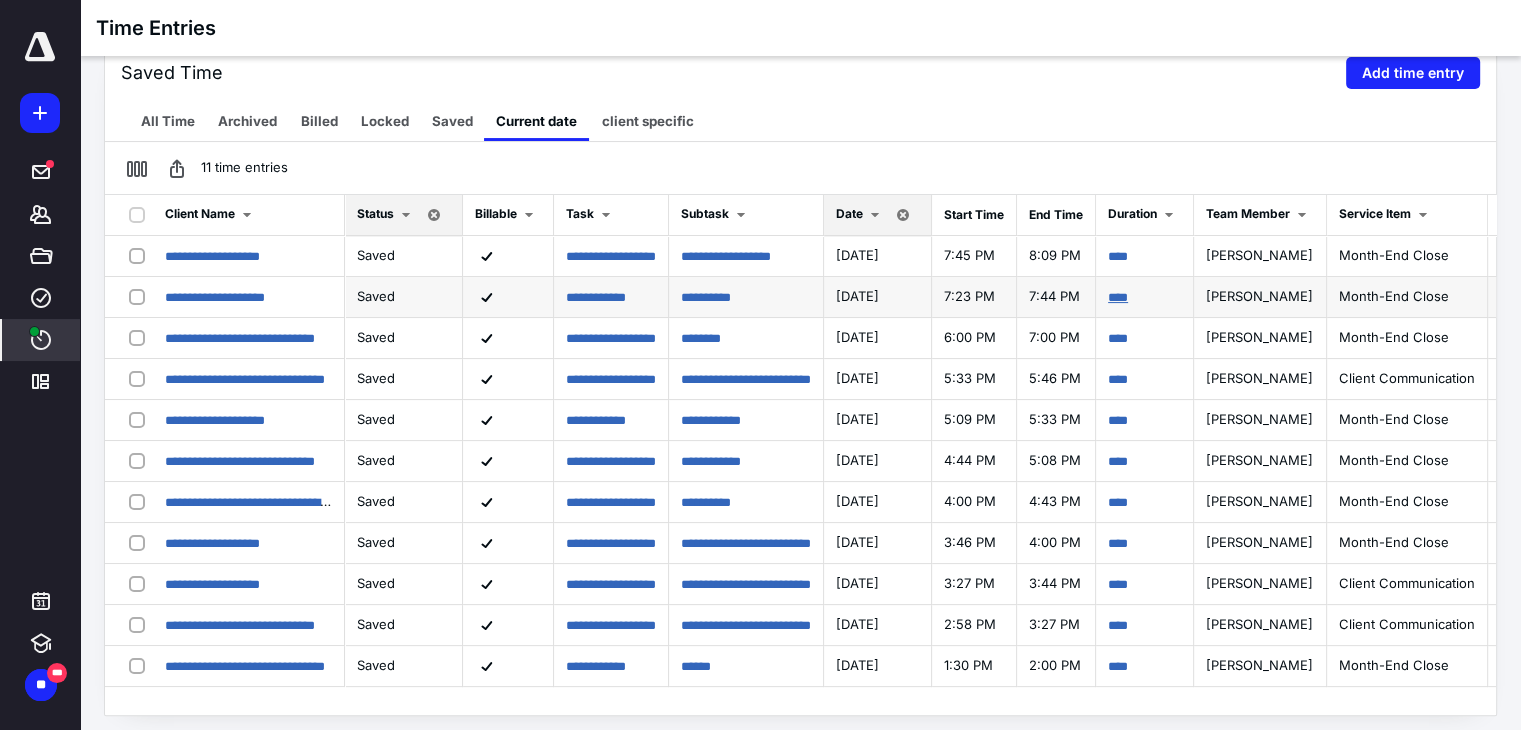 click on "****" at bounding box center [1118, 297] 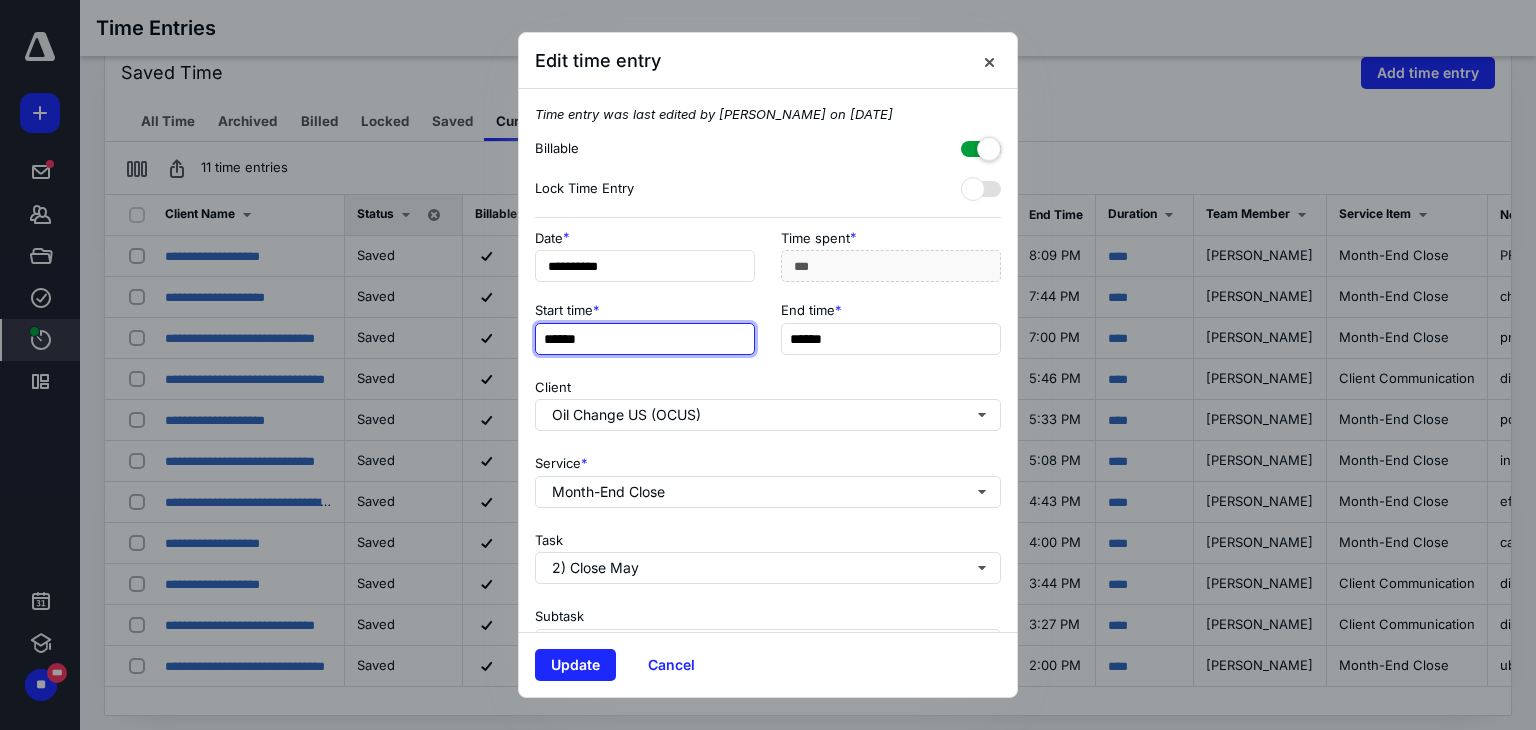 click on "******" at bounding box center [645, 339] 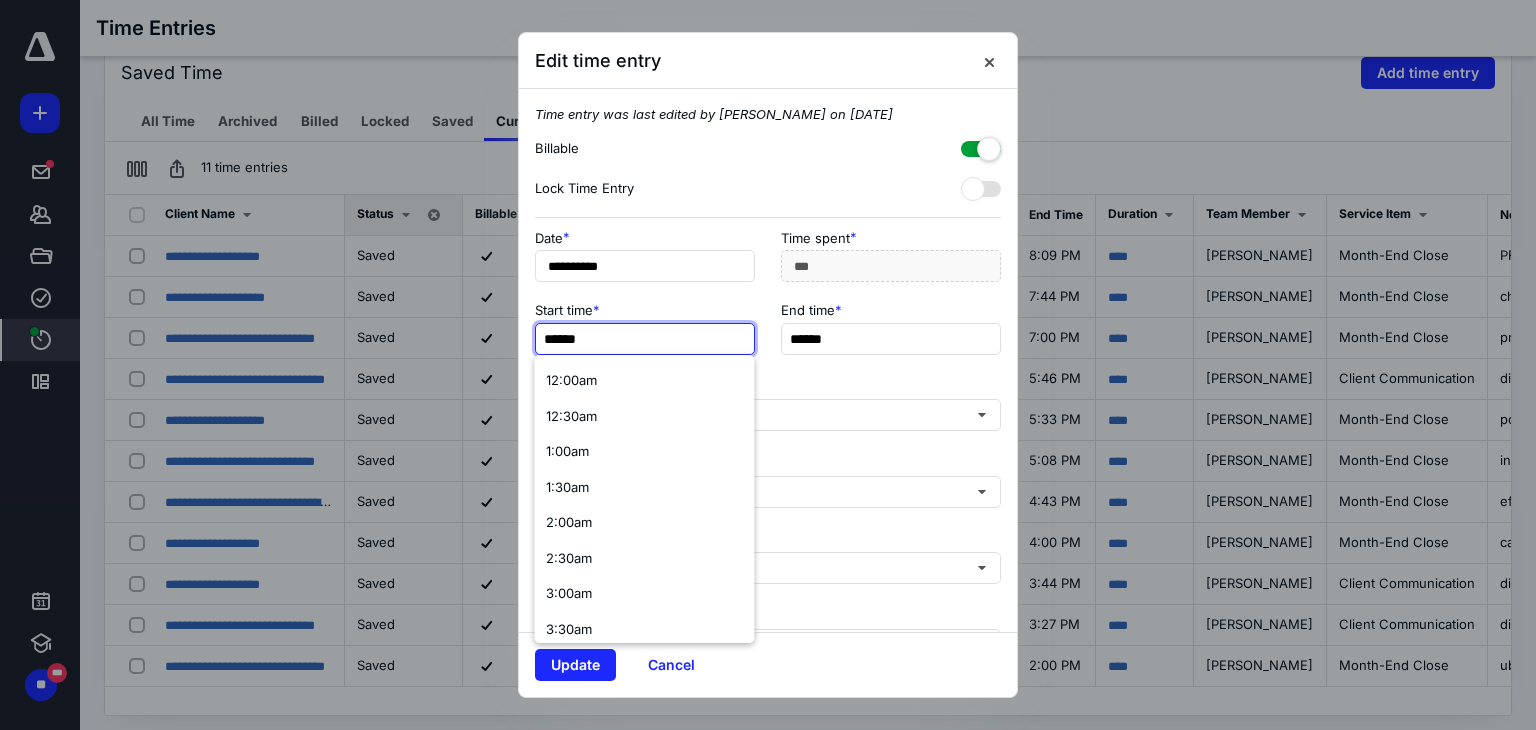 click on "******" at bounding box center (645, 339) 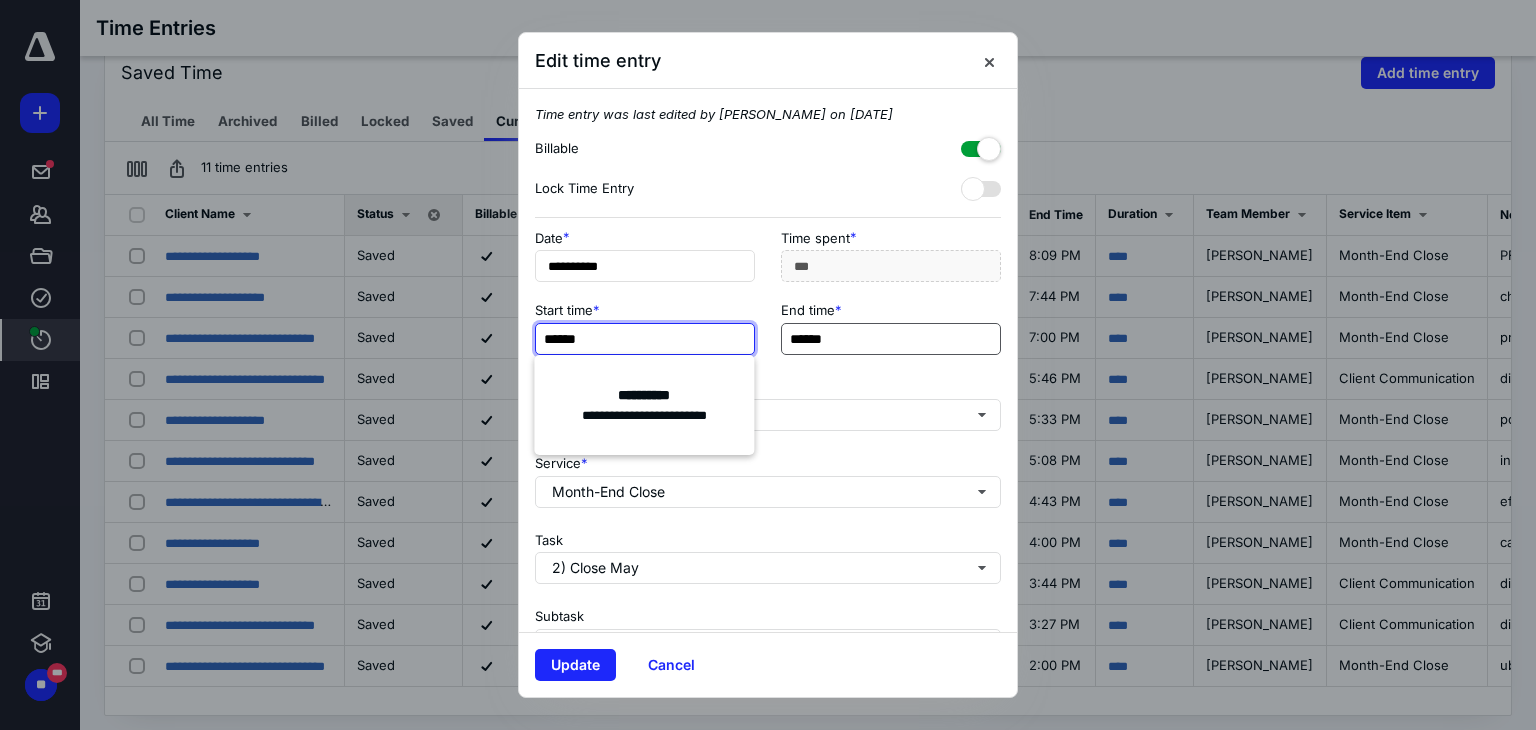 type on "******" 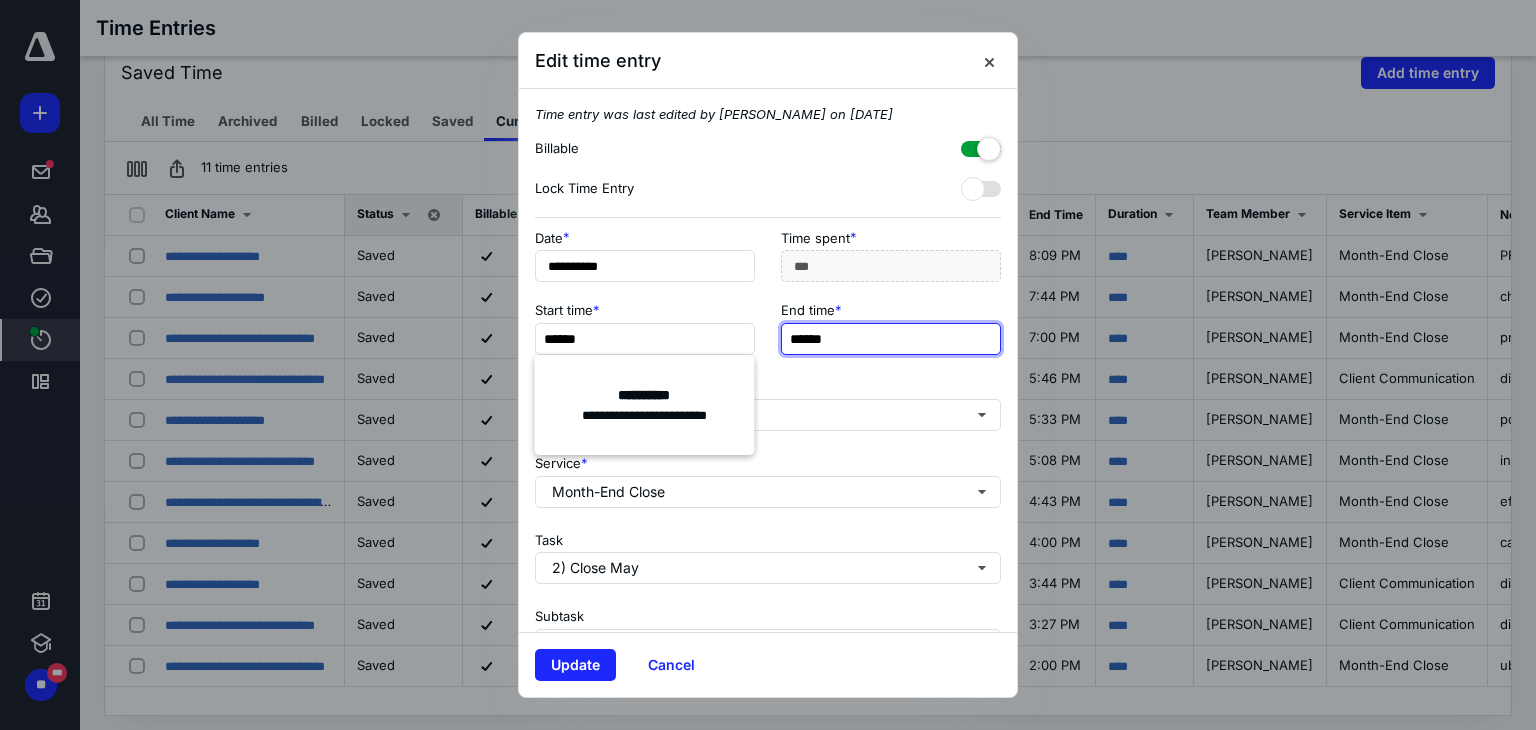 type on "***" 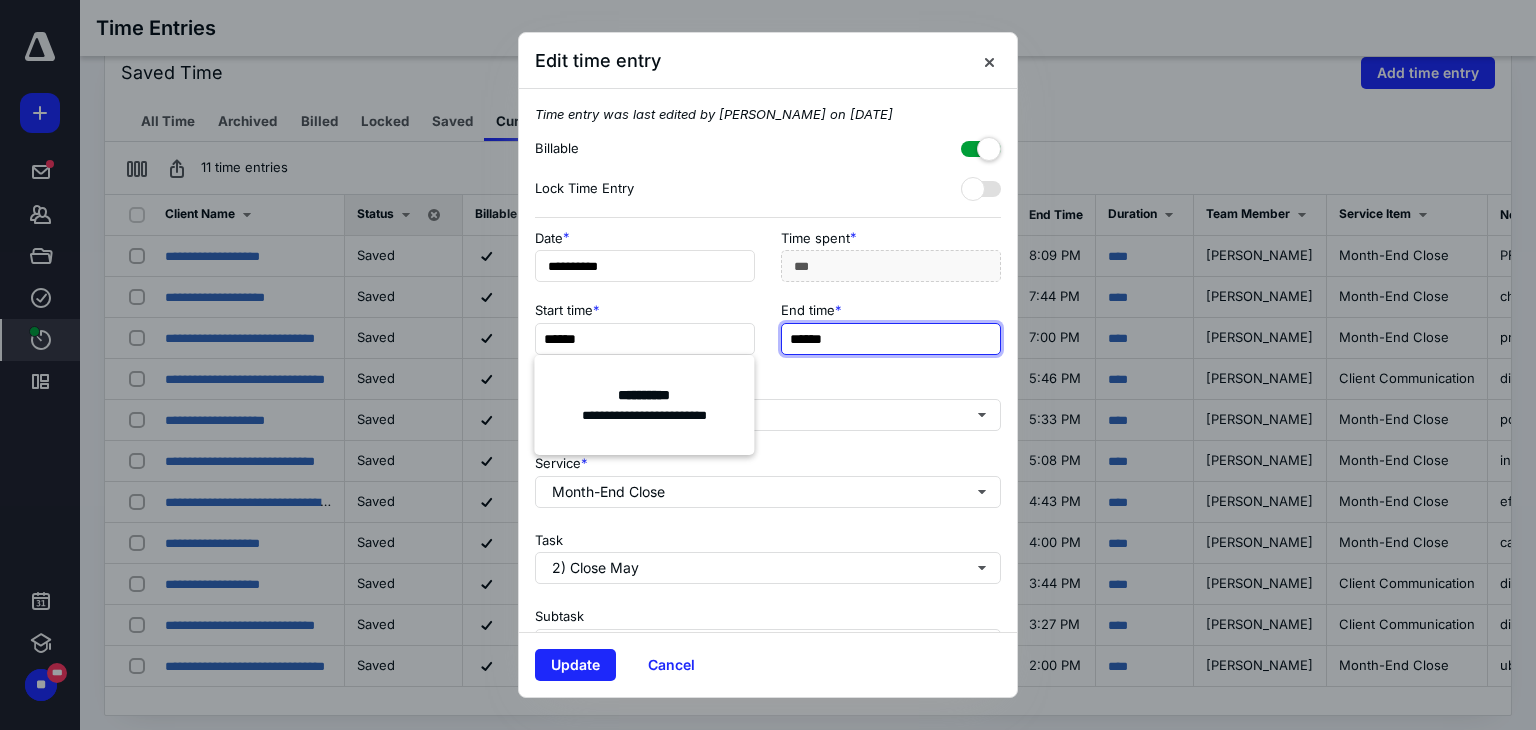 click on "******" at bounding box center (891, 339) 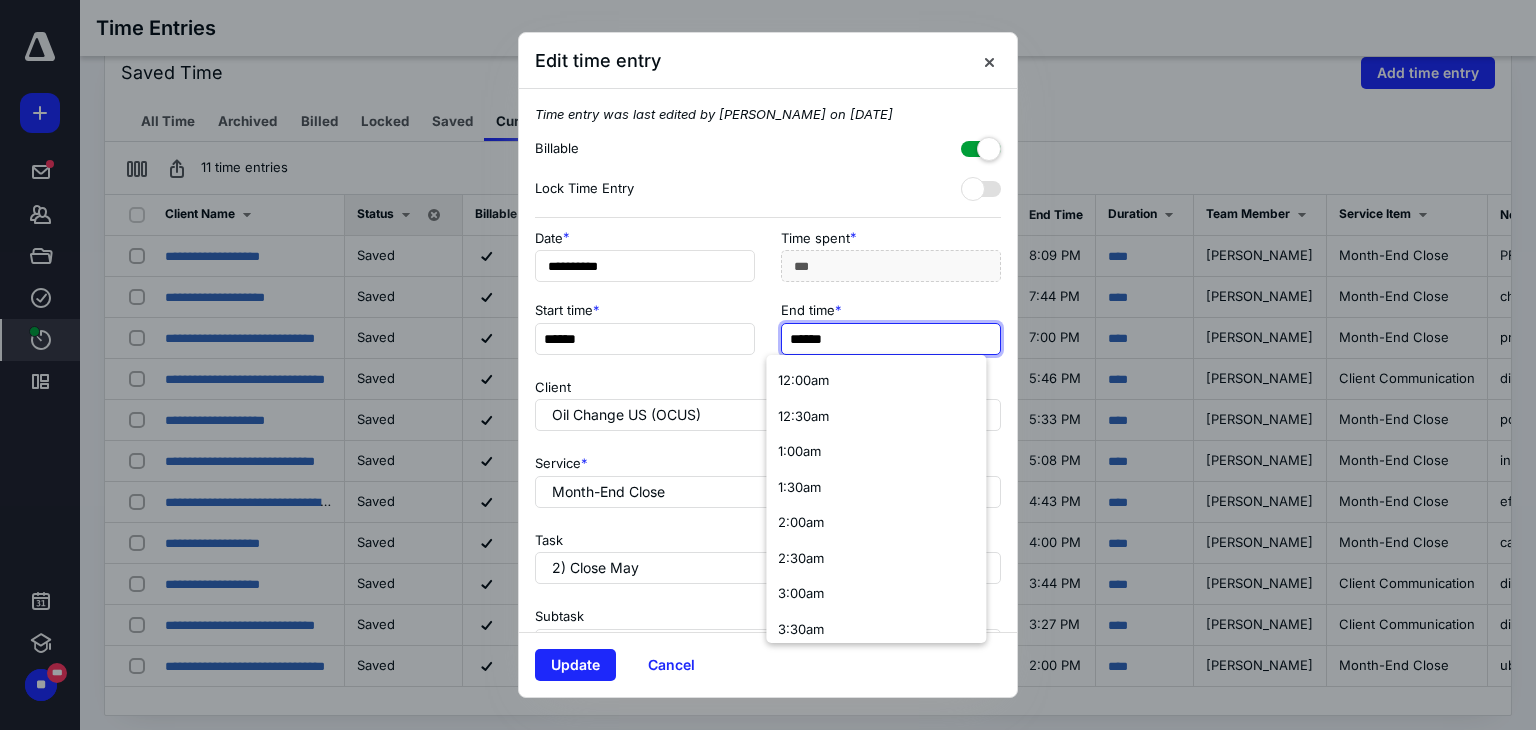 click on "******" at bounding box center (891, 339) 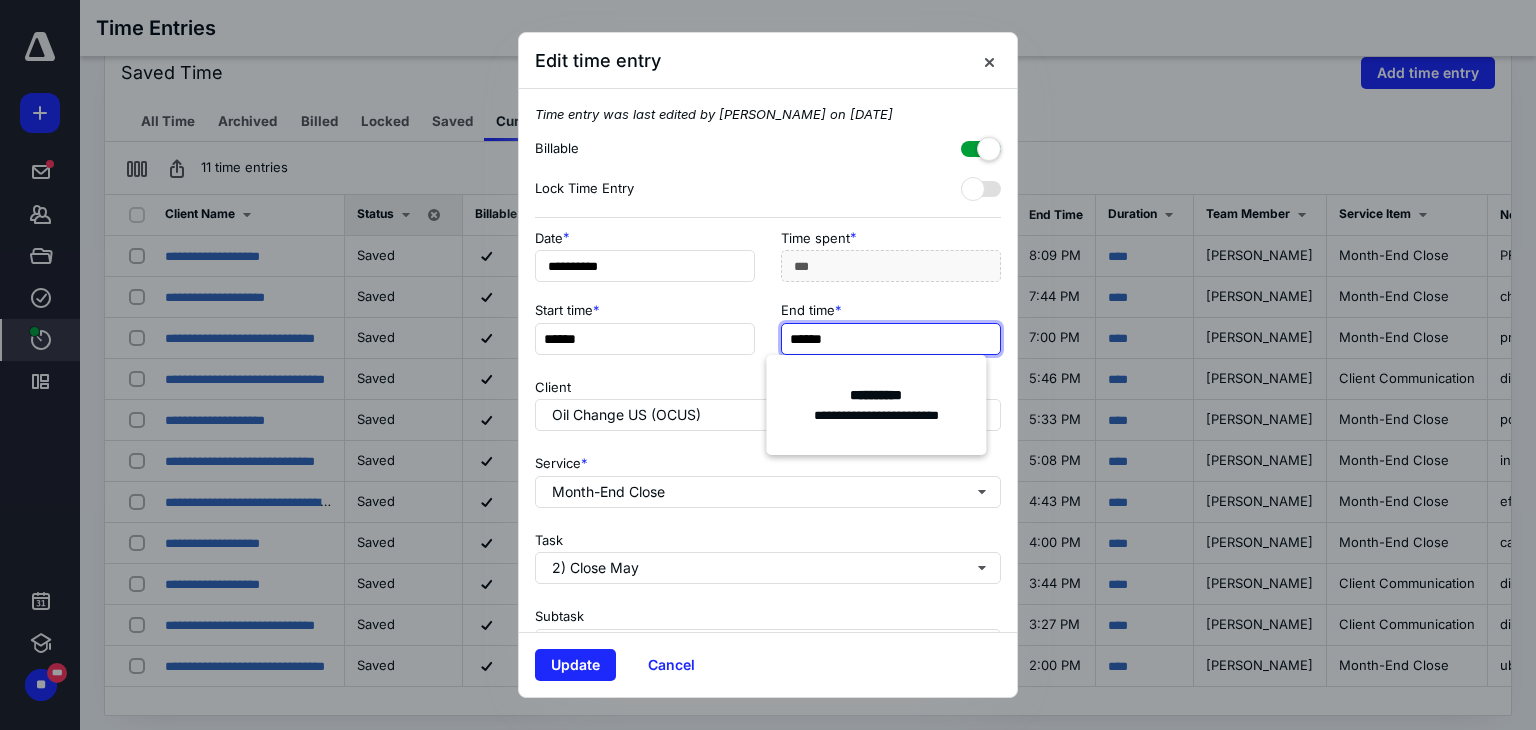 type on "******" 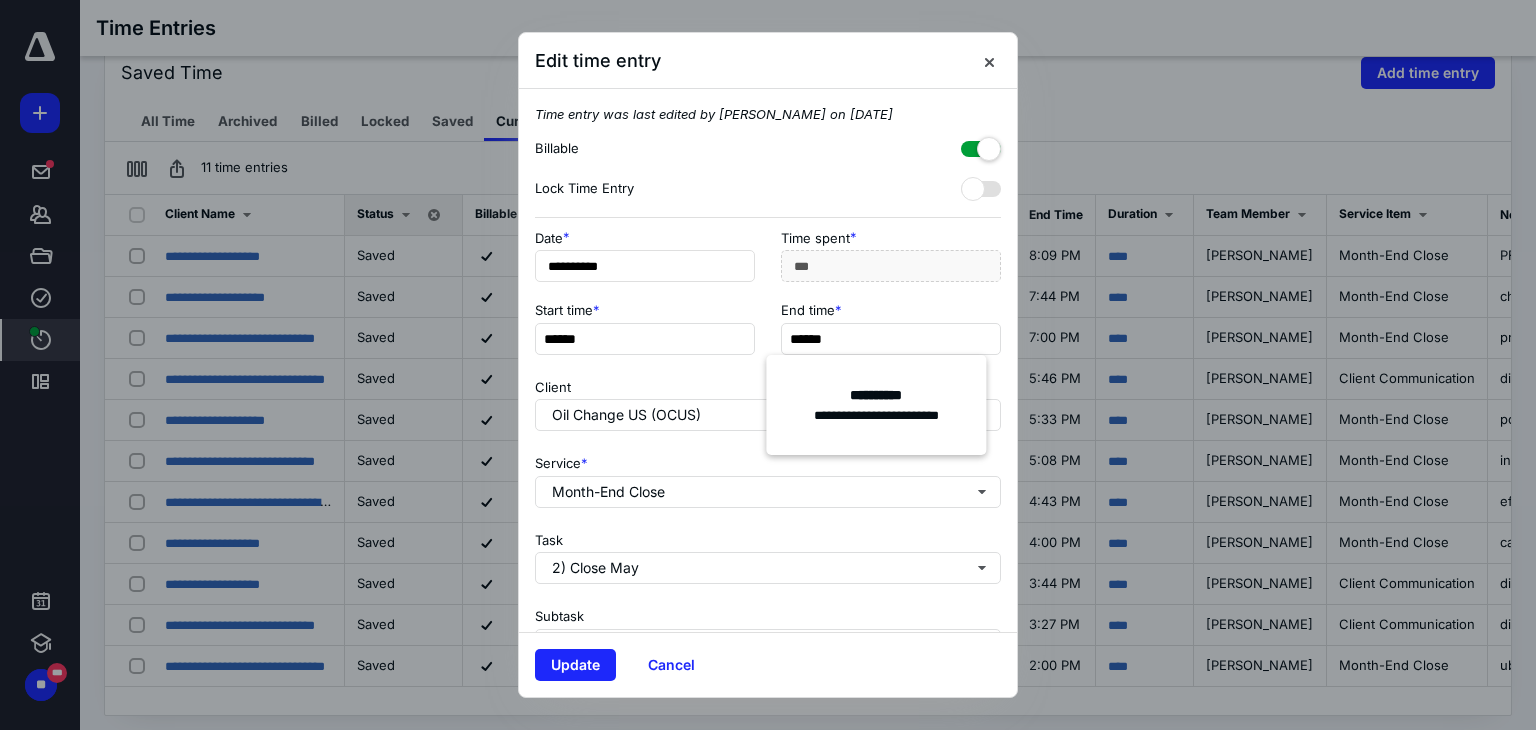 type on "***" 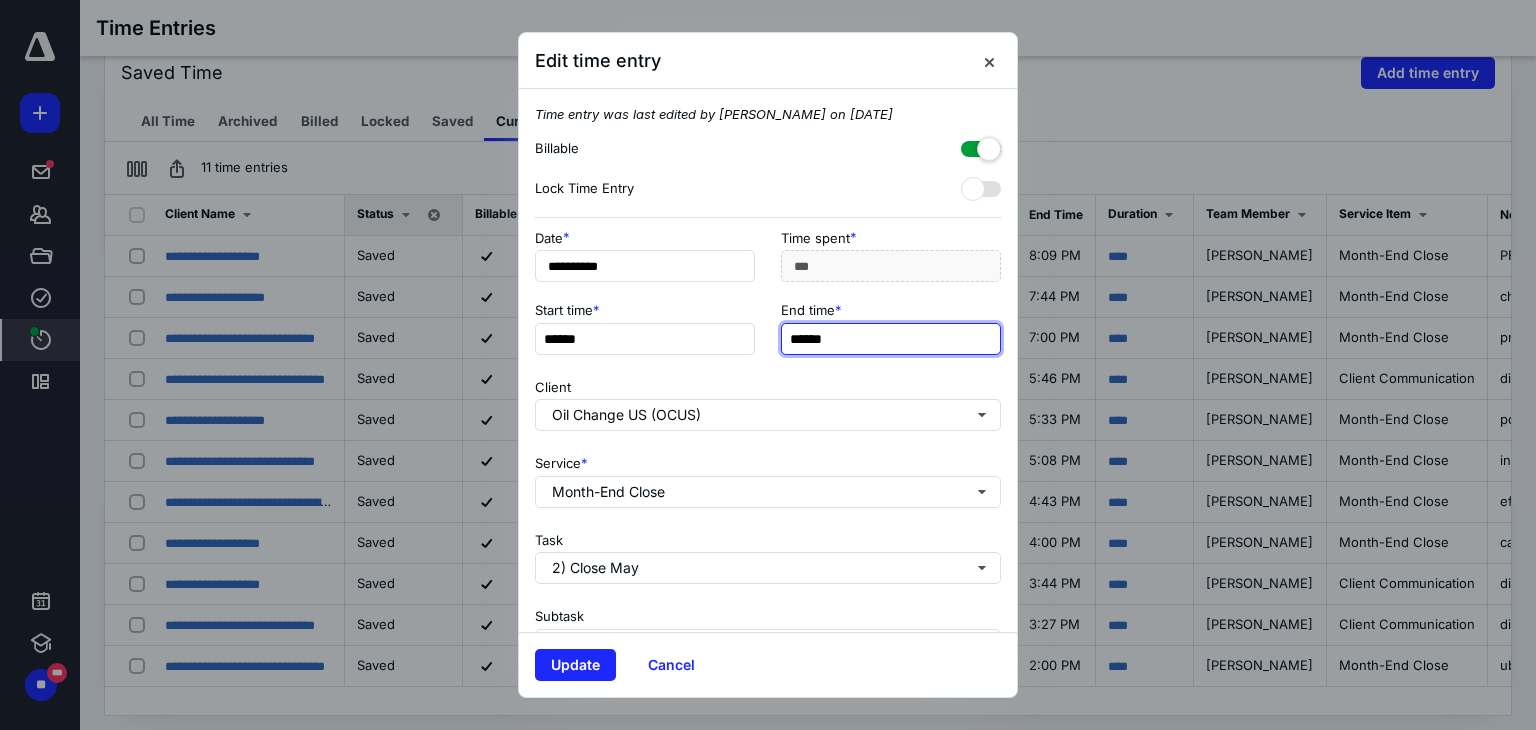 click on "******" at bounding box center (891, 339) 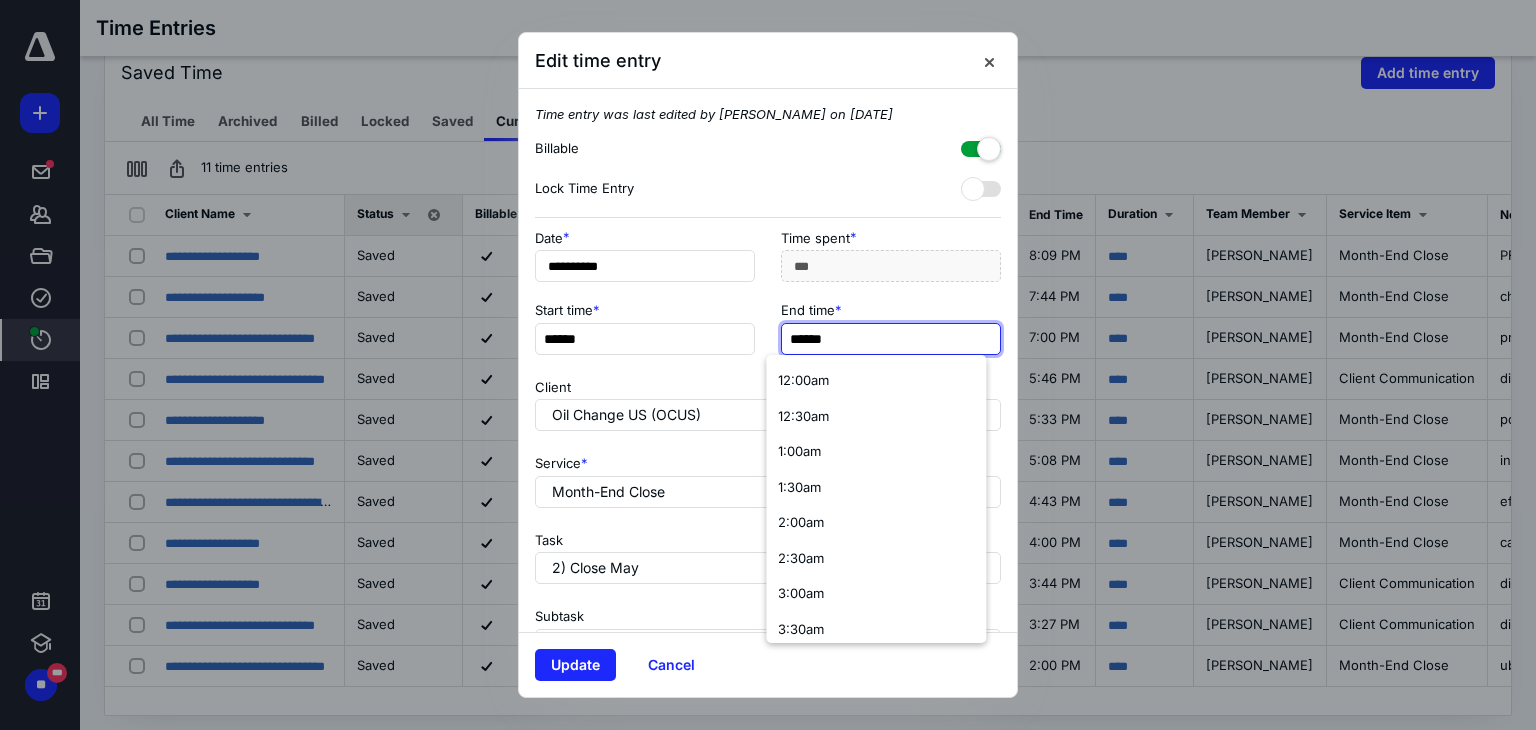 click on "******" at bounding box center (891, 339) 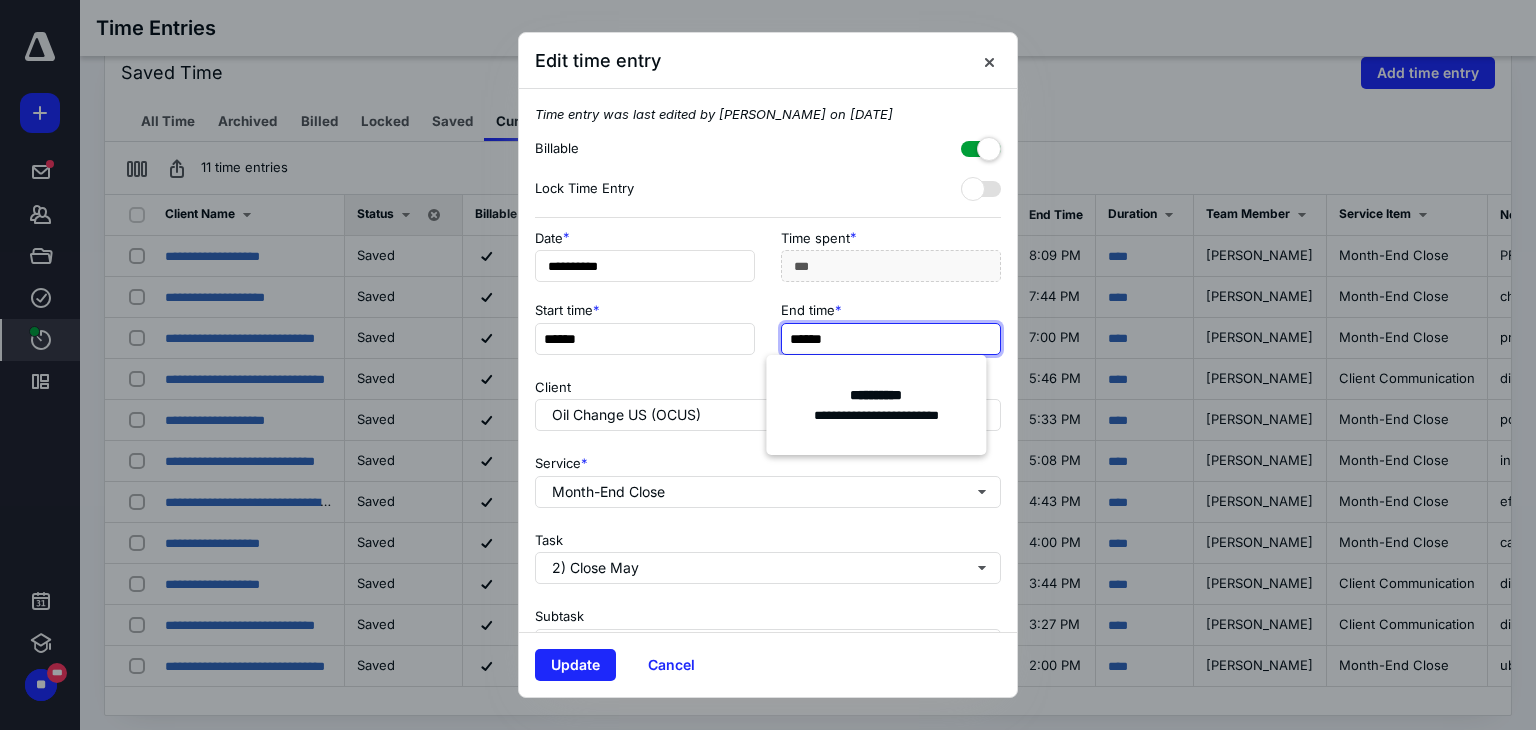 type on "******" 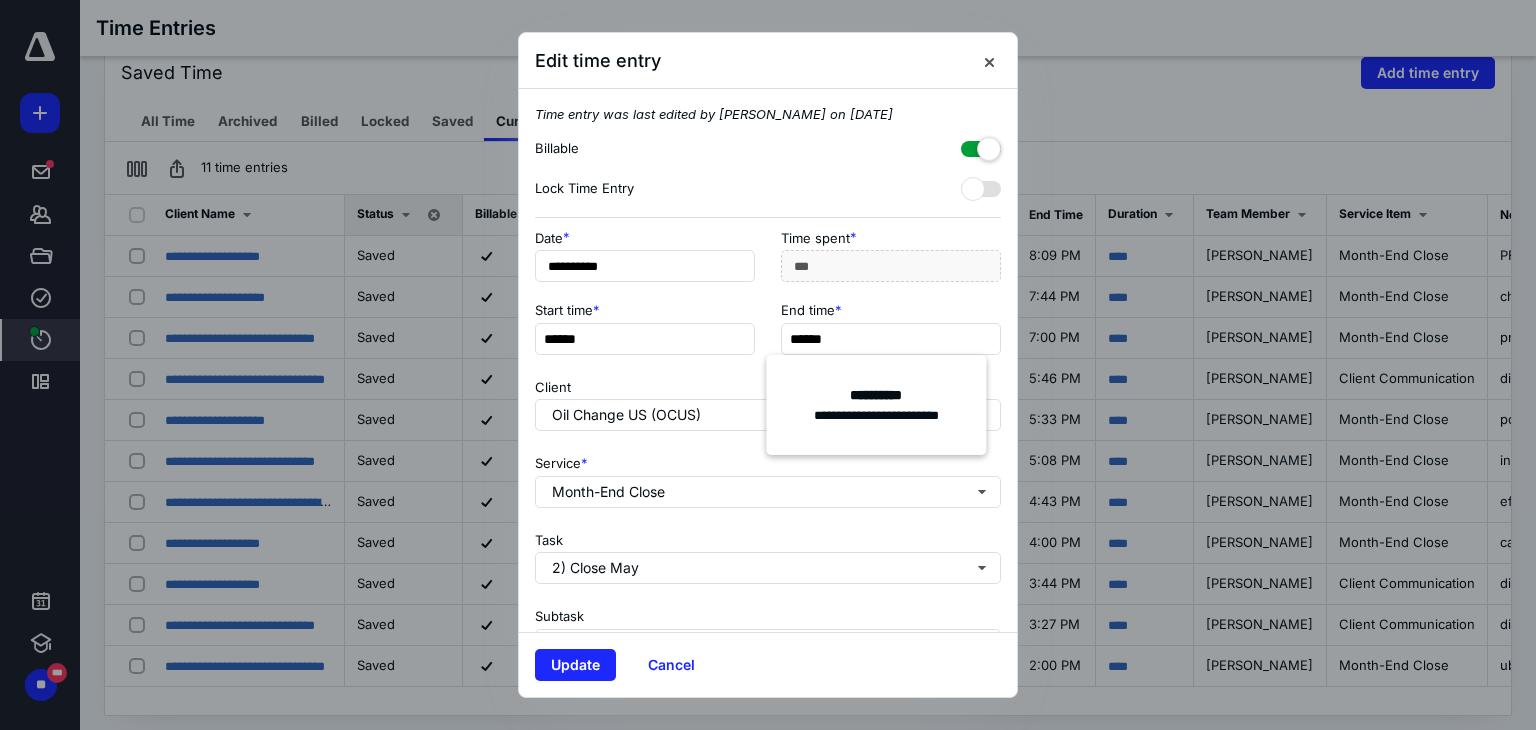 type on "***" 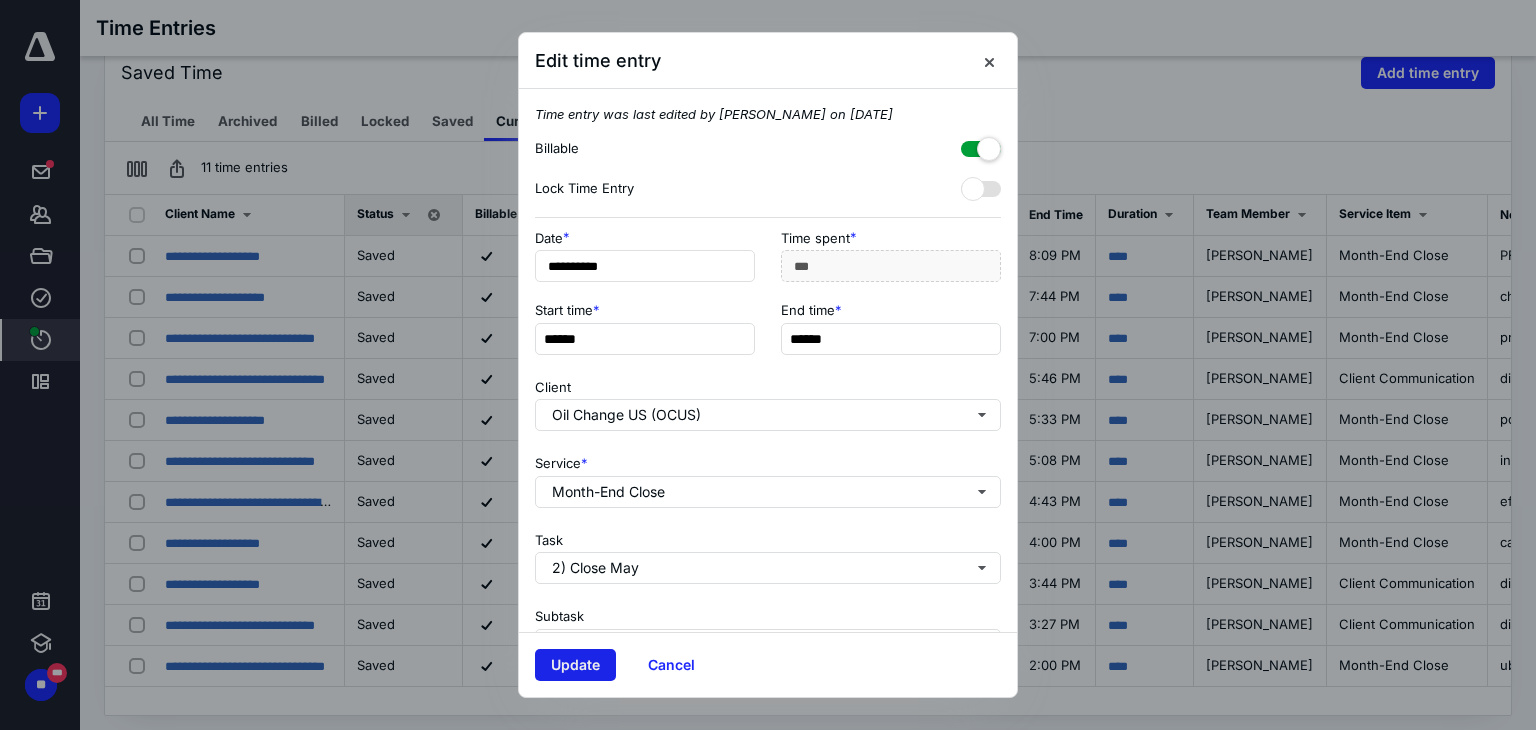 click on "Update" at bounding box center (575, 665) 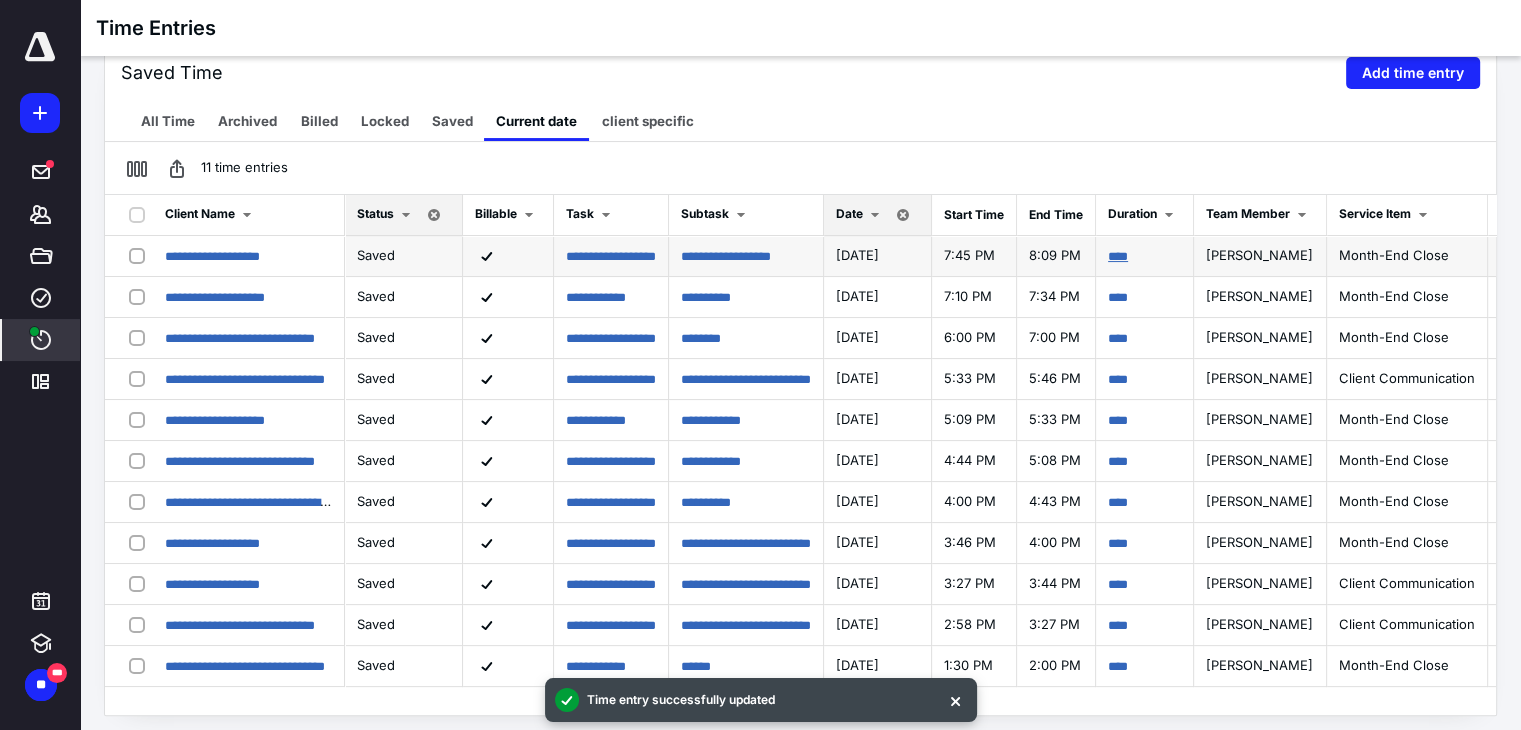 click on "****" at bounding box center (1118, 256) 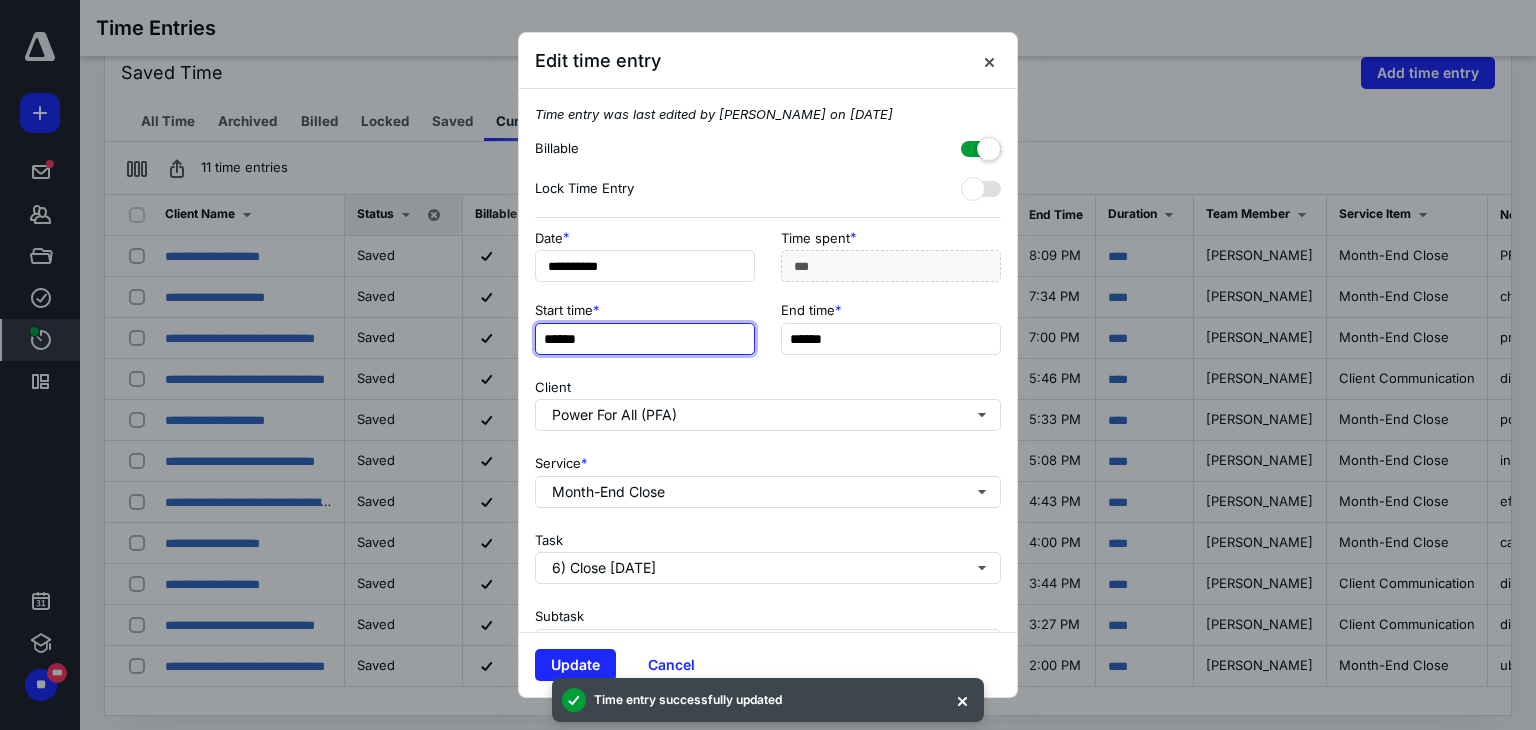 click on "******" at bounding box center [645, 339] 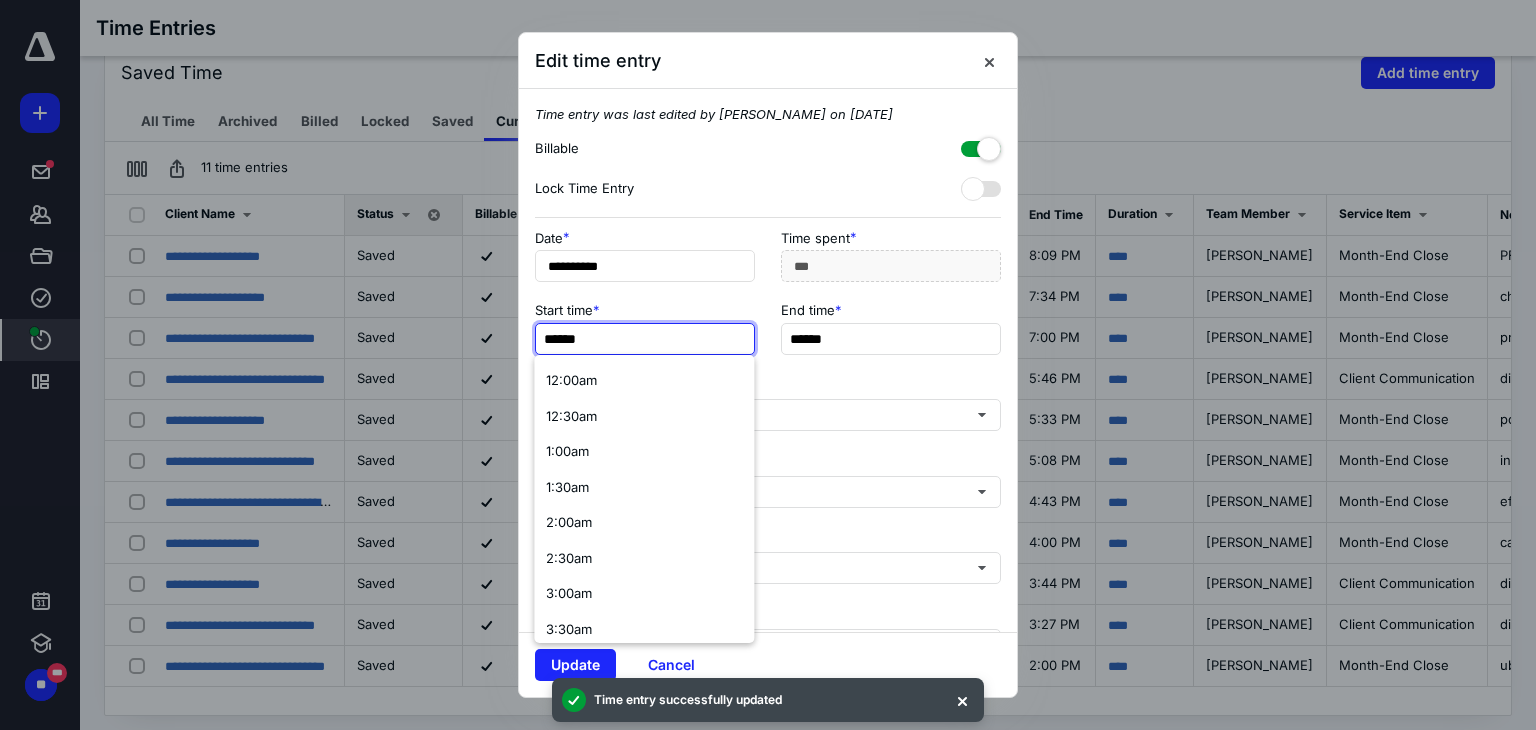 click on "******" at bounding box center (645, 339) 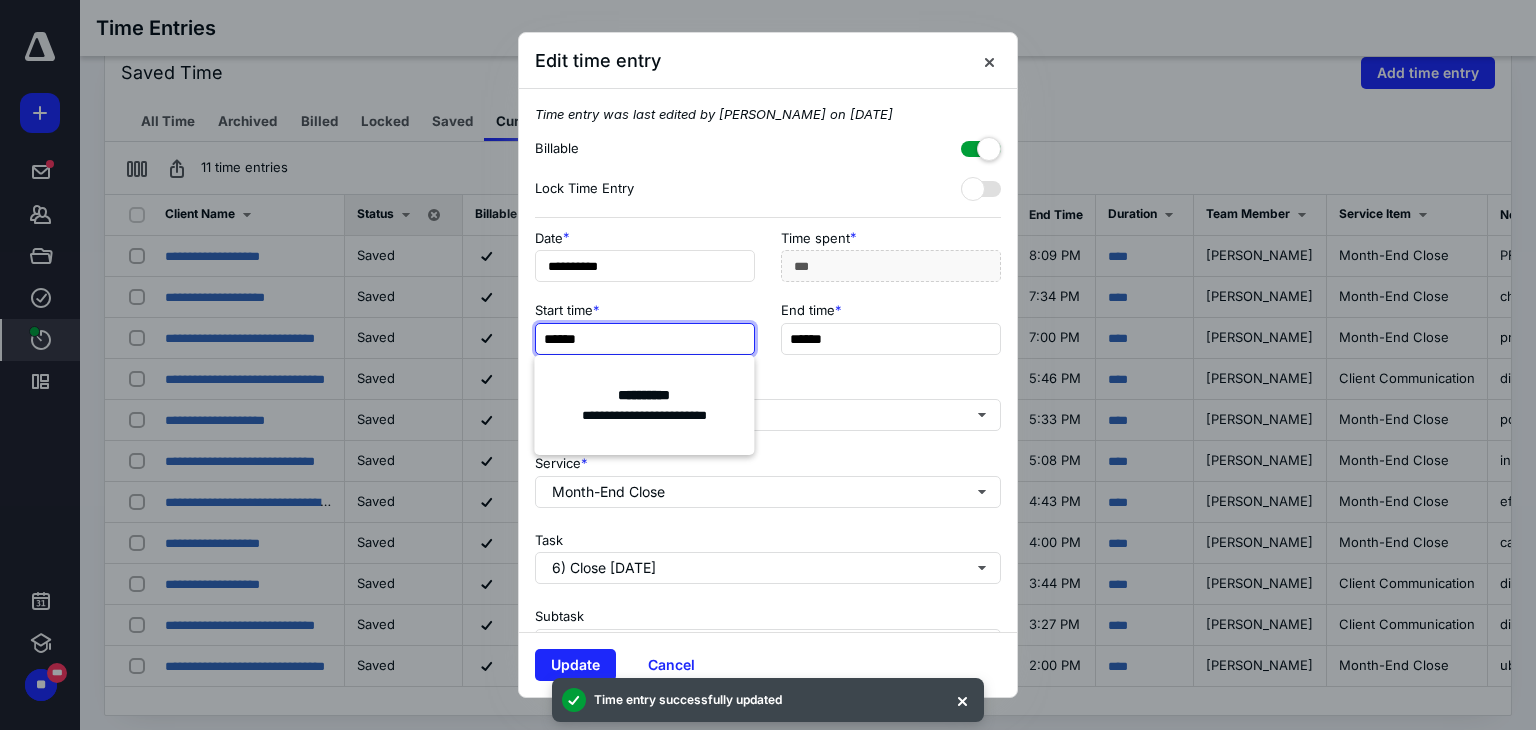 type on "******" 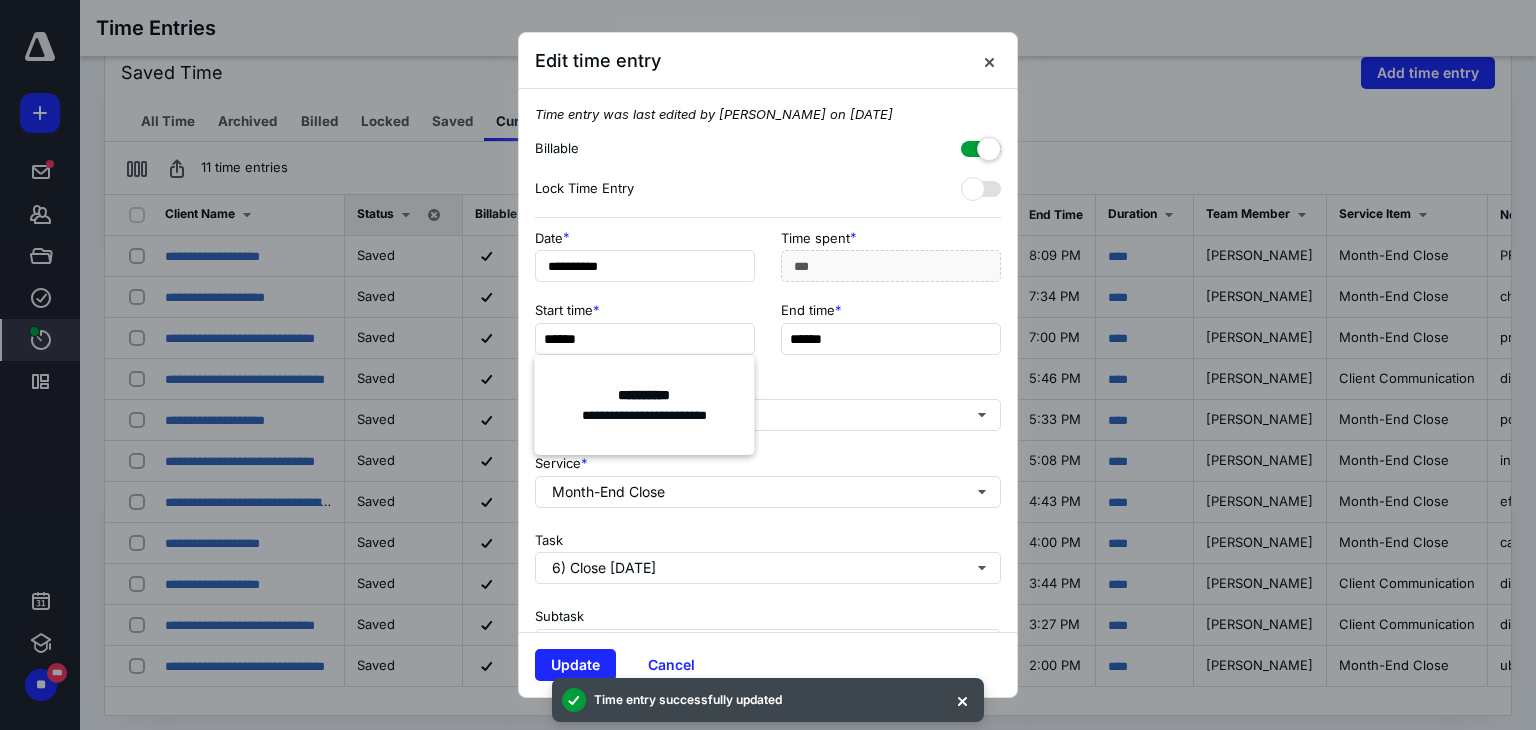 type on "***" 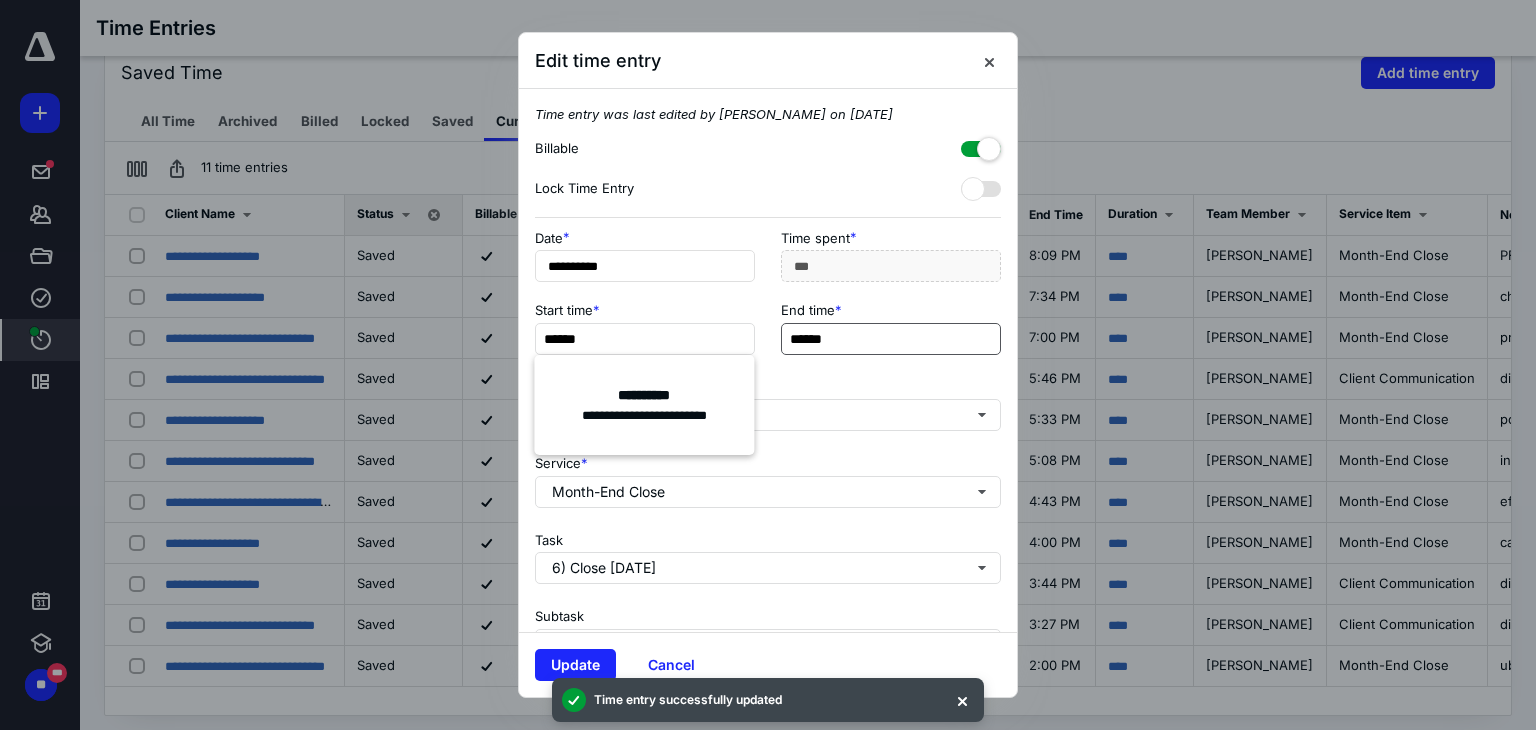 drag, startPoint x: 841, startPoint y: 300, endPoint x: 831, endPoint y: 339, distance: 40.261642 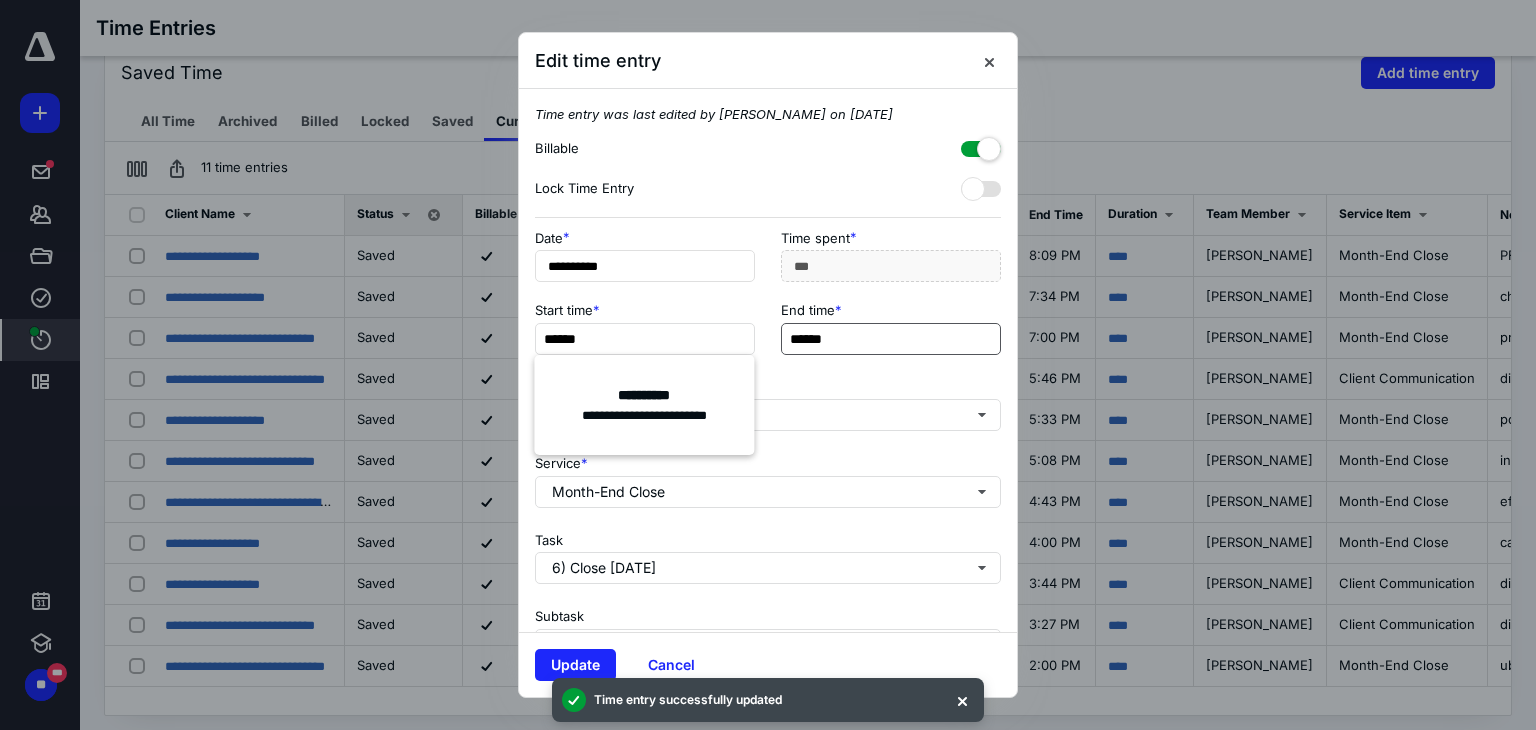 click on "End time *" at bounding box center (891, 310) 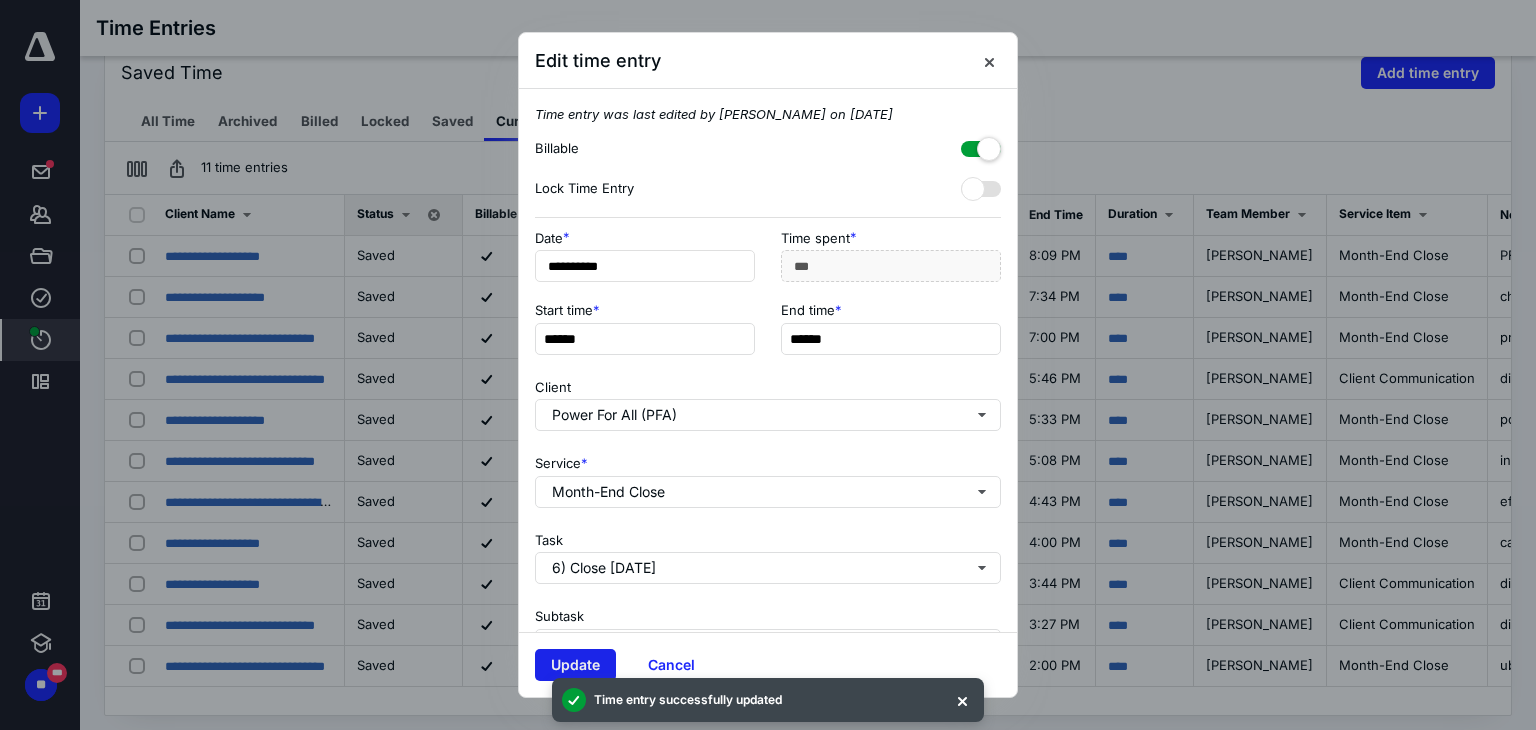click on "Update" at bounding box center (575, 665) 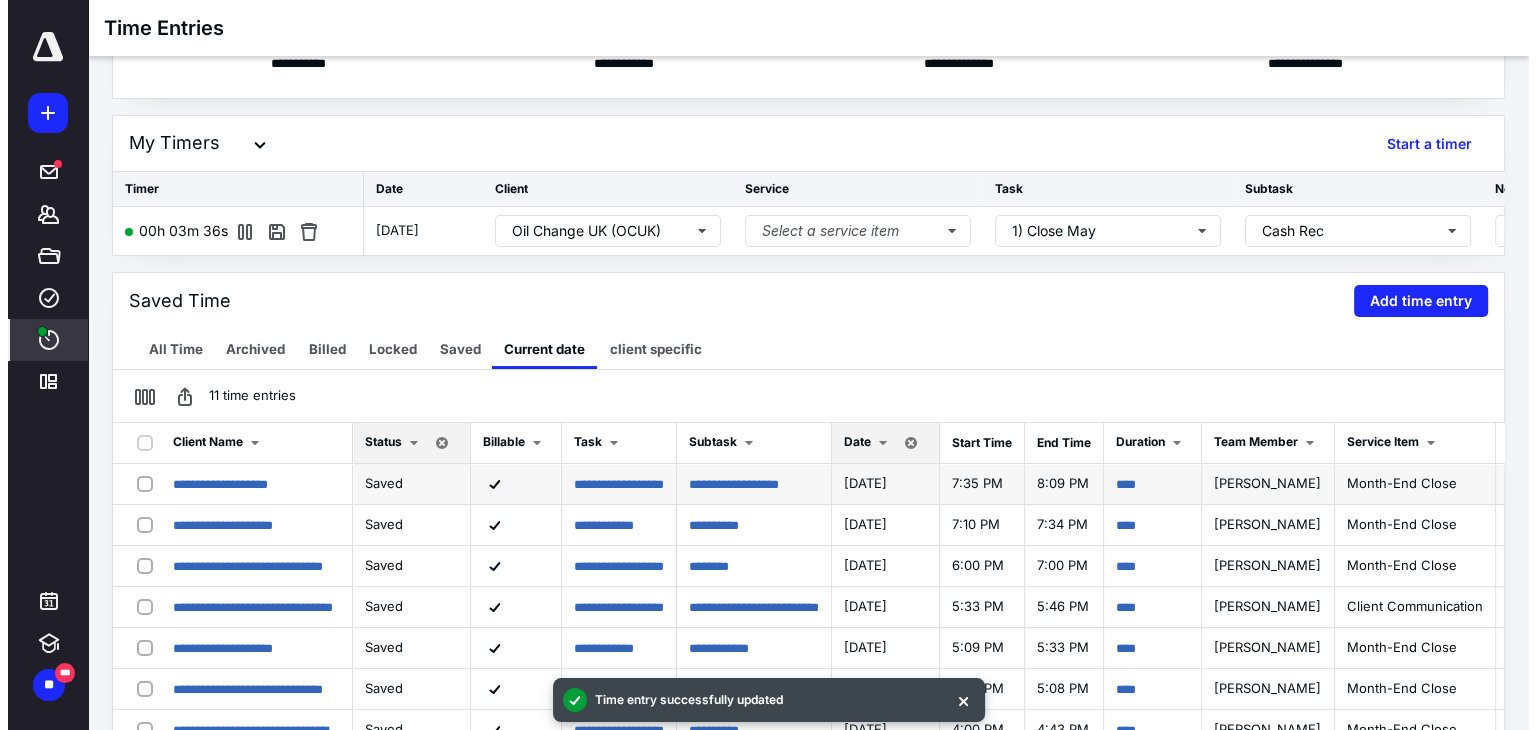 scroll, scrollTop: 0, scrollLeft: 0, axis: both 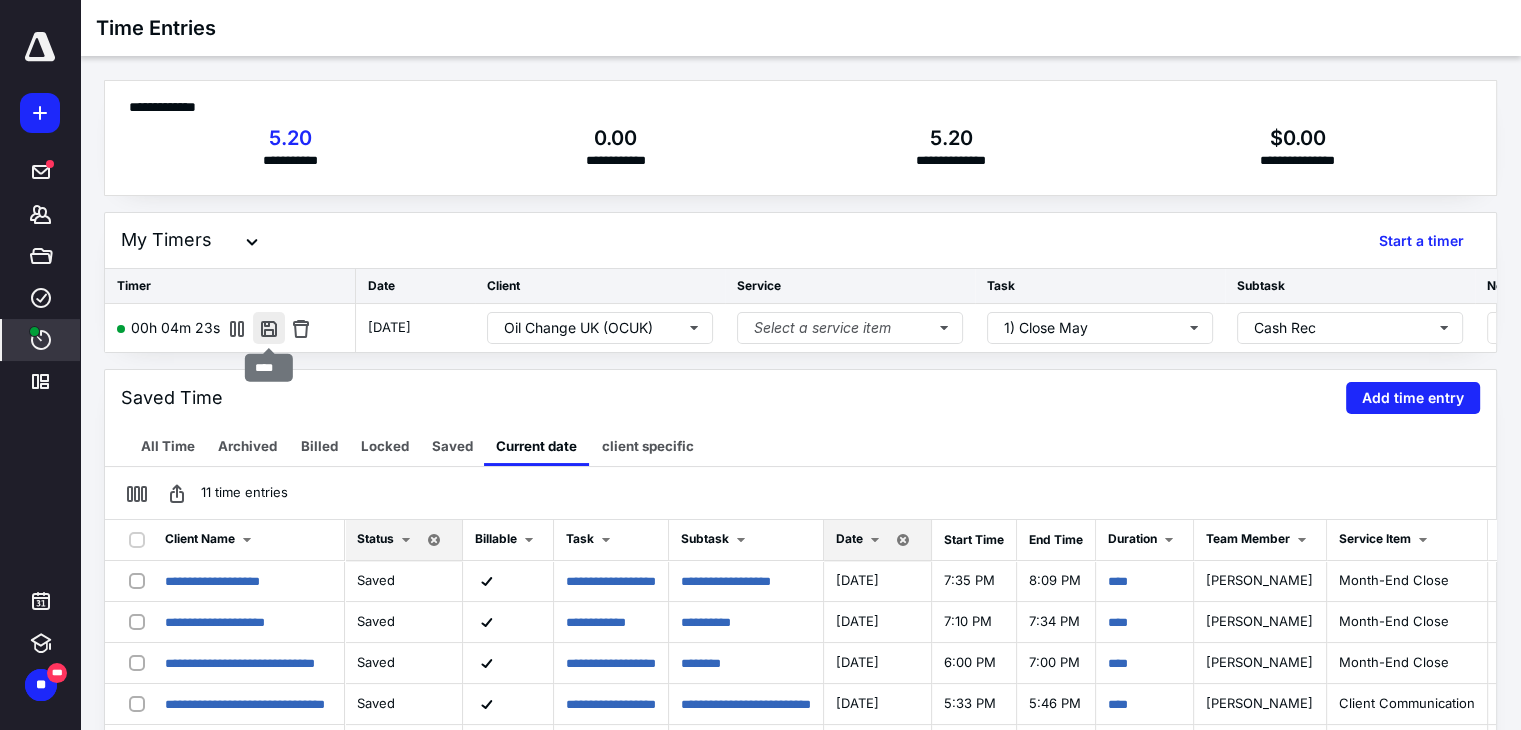 click at bounding box center [269, 328] 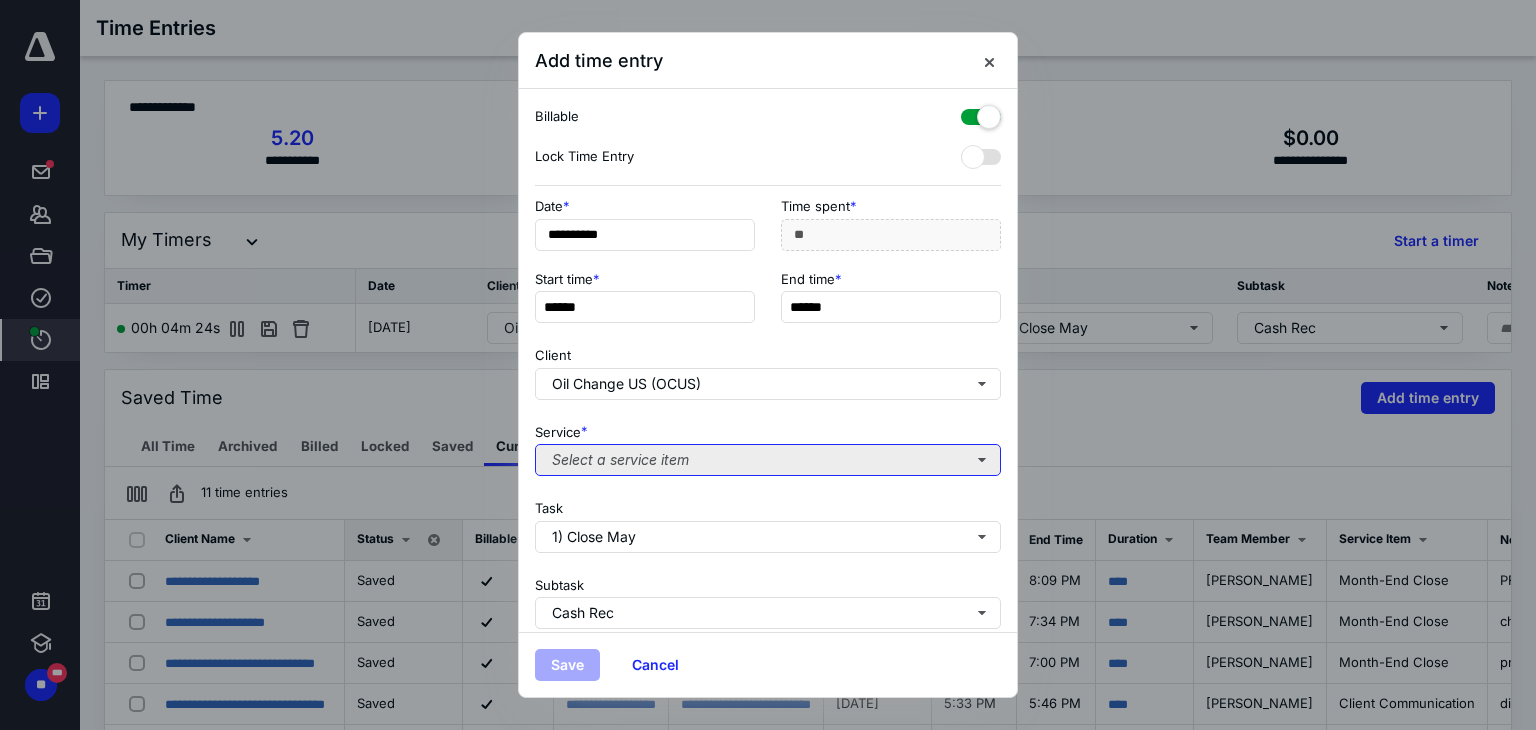 click on "Select a service item" at bounding box center [768, 460] 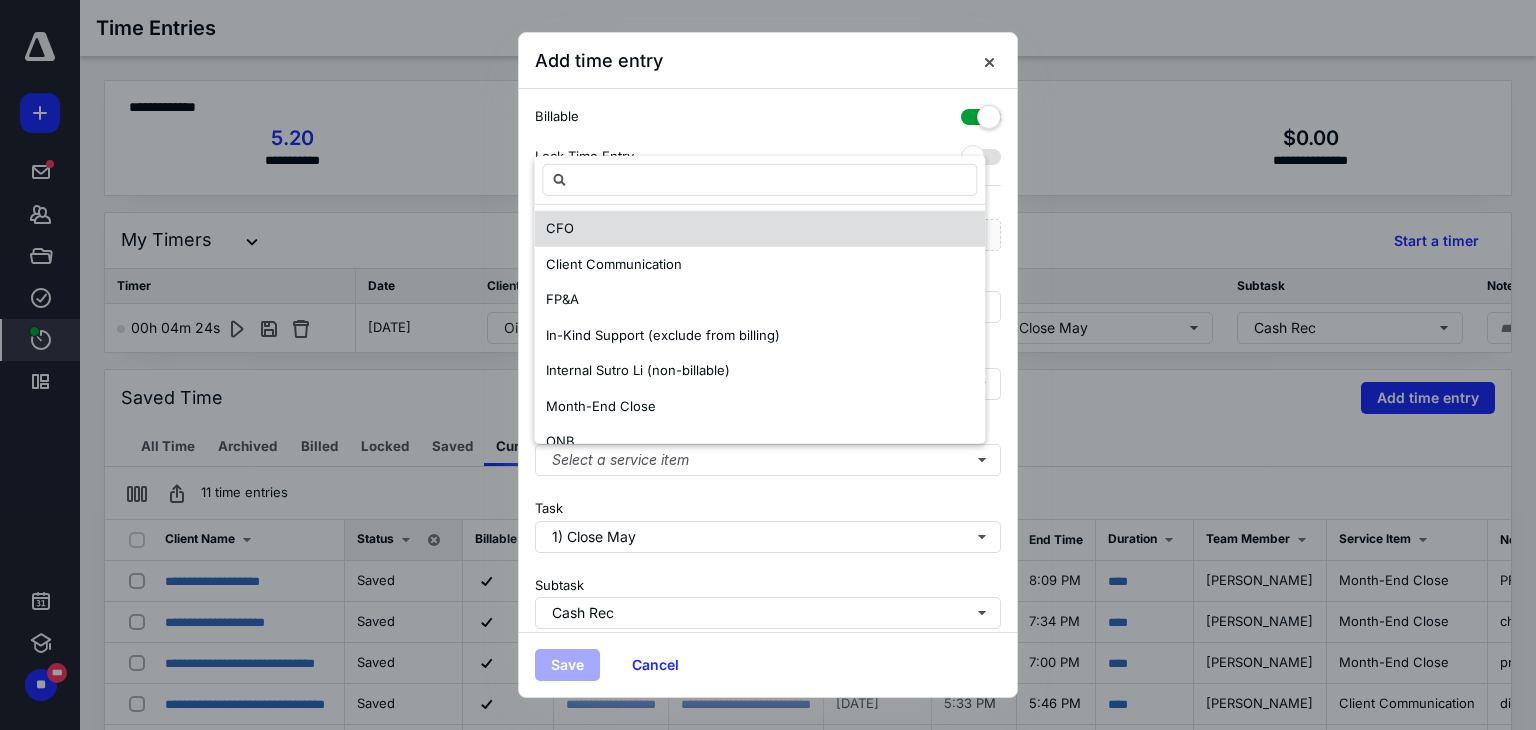 scroll, scrollTop: 182, scrollLeft: 0, axis: vertical 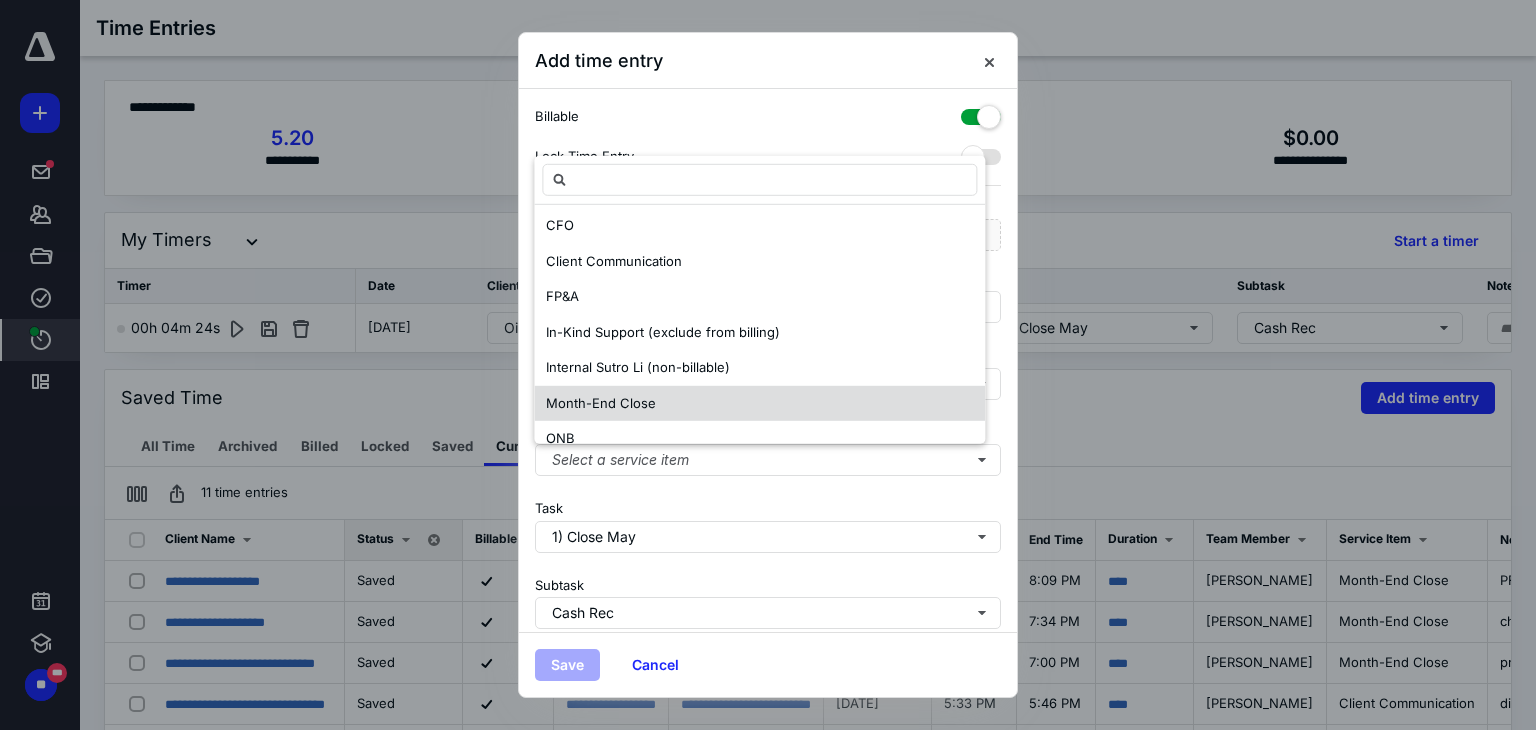click on "Month-End Close" at bounding box center (759, 404) 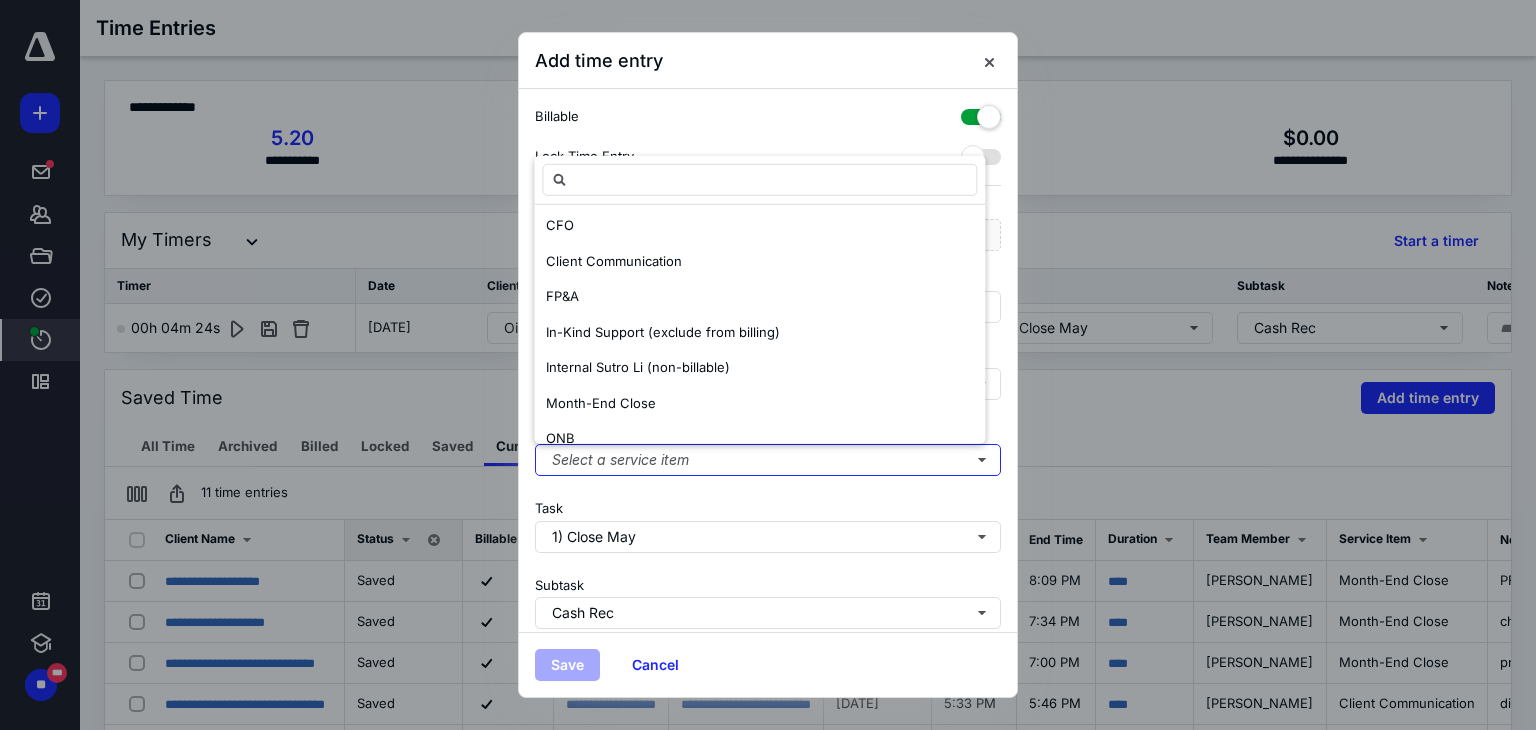 scroll, scrollTop: 0, scrollLeft: 0, axis: both 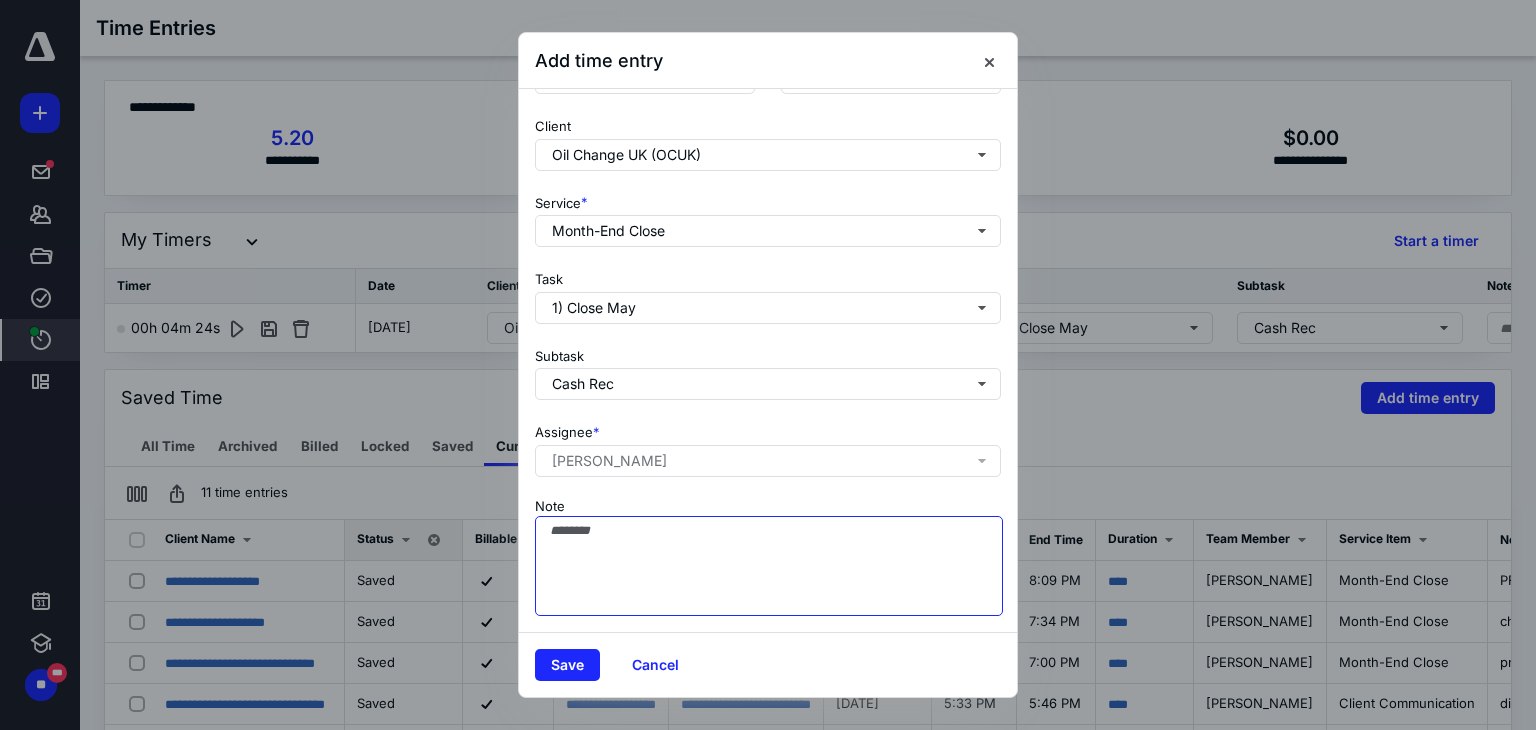 click on "Note" at bounding box center (769, 566) 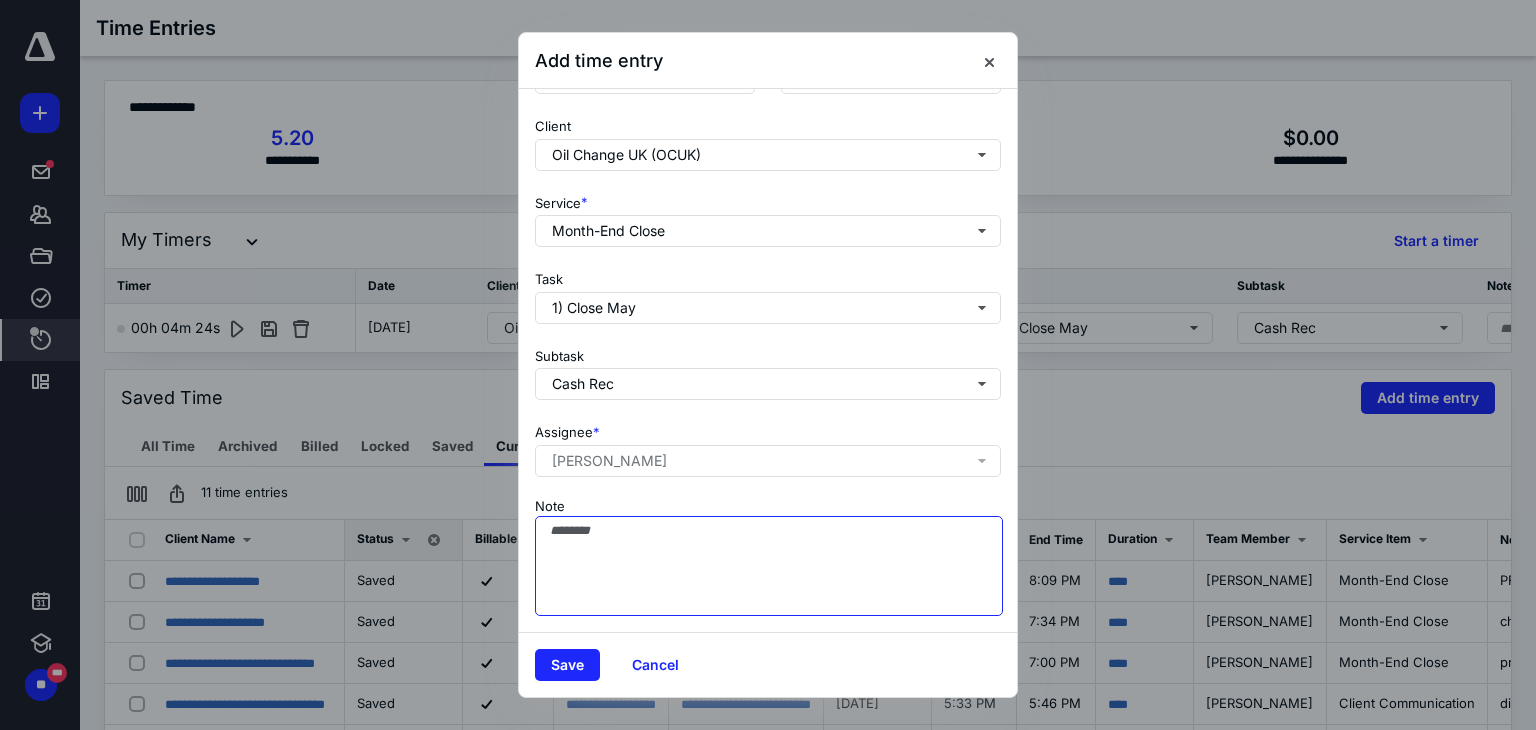 type on "*" 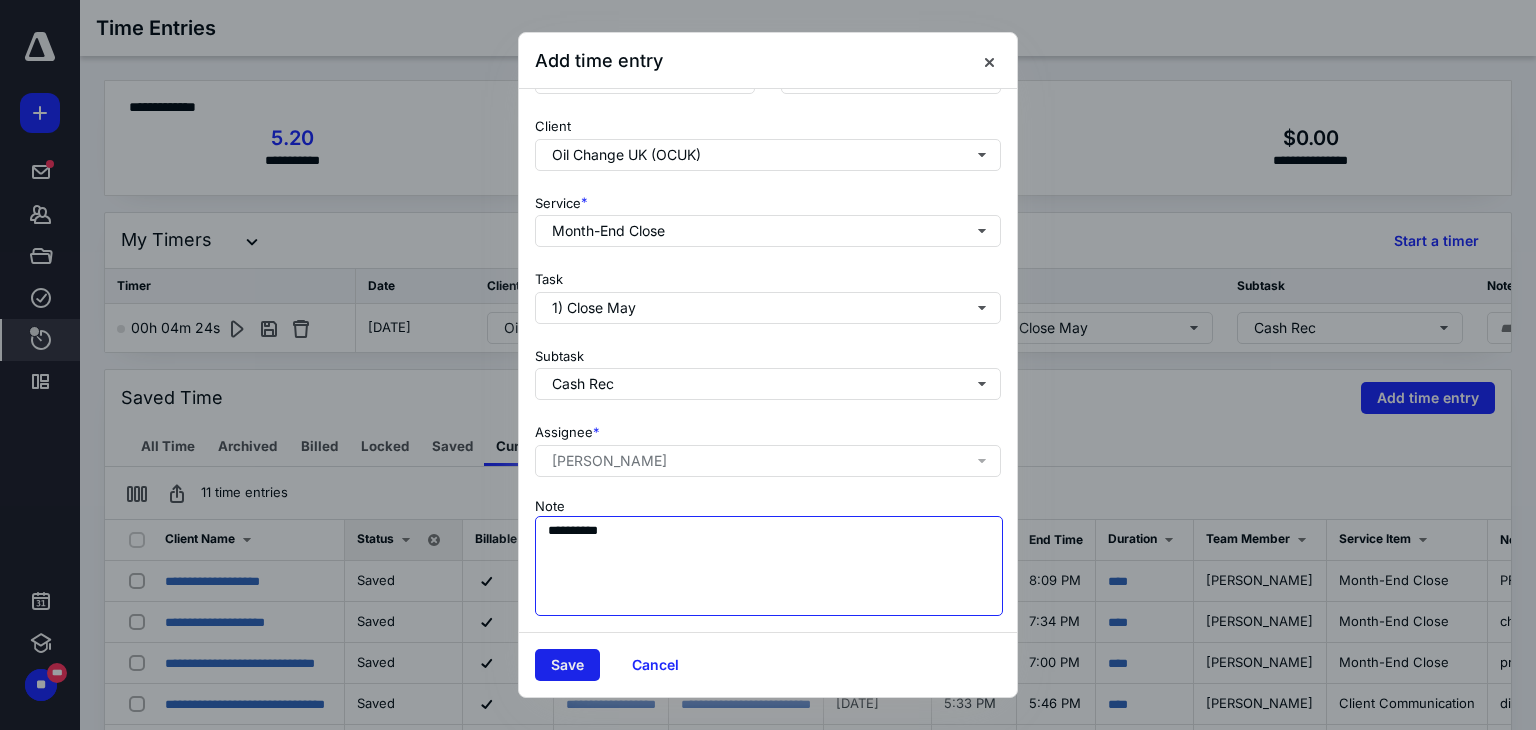 type on "**********" 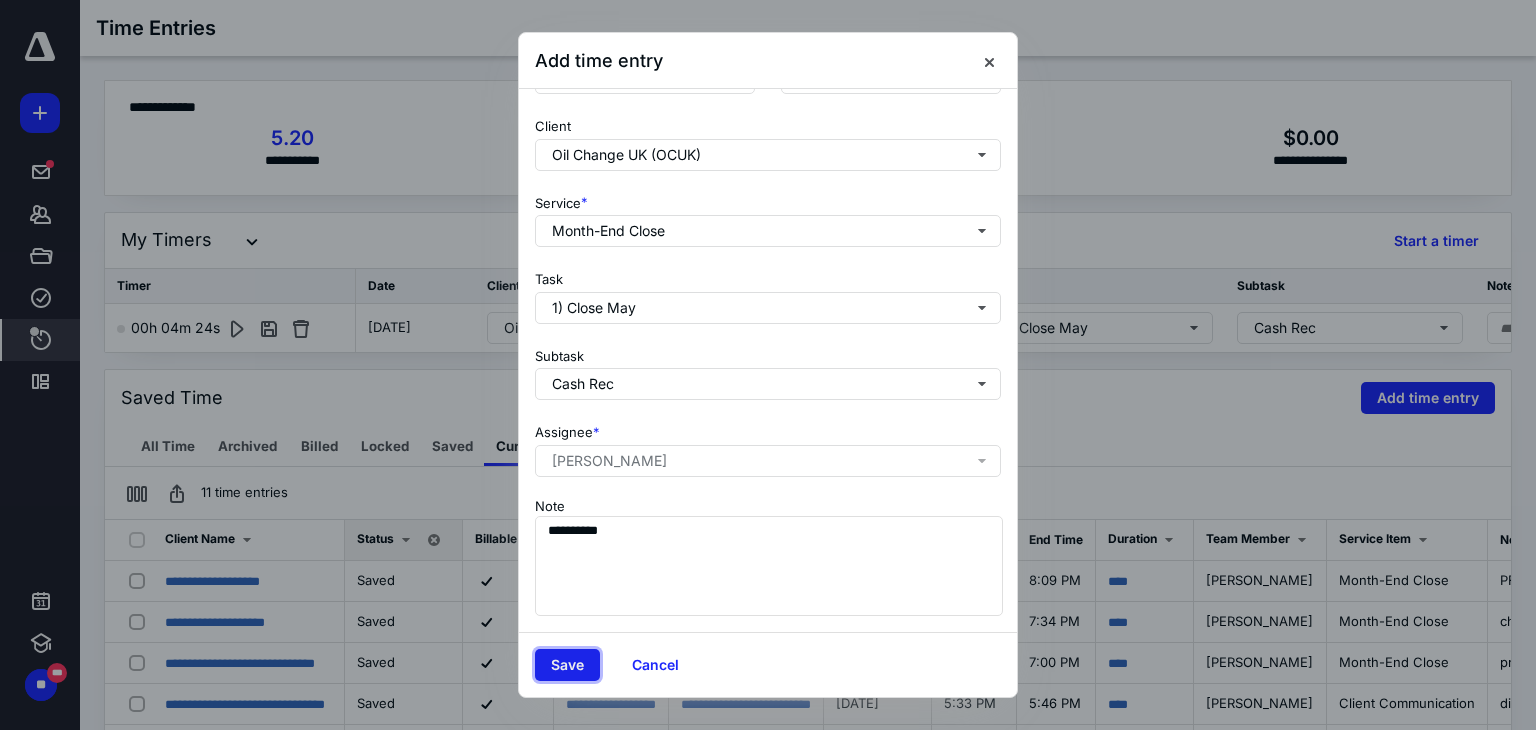 click on "Save" at bounding box center [567, 665] 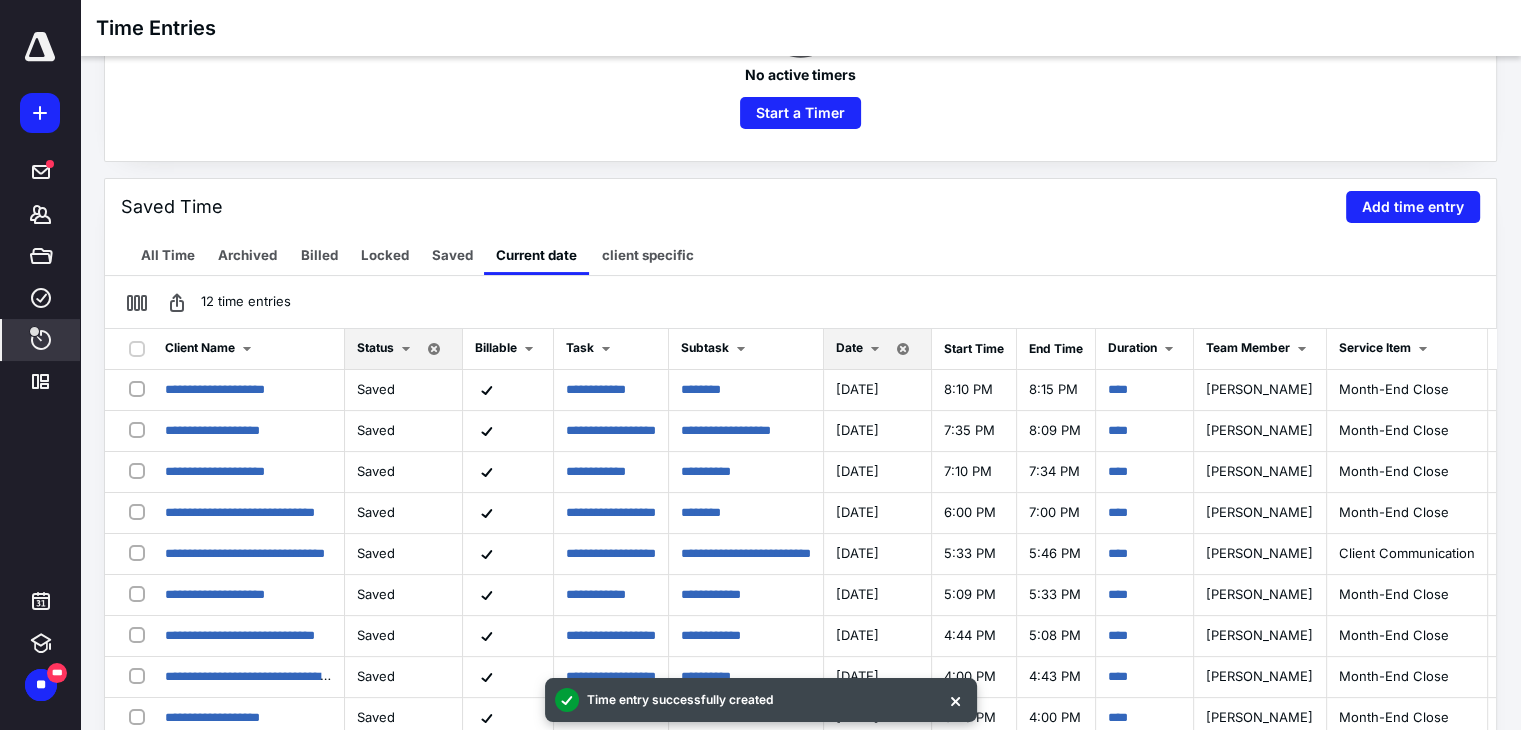 scroll, scrollTop: 324, scrollLeft: 0, axis: vertical 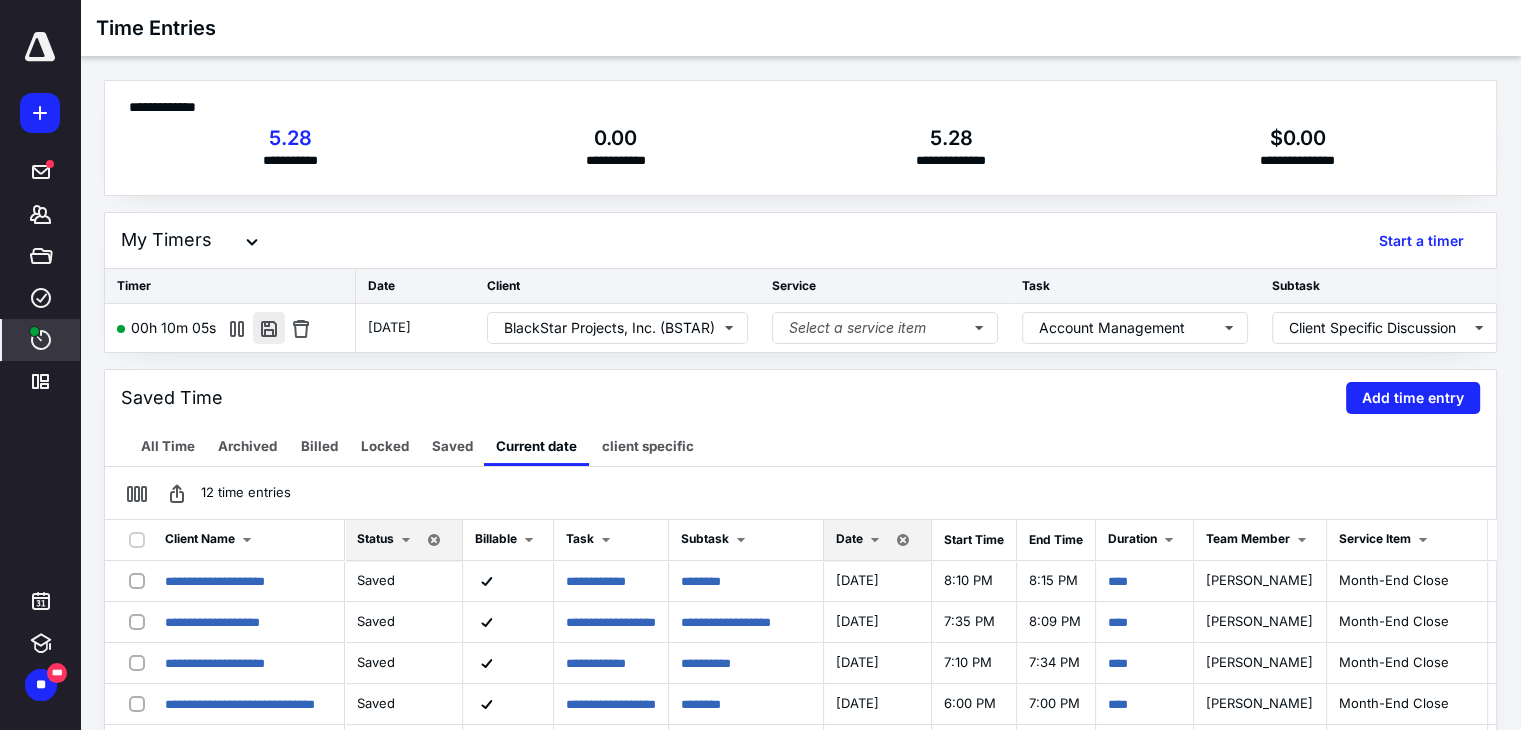 click at bounding box center (269, 328) 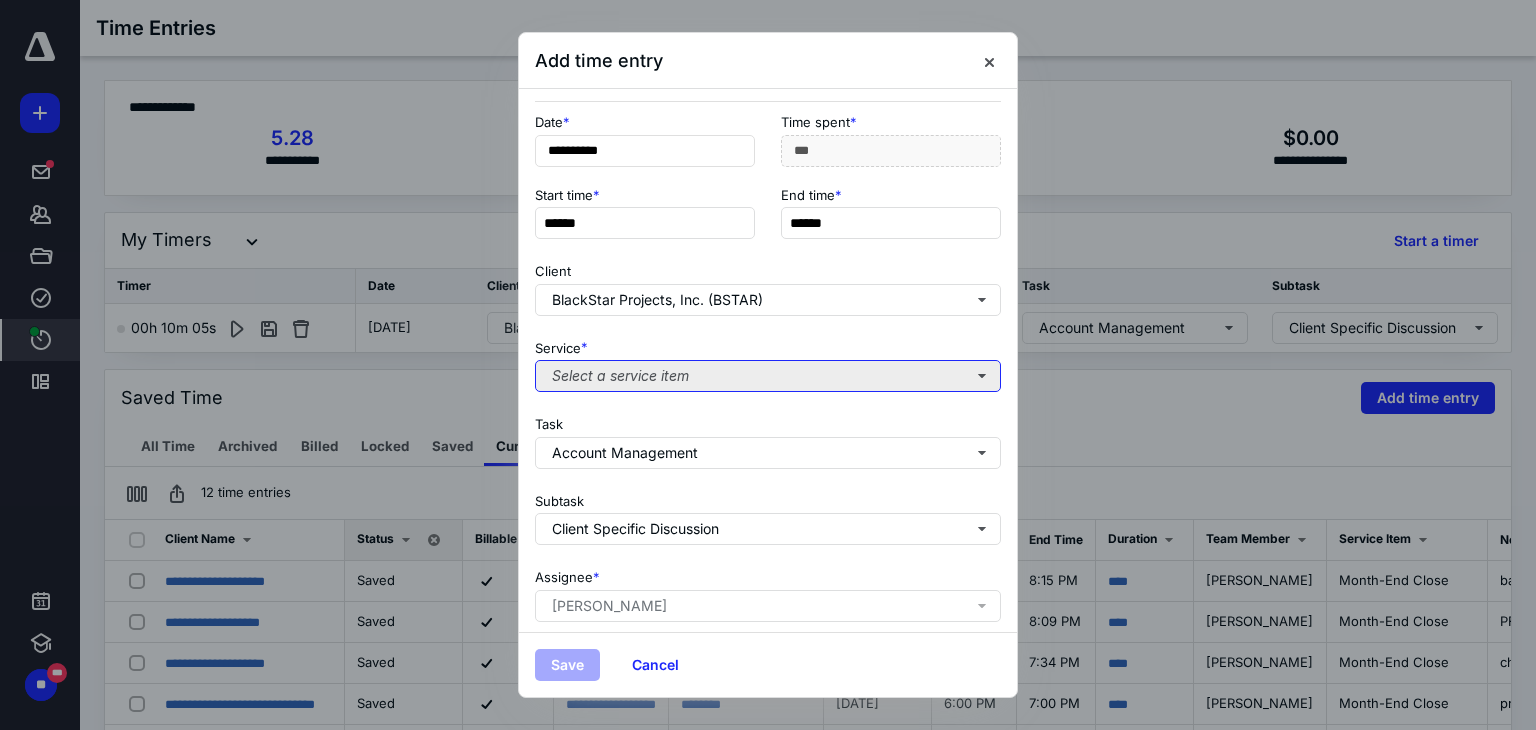 click on "Select a service item" at bounding box center [768, 376] 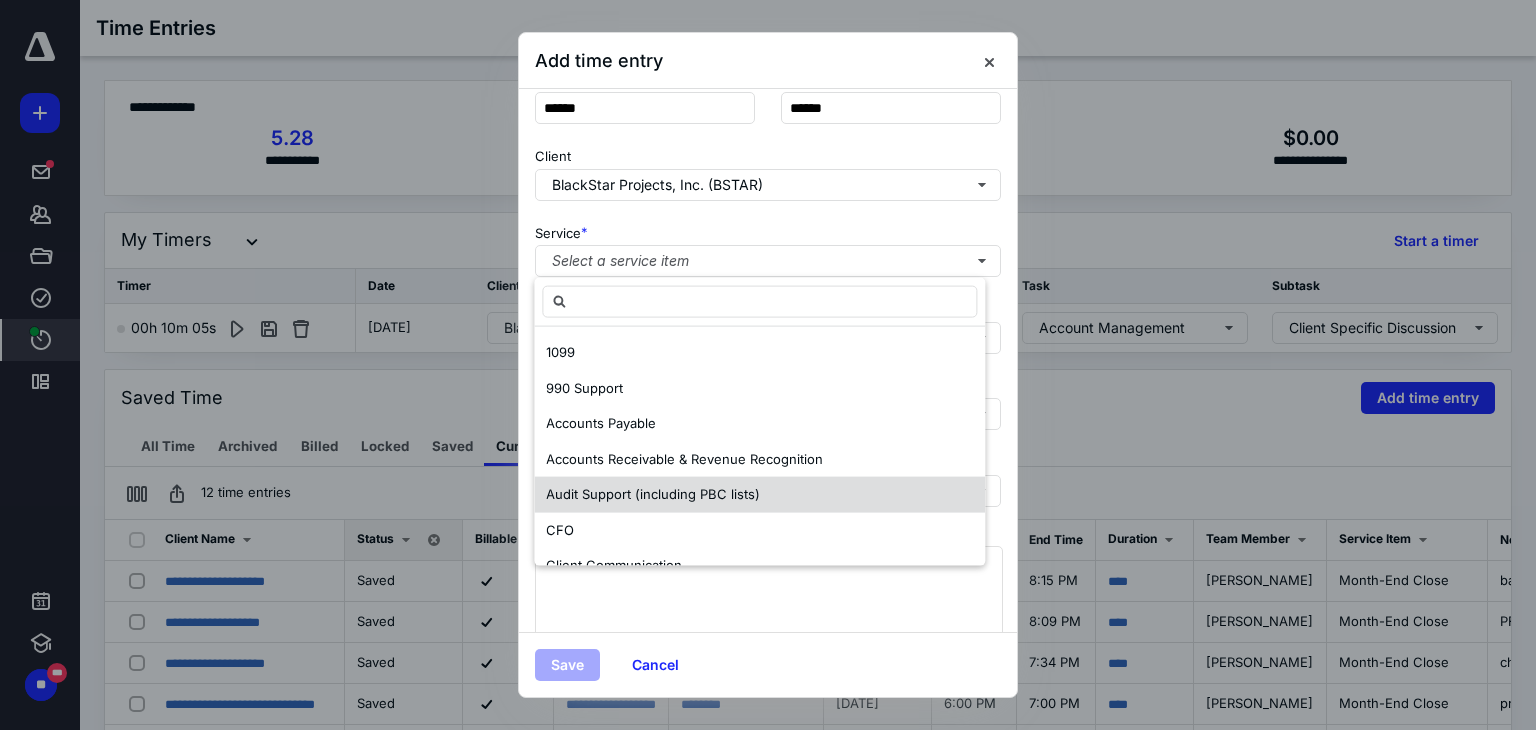 scroll, scrollTop: 200, scrollLeft: 0, axis: vertical 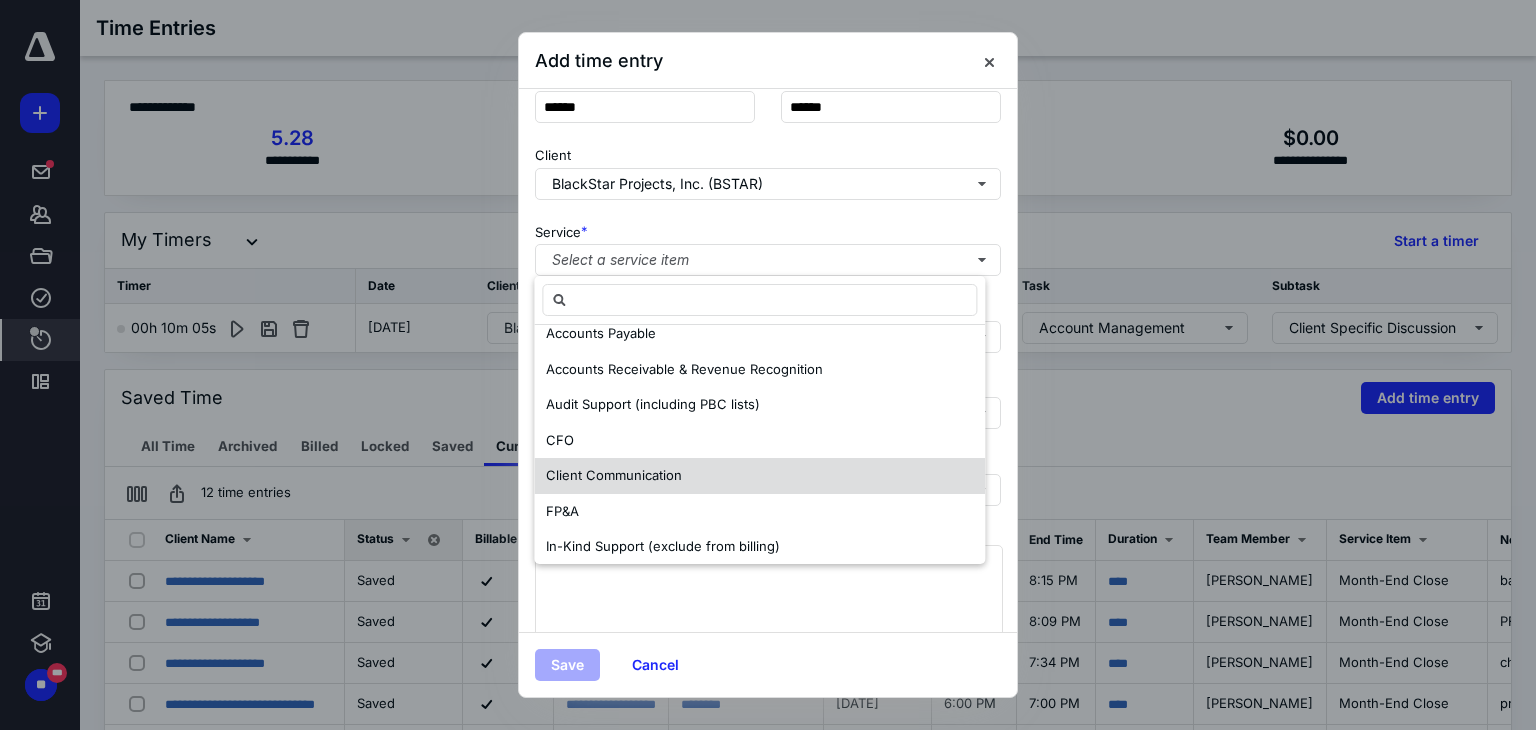 click on "Client Communication" at bounding box center [614, 475] 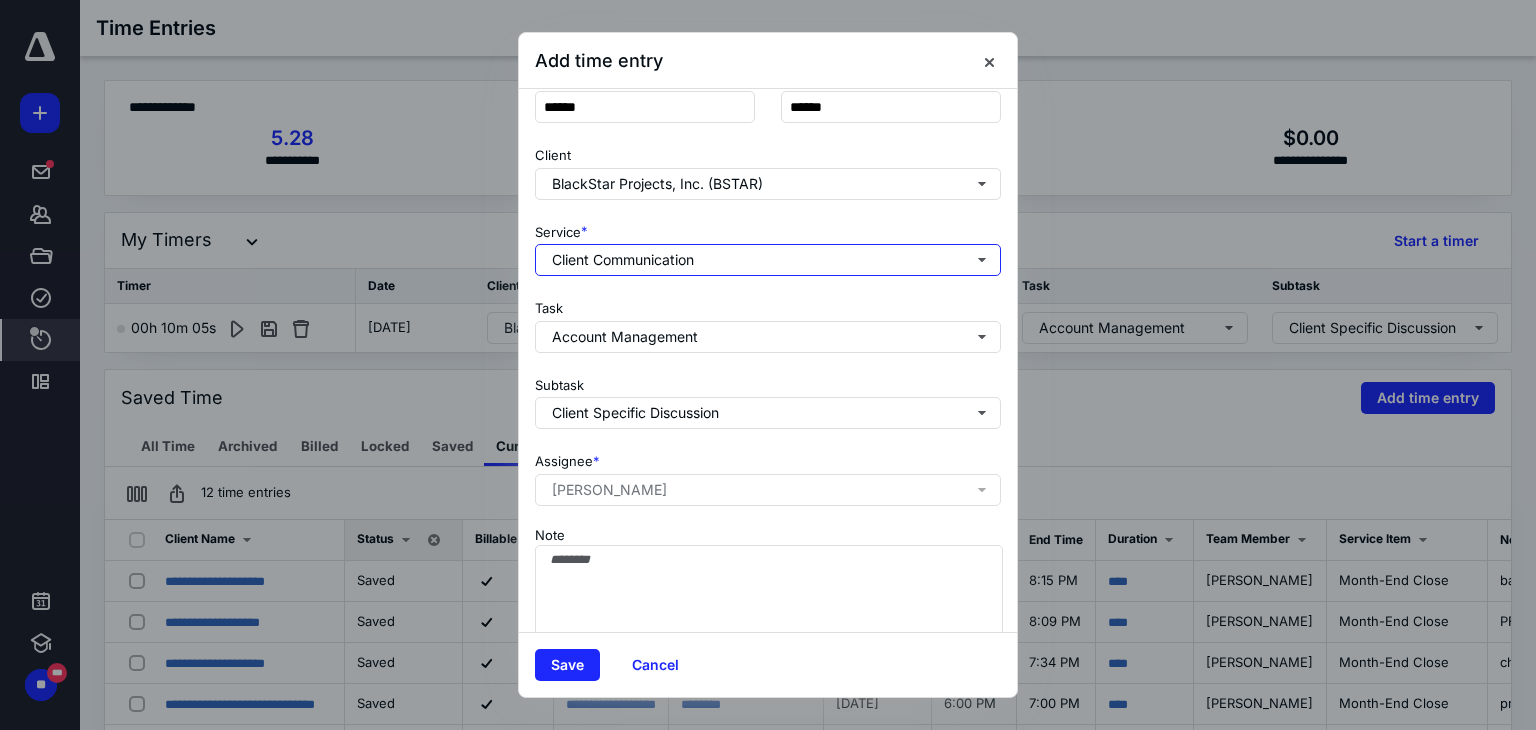 scroll, scrollTop: 0, scrollLeft: 0, axis: both 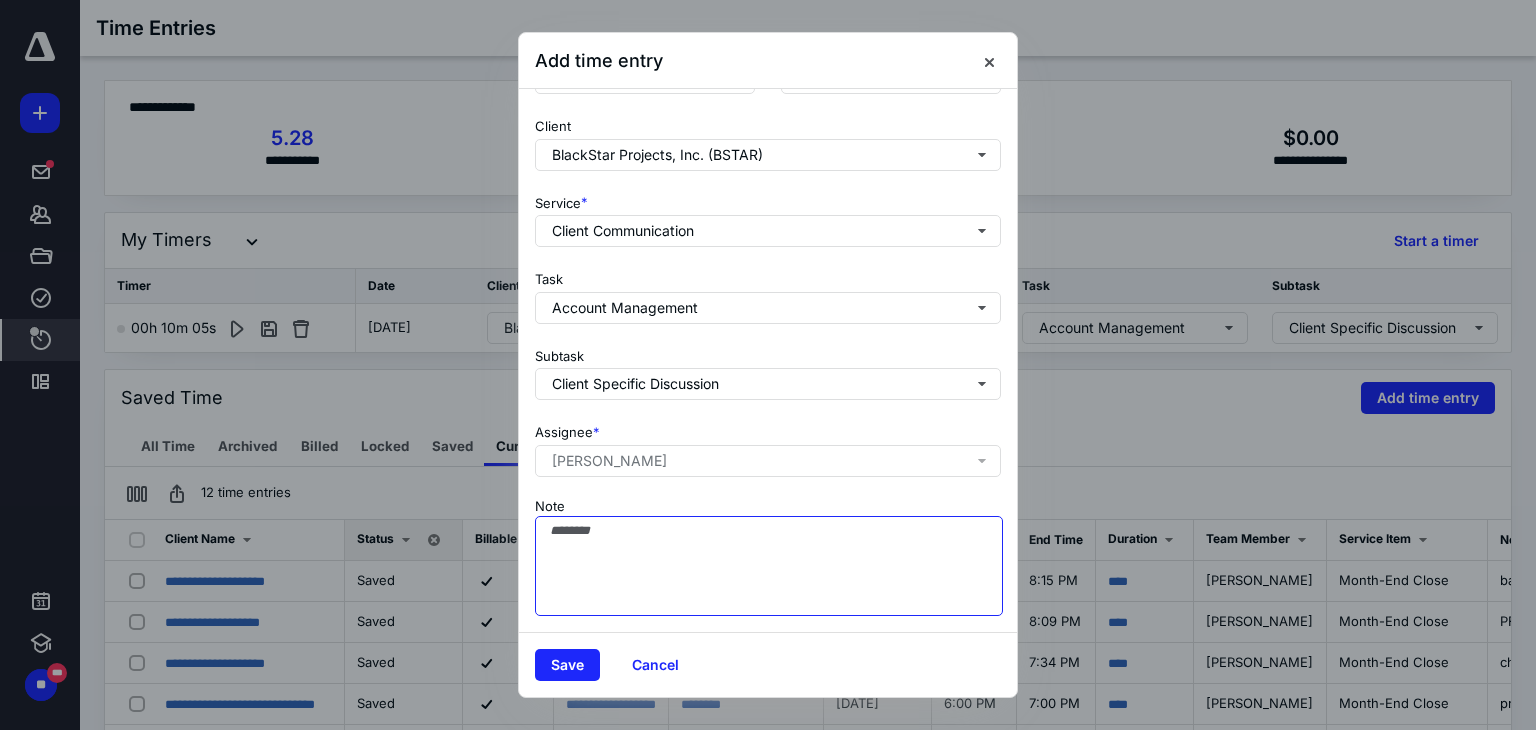 click on "Note" at bounding box center [769, 566] 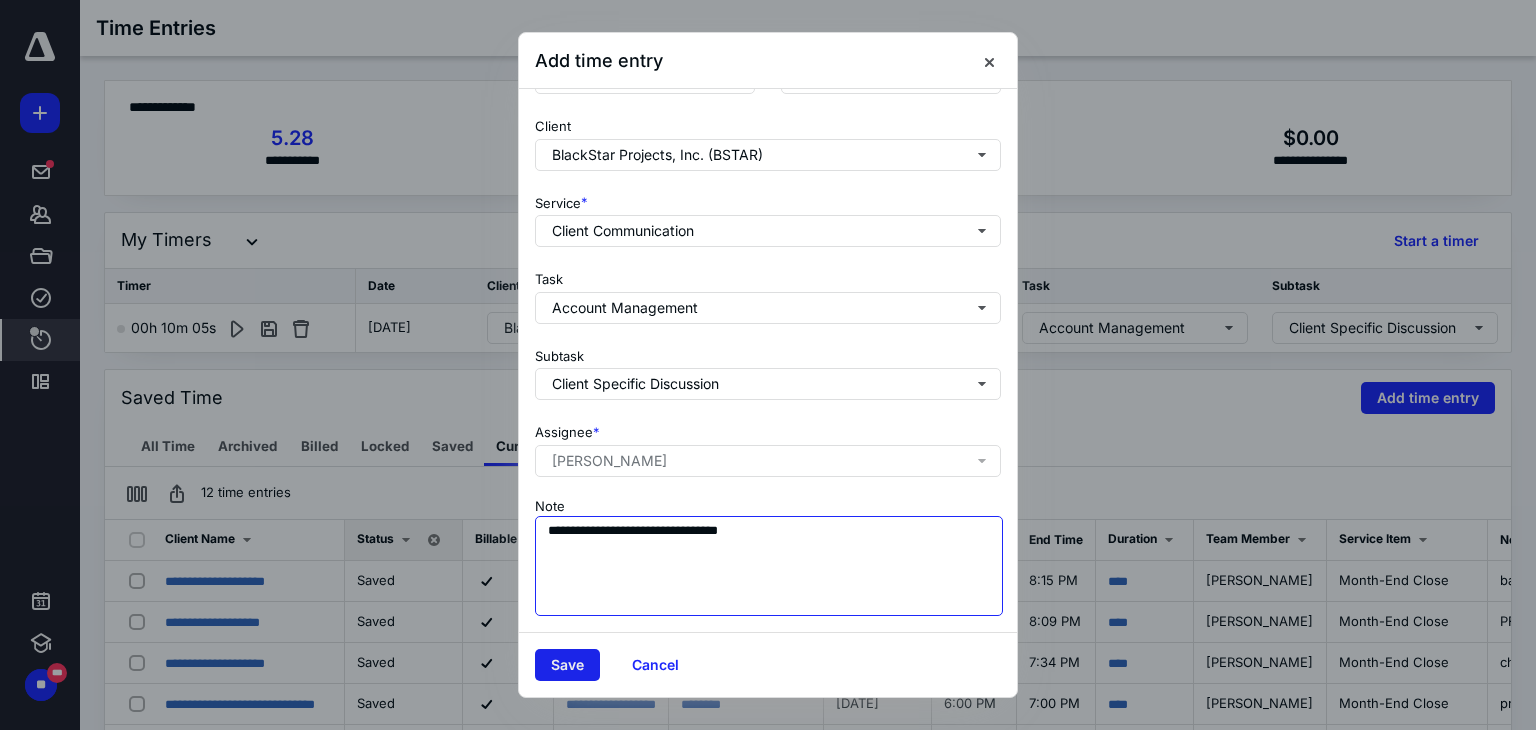 type on "**********" 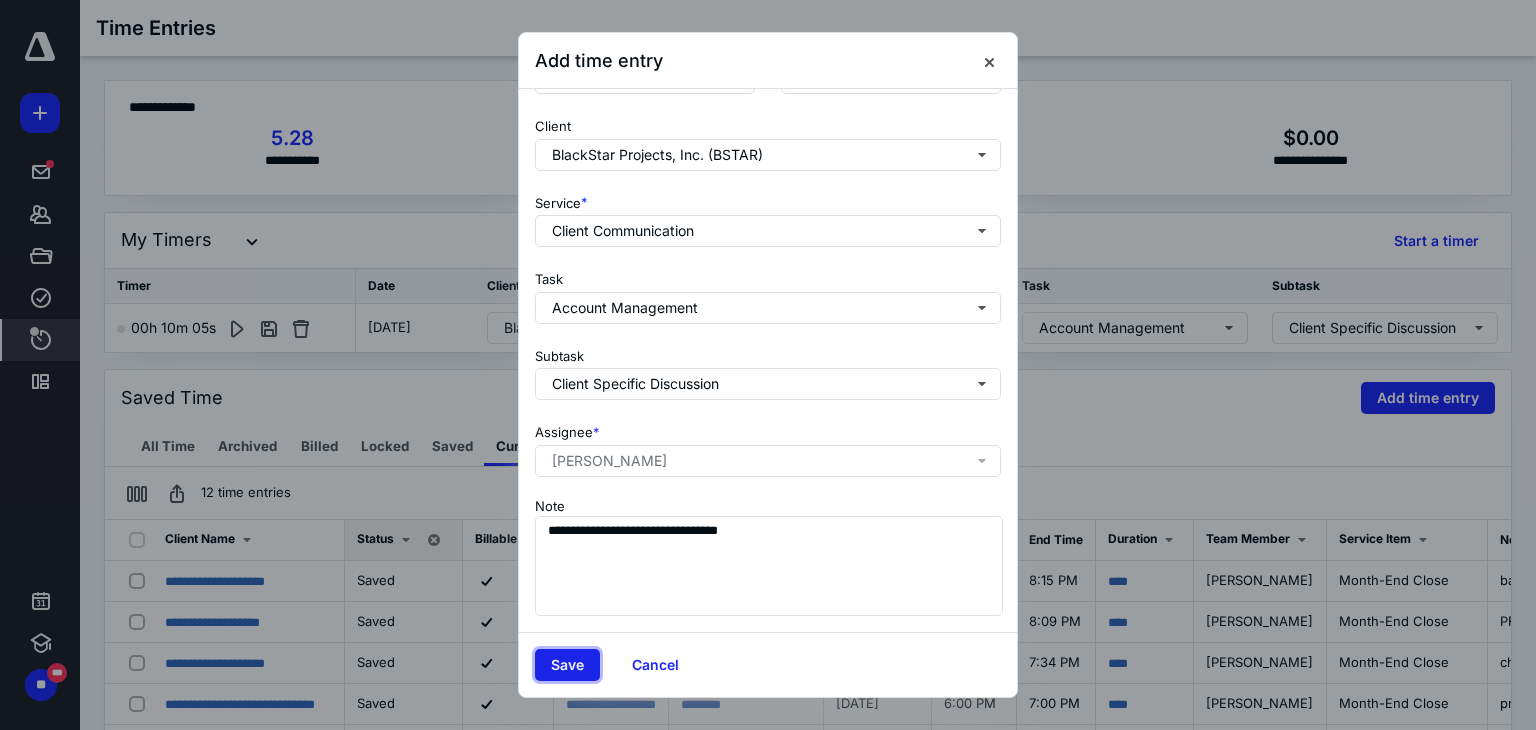 click on "Save" at bounding box center [567, 665] 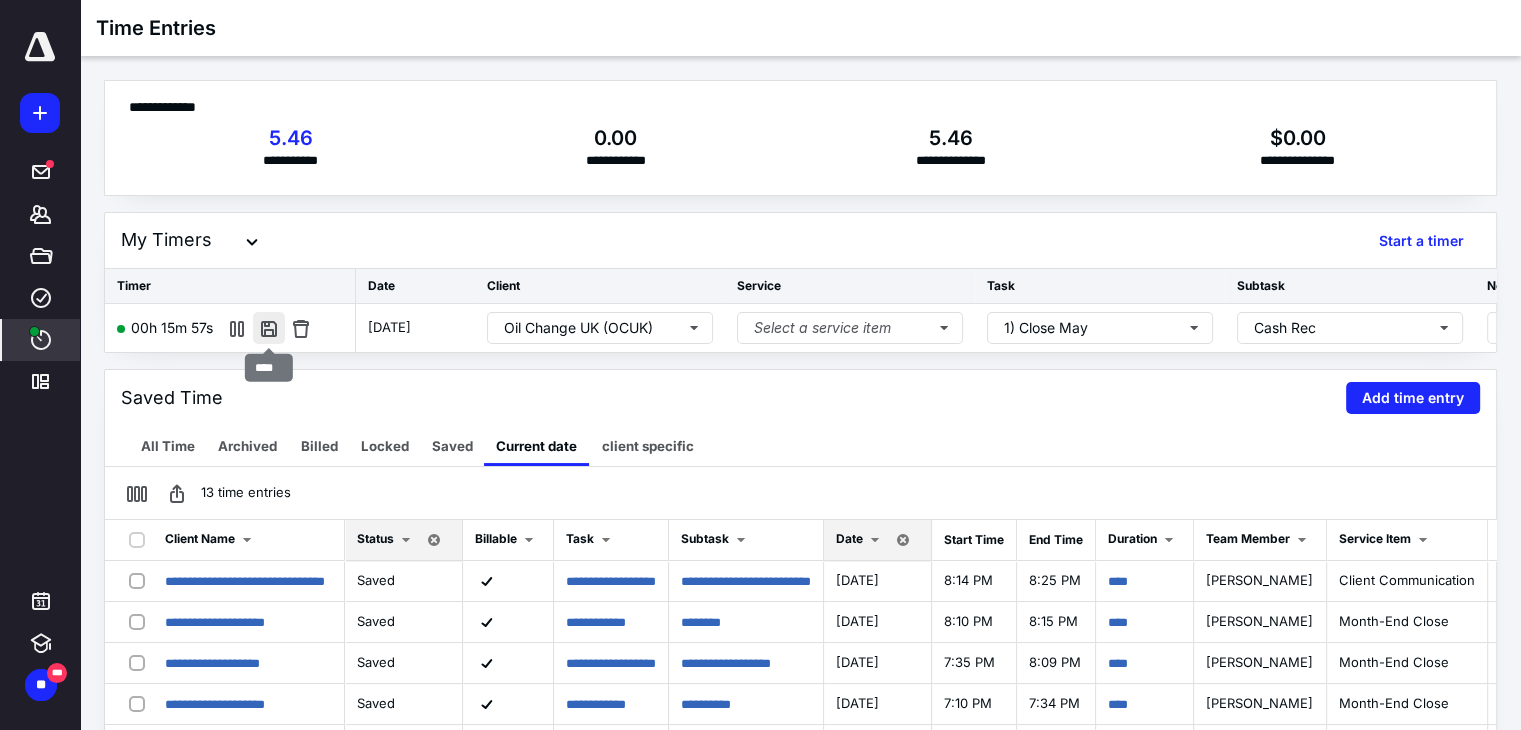 click at bounding box center (269, 328) 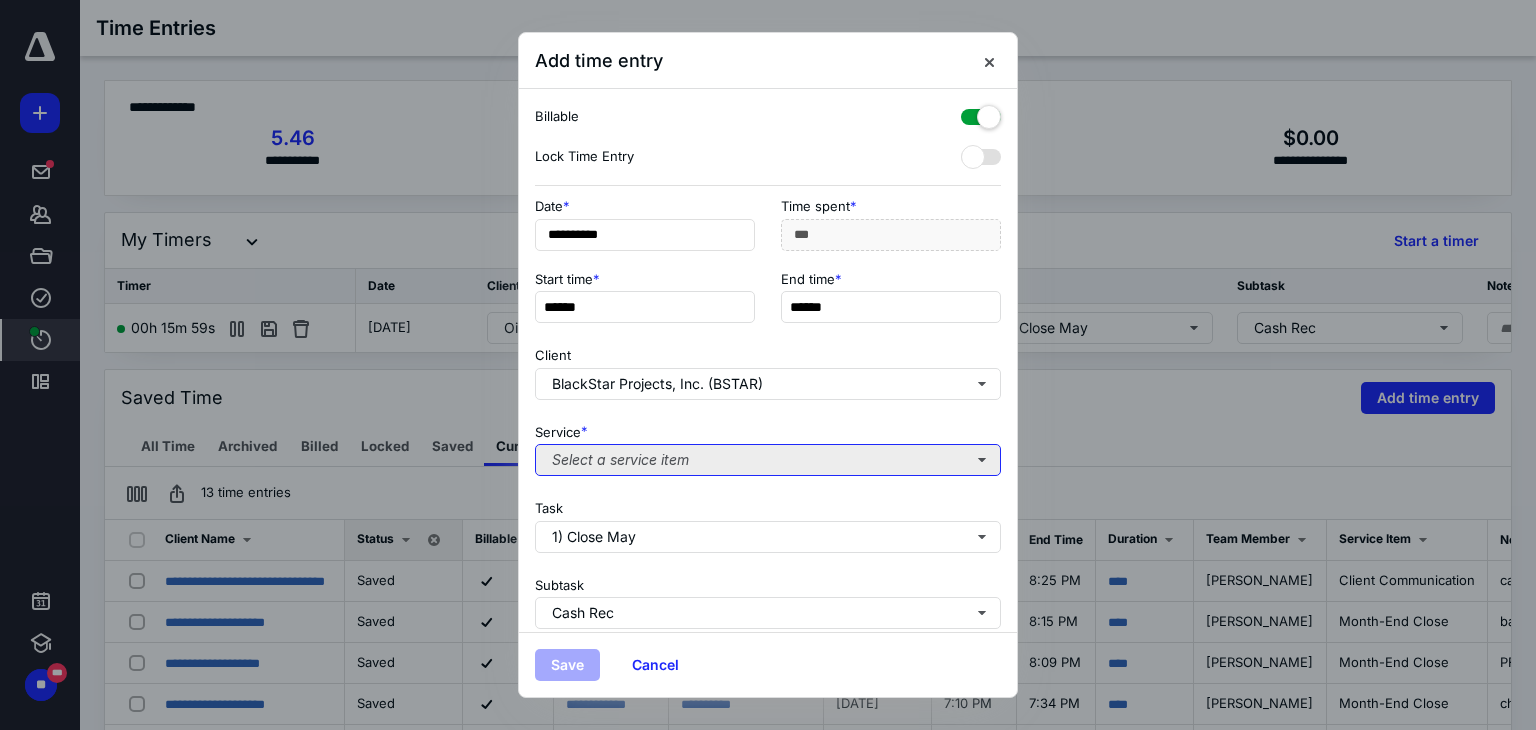 click on "Select a service item" at bounding box center [768, 460] 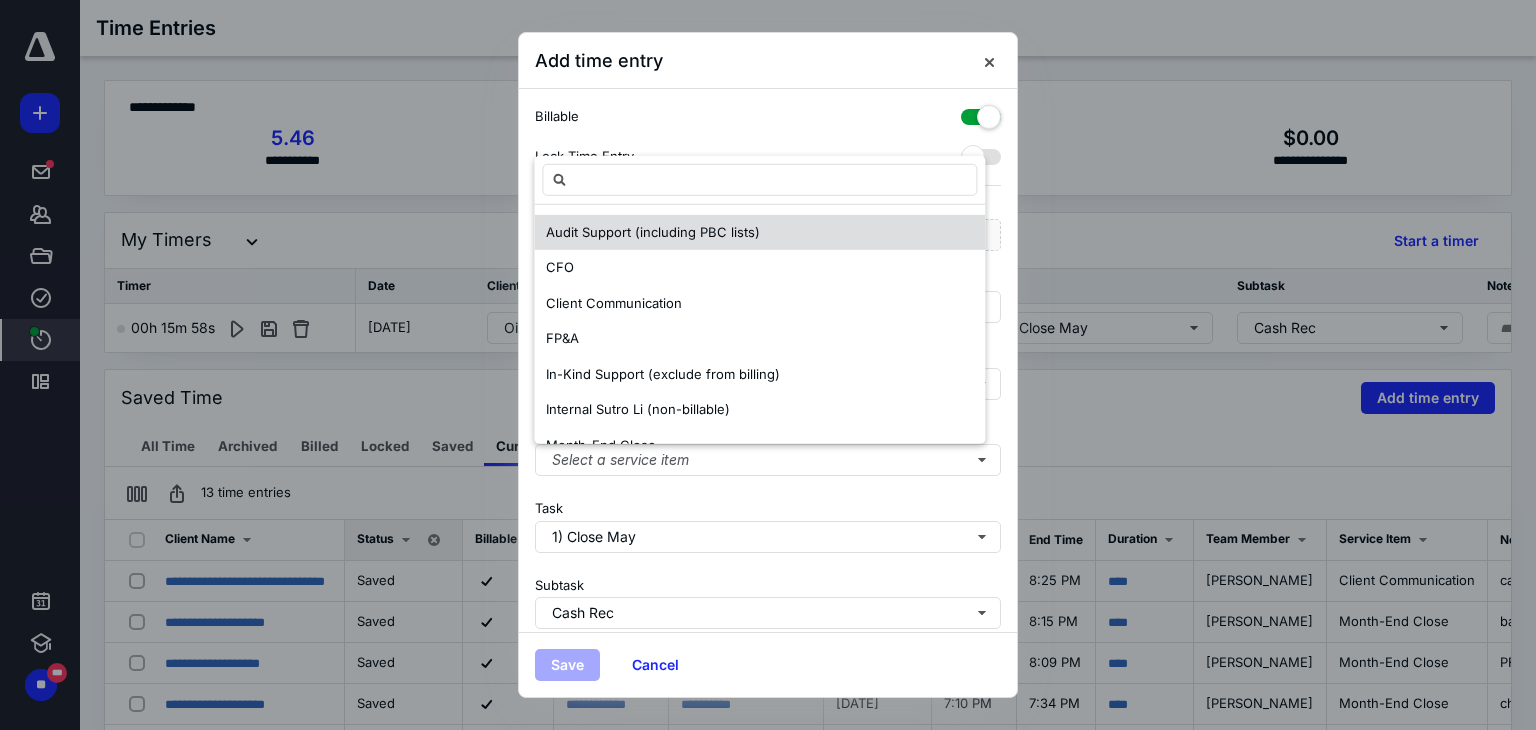 scroll, scrollTop: 220, scrollLeft: 0, axis: vertical 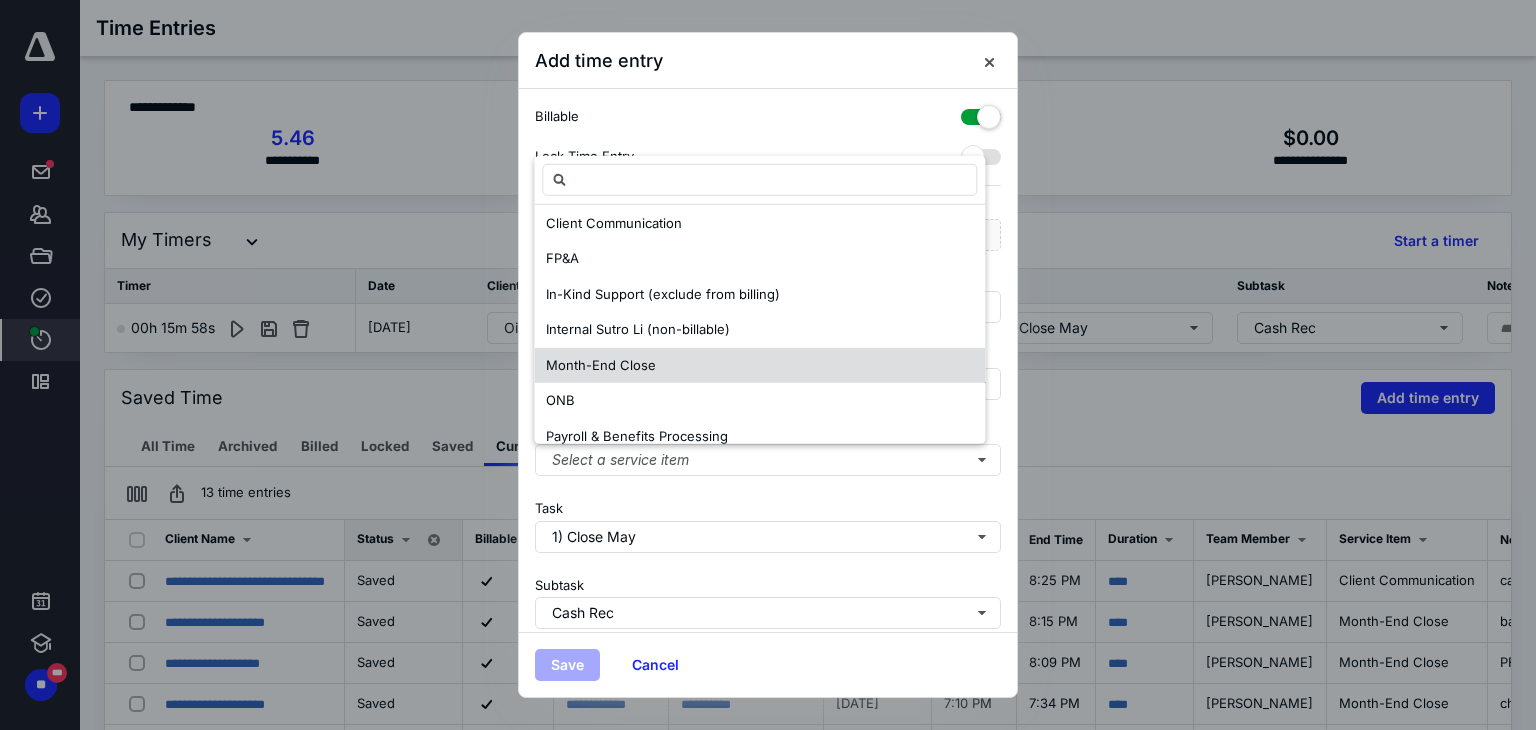 click on "Month-End Close" at bounding box center [759, 366] 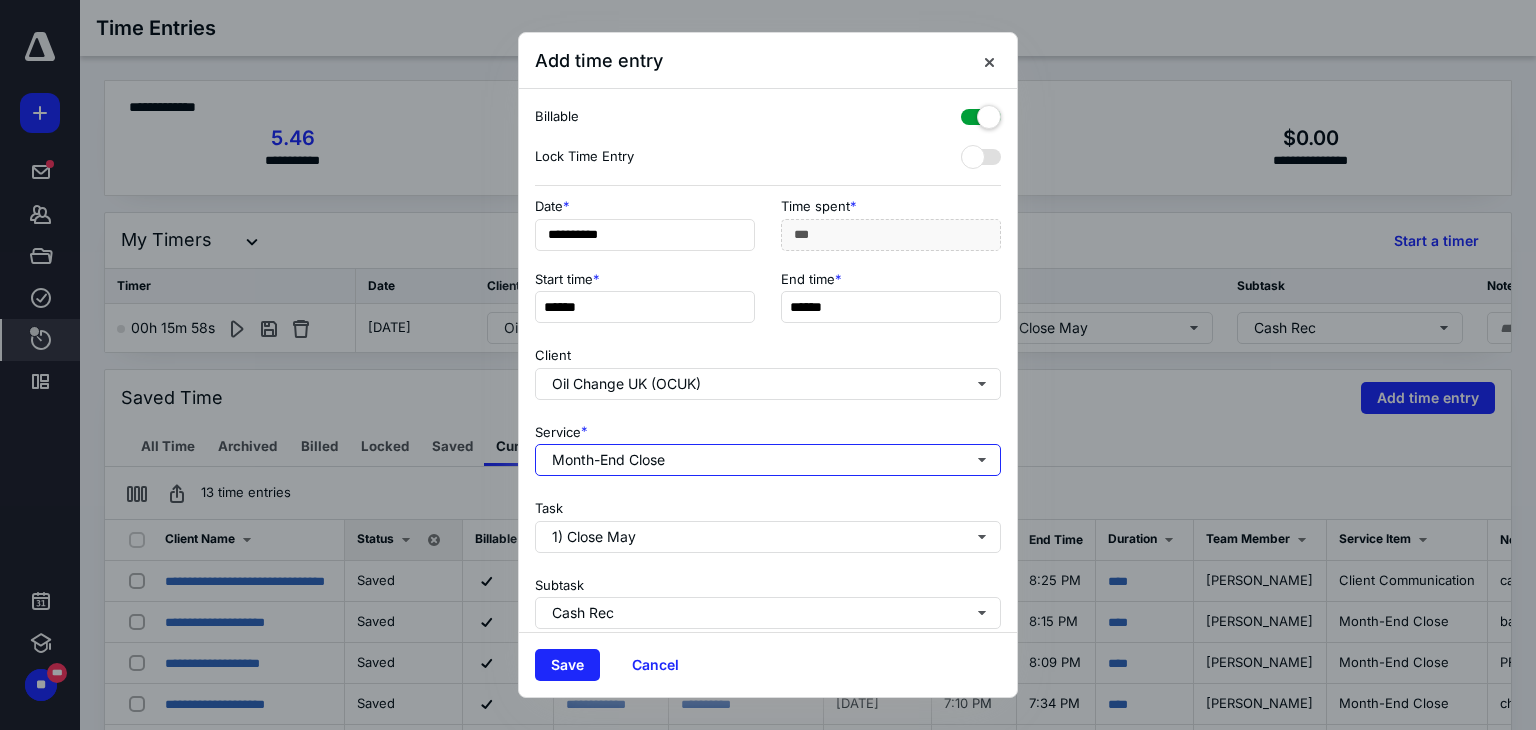 scroll, scrollTop: 0, scrollLeft: 0, axis: both 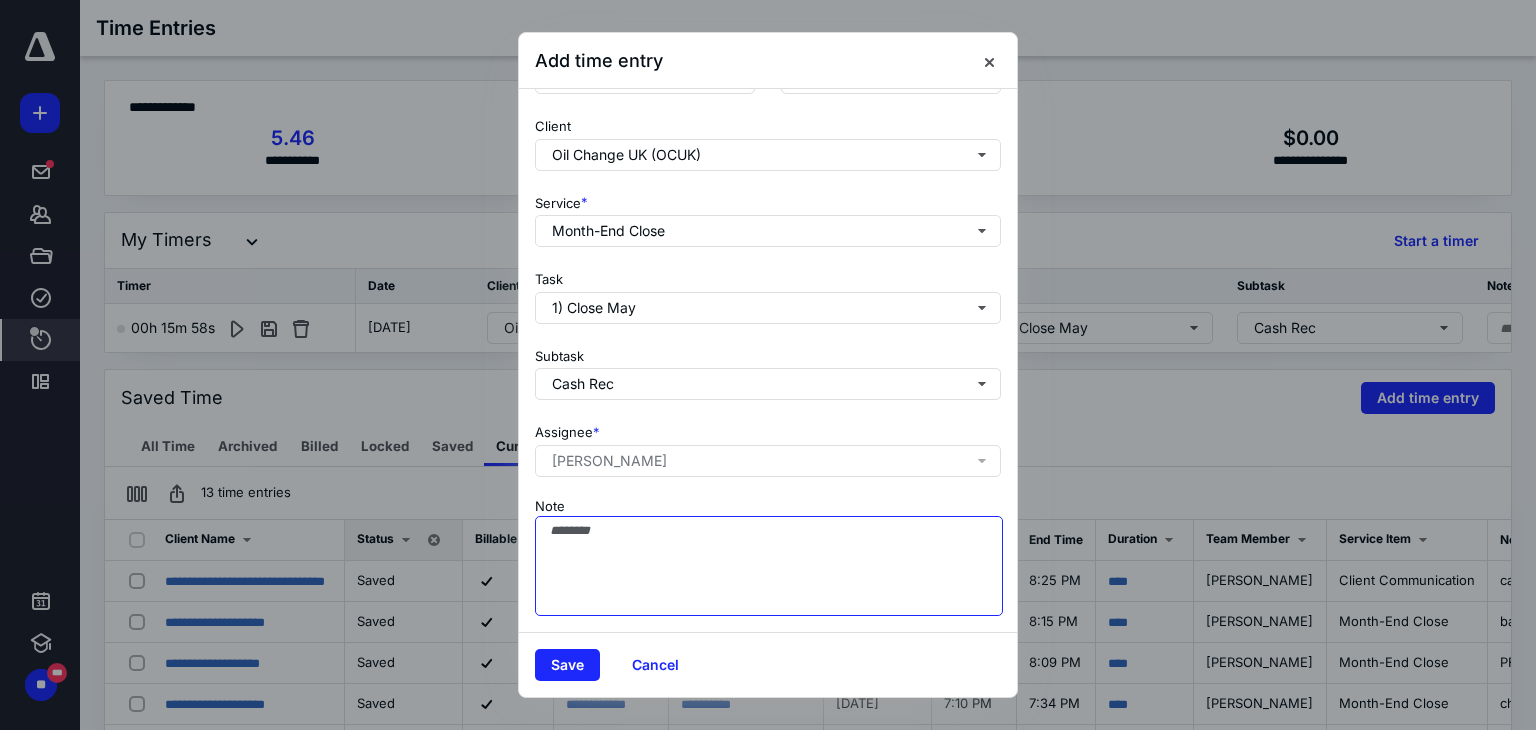 click on "Note" at bounding box center [769, 566] 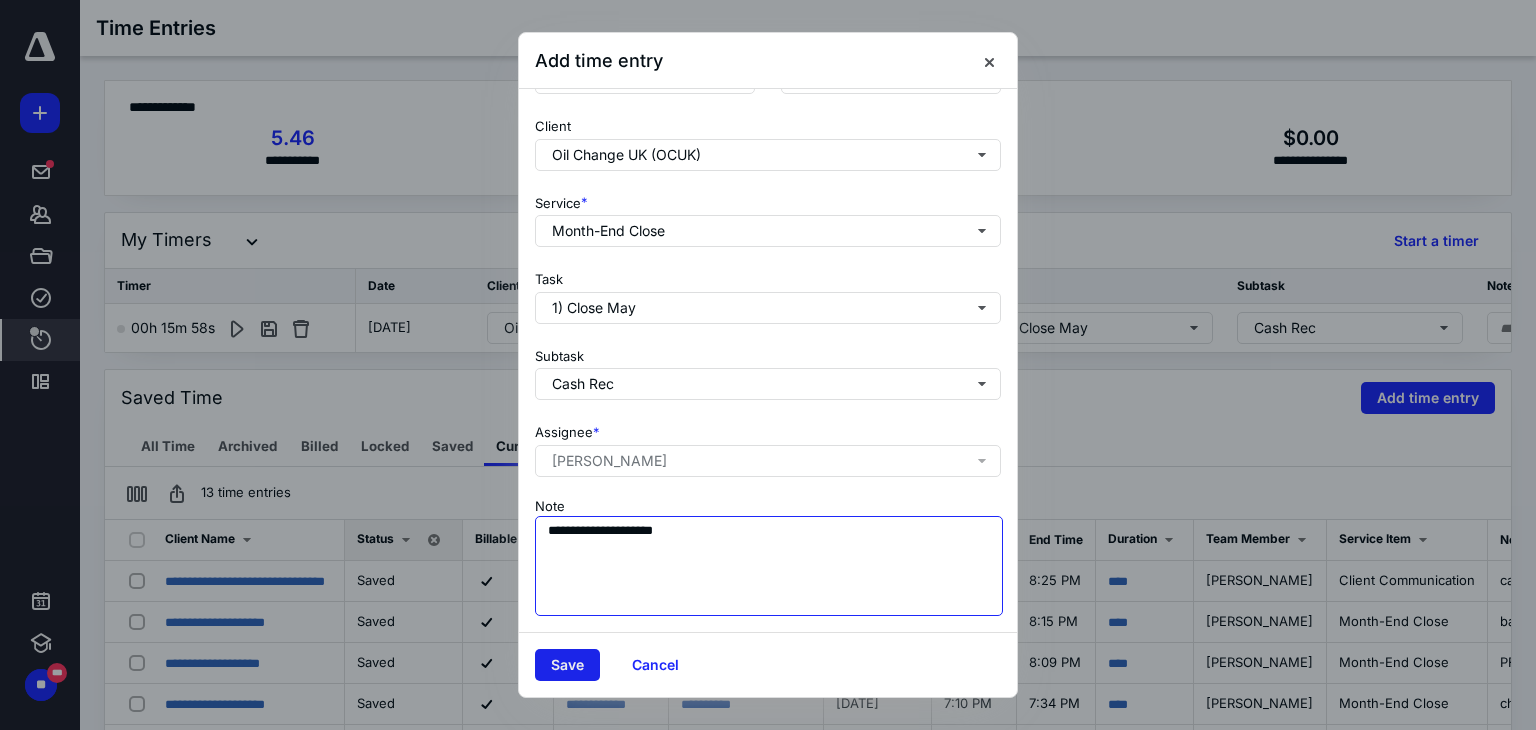 type on "**********" 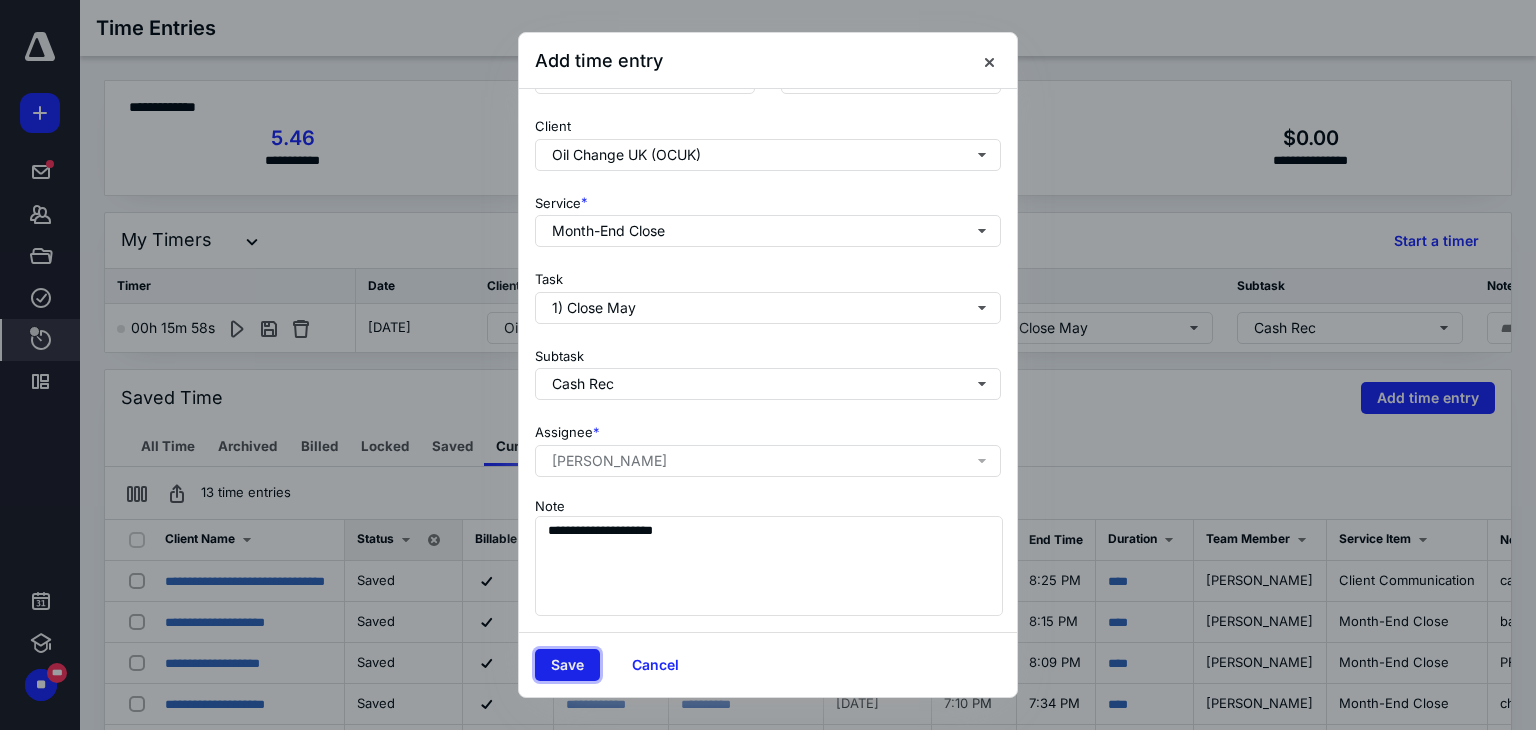 click on "Save" at bounding box center [567, 665] 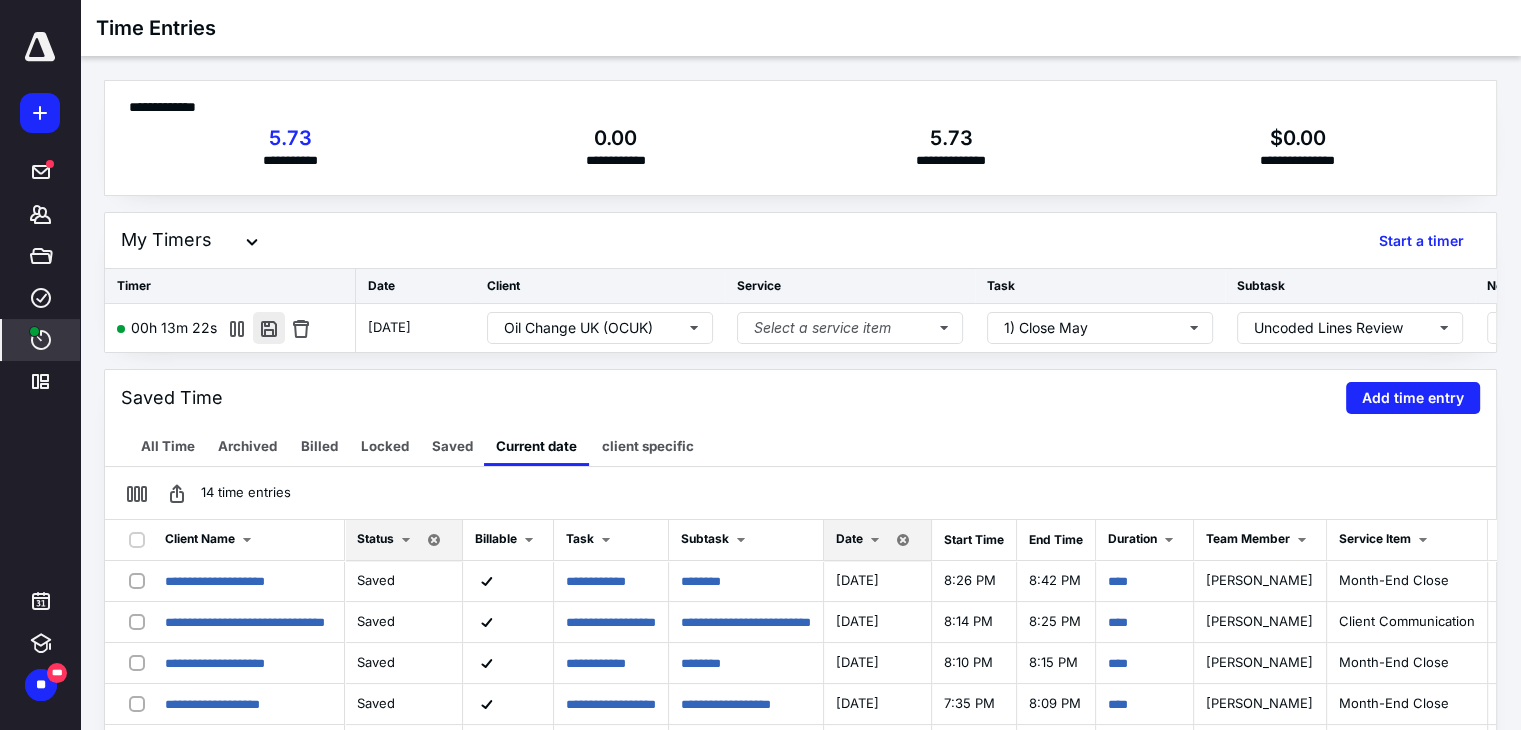 click at bounding box center [269, 328] 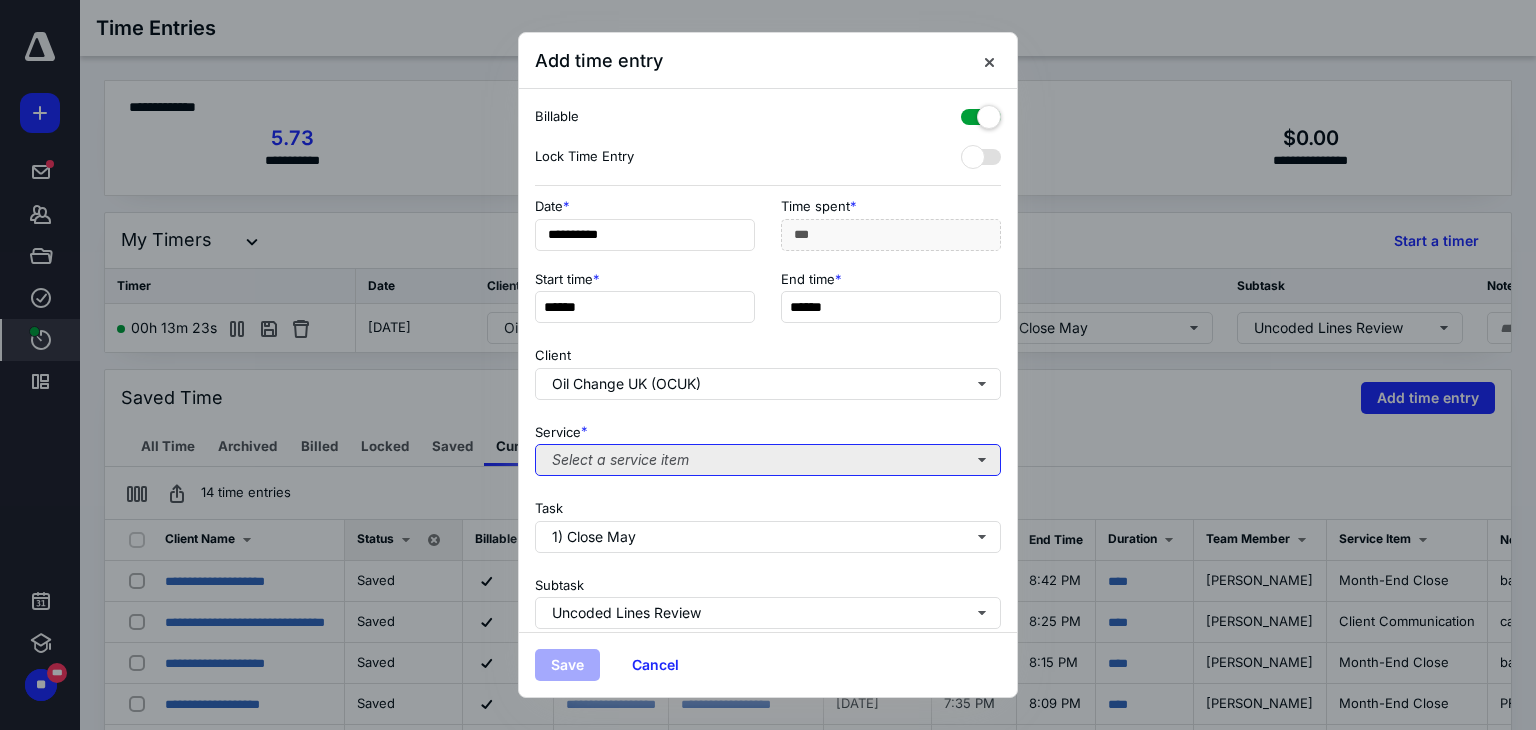 click on "Select a service item" at bounding box center (768, 460) 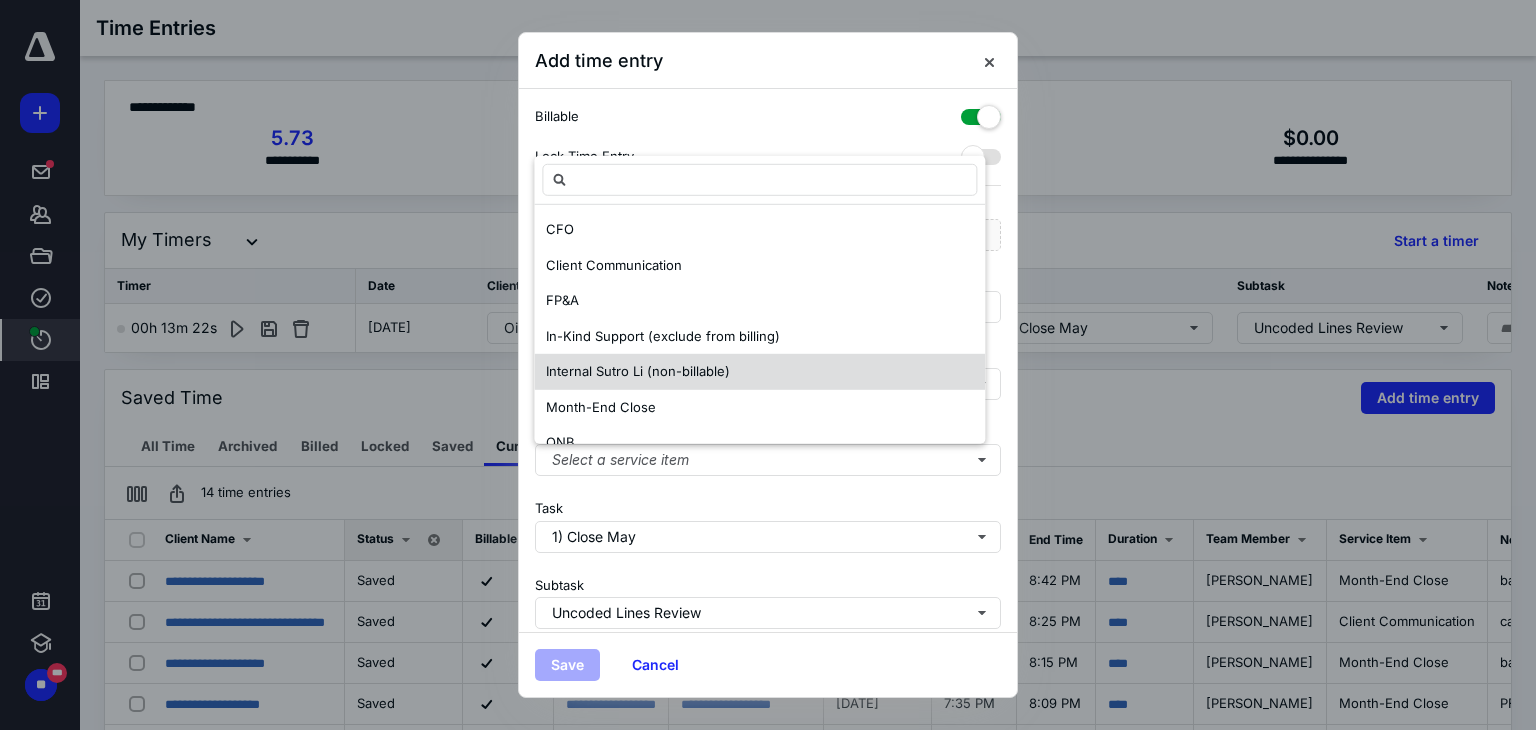 scroll, scrollTop: 179, scrollLeft: 0, axis: vertical 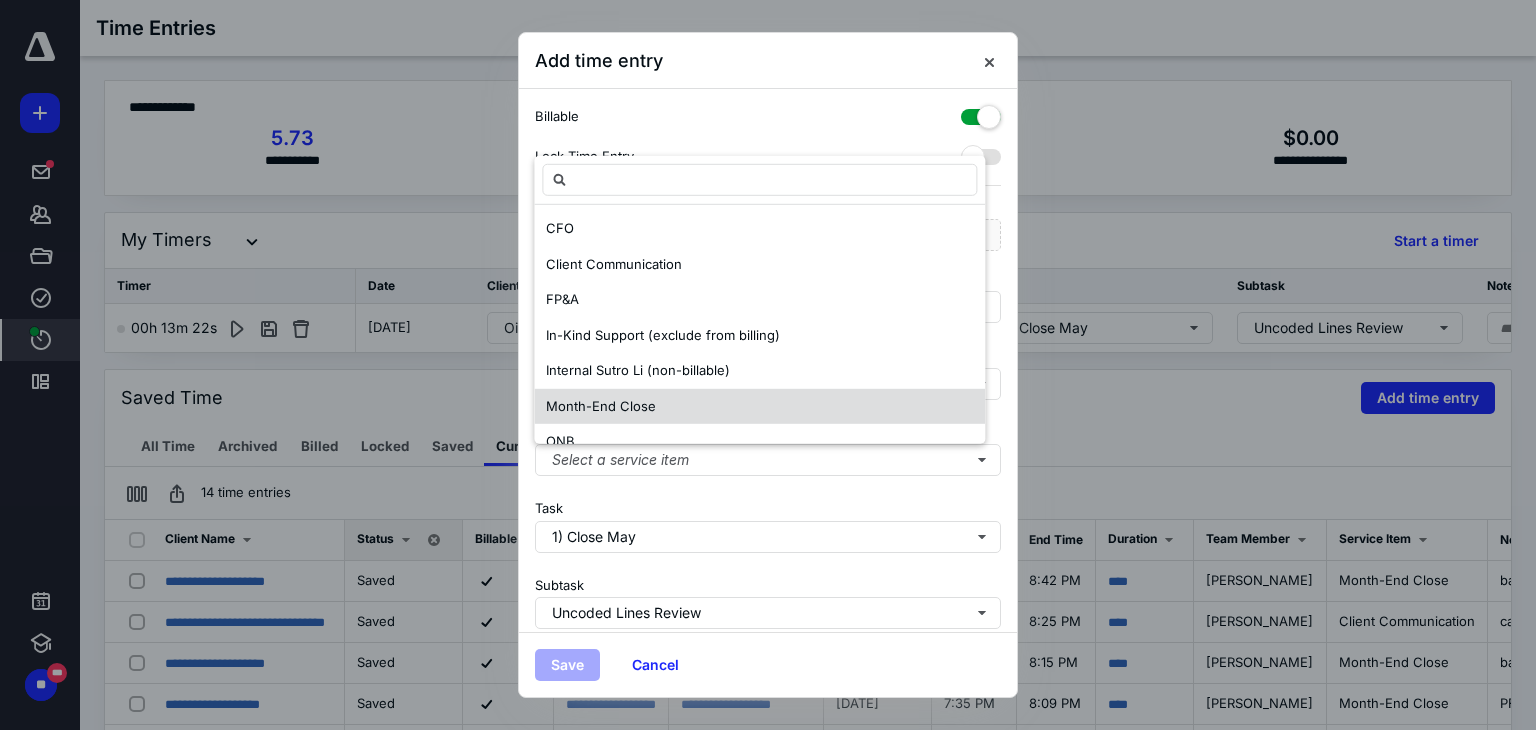click on "Month-End Close" at bounding box center [759, 407] 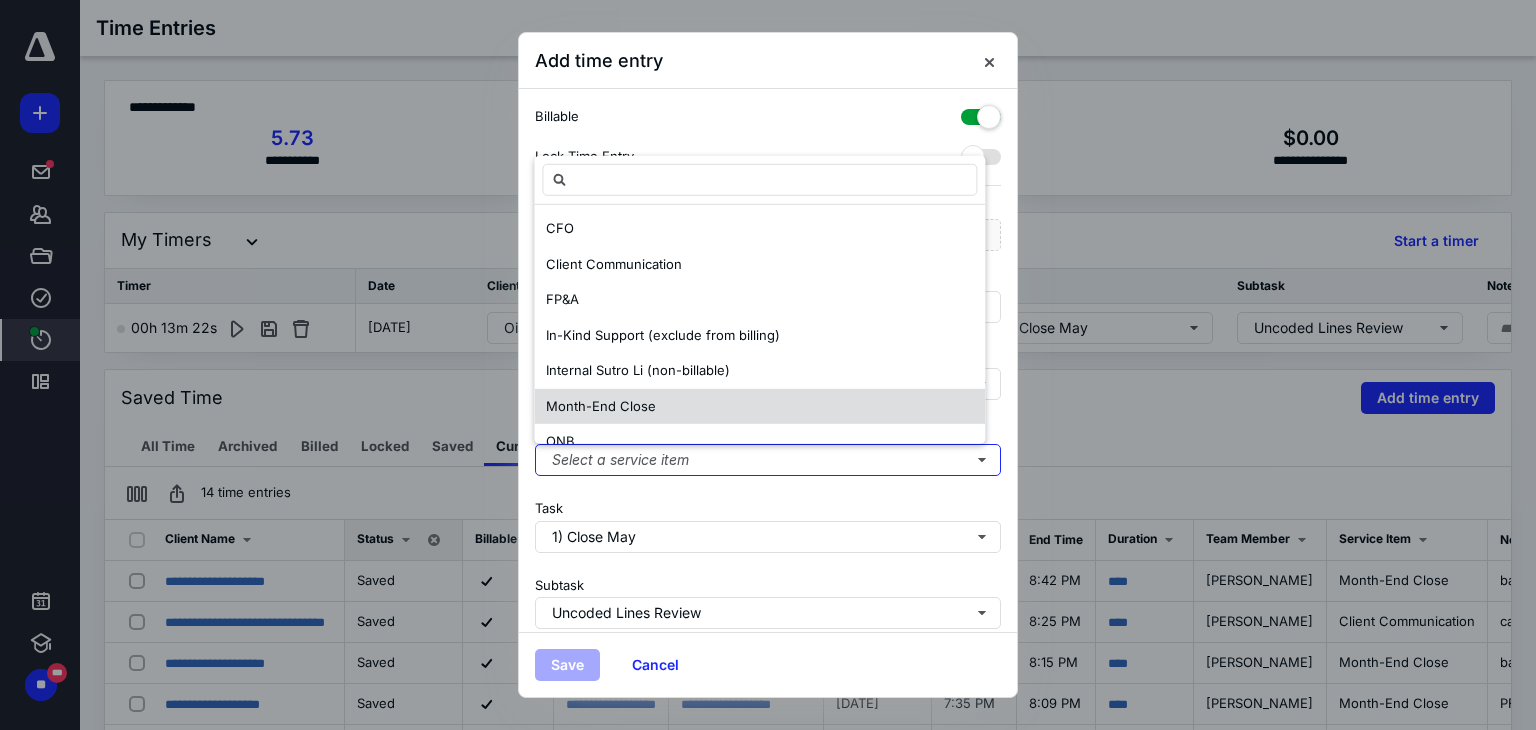 scroll, scrollTop: 0, scrollLeft: 0, axis: both 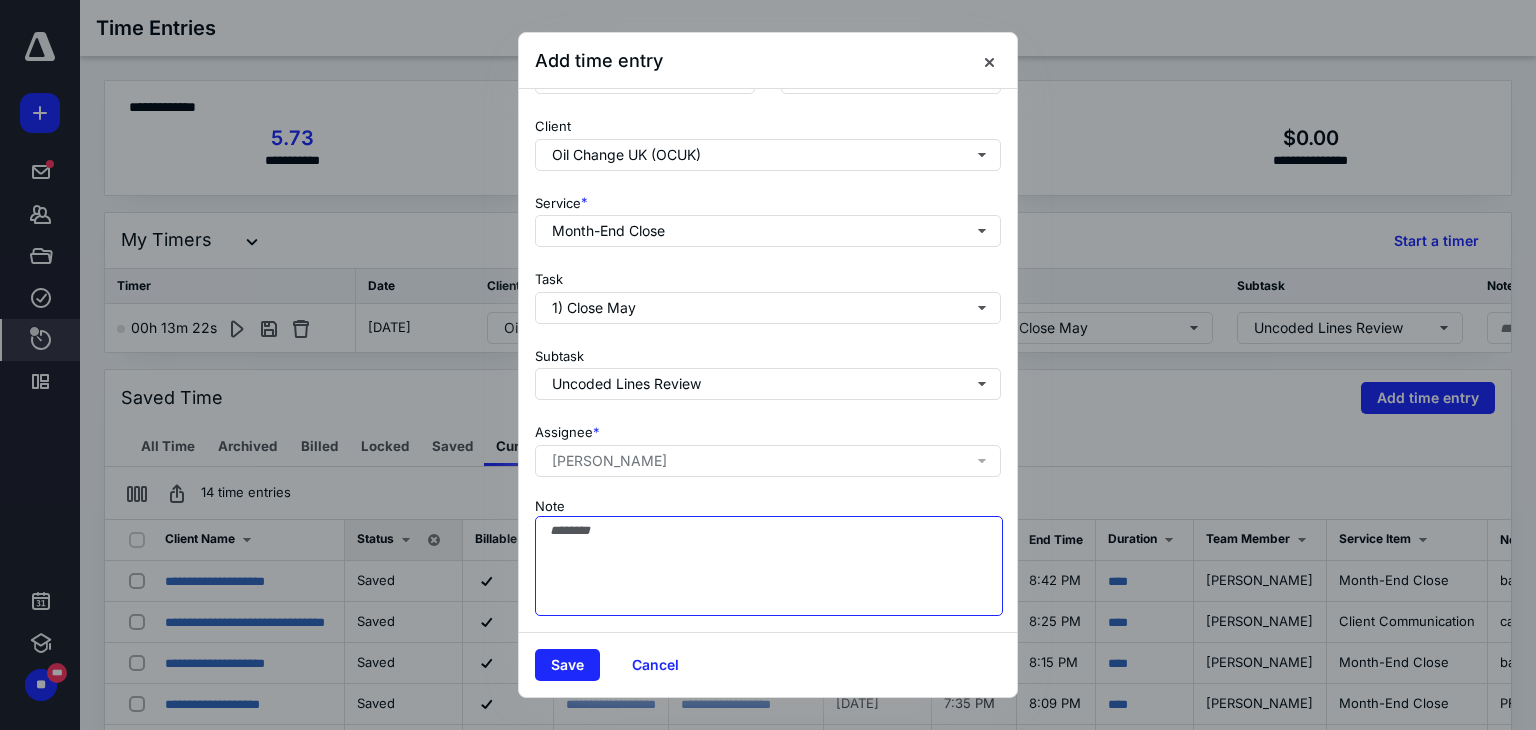 click on "Note" at bounding box center (769, 566) 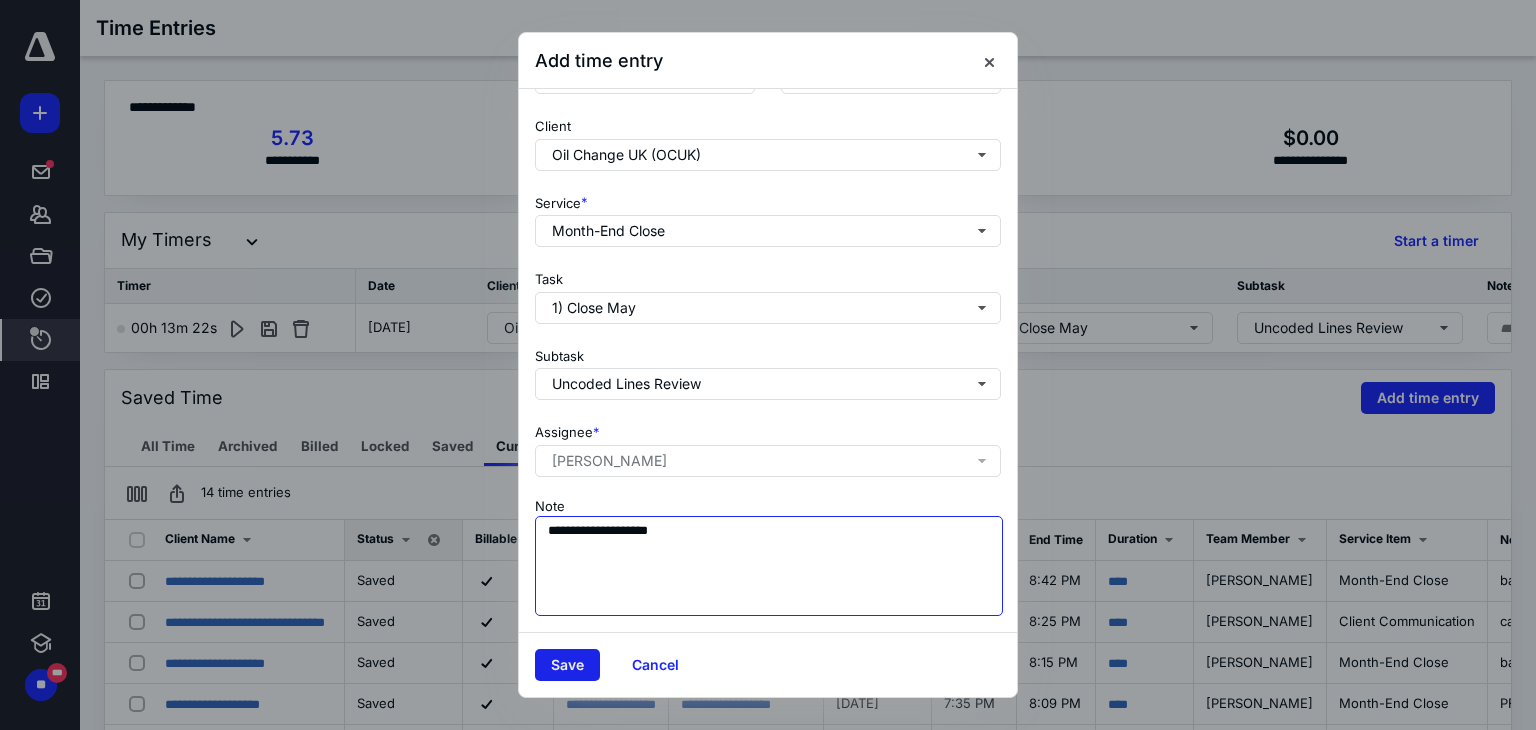 type on "**********" 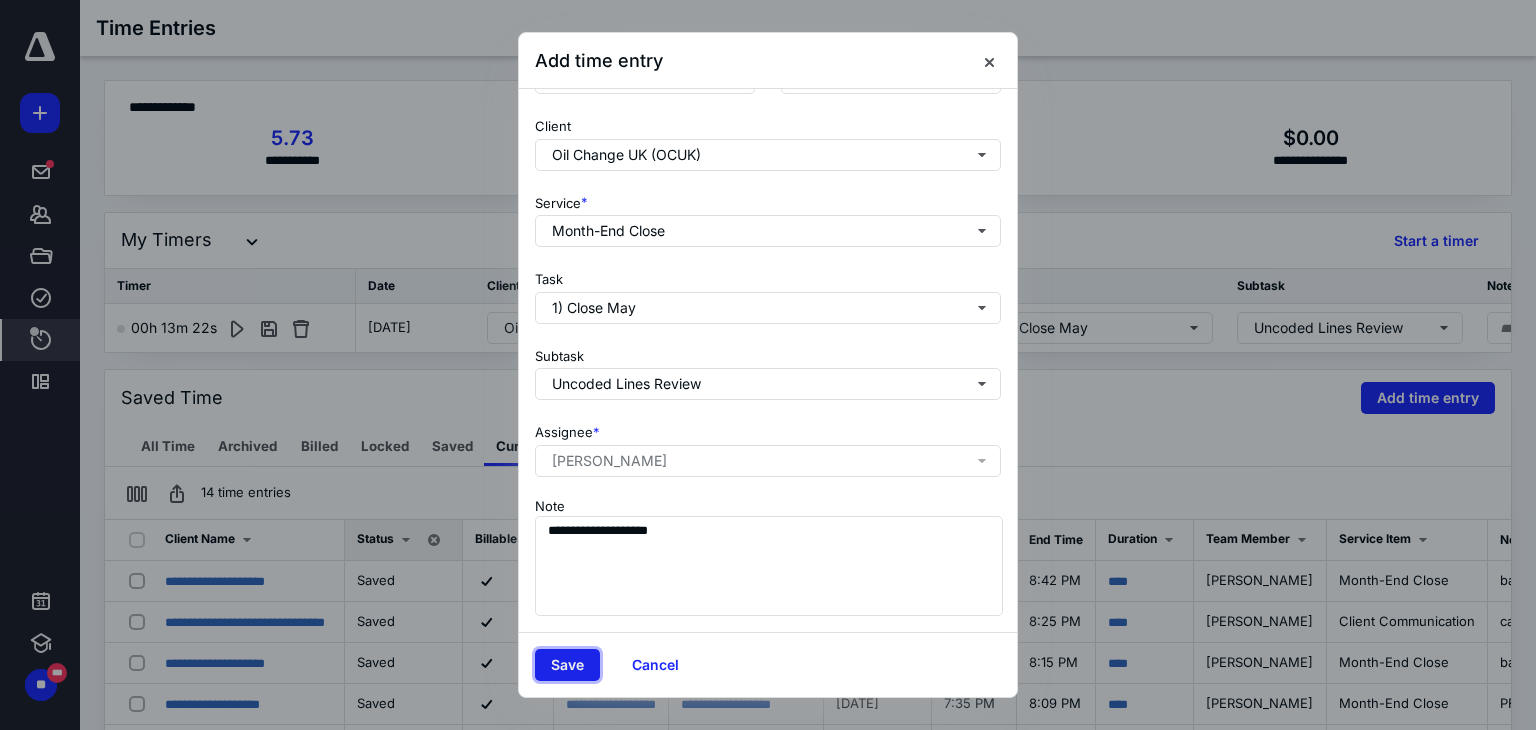 click on "Save" at bounding box center [567, 665] 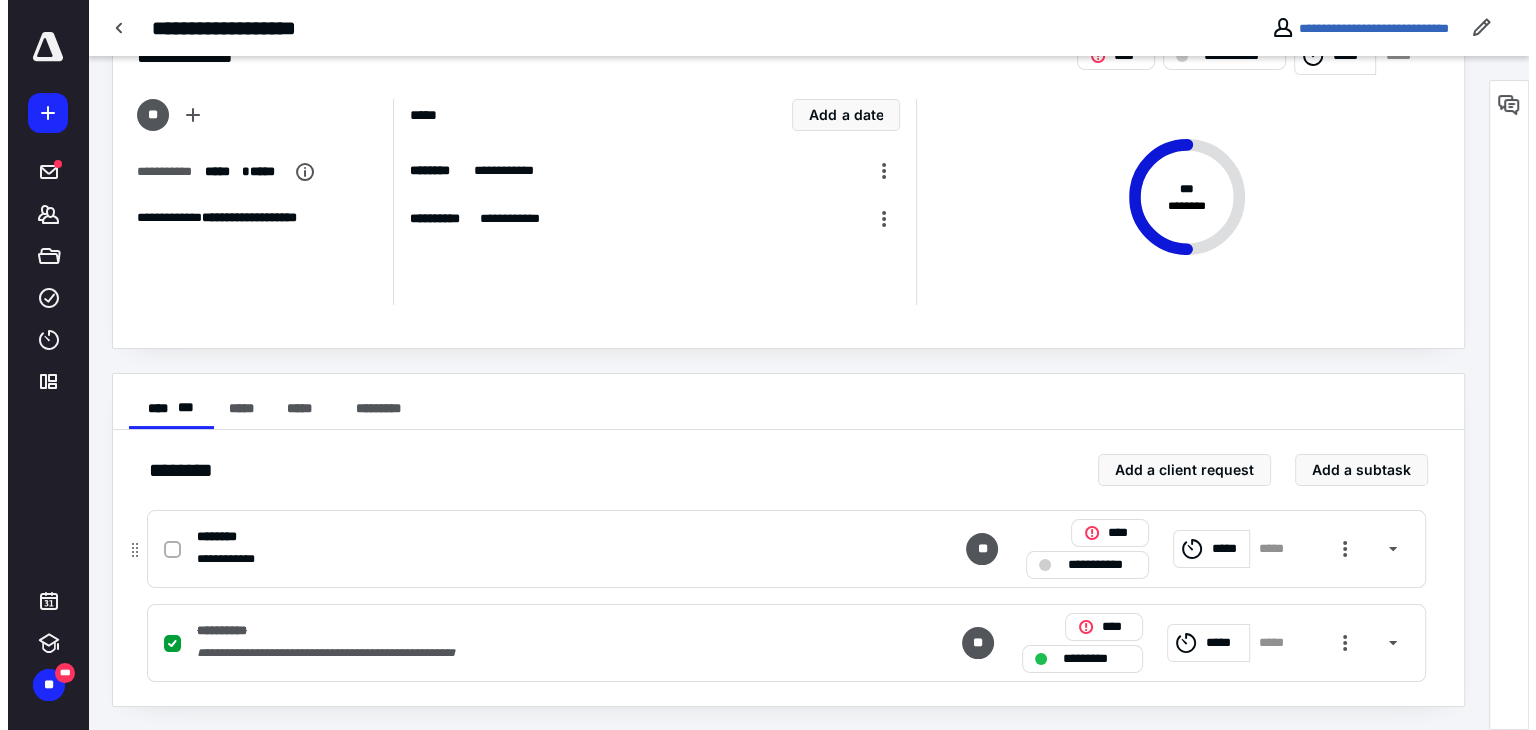 scroll, scrollTop: 0, scrollLeft: 0, axis: both 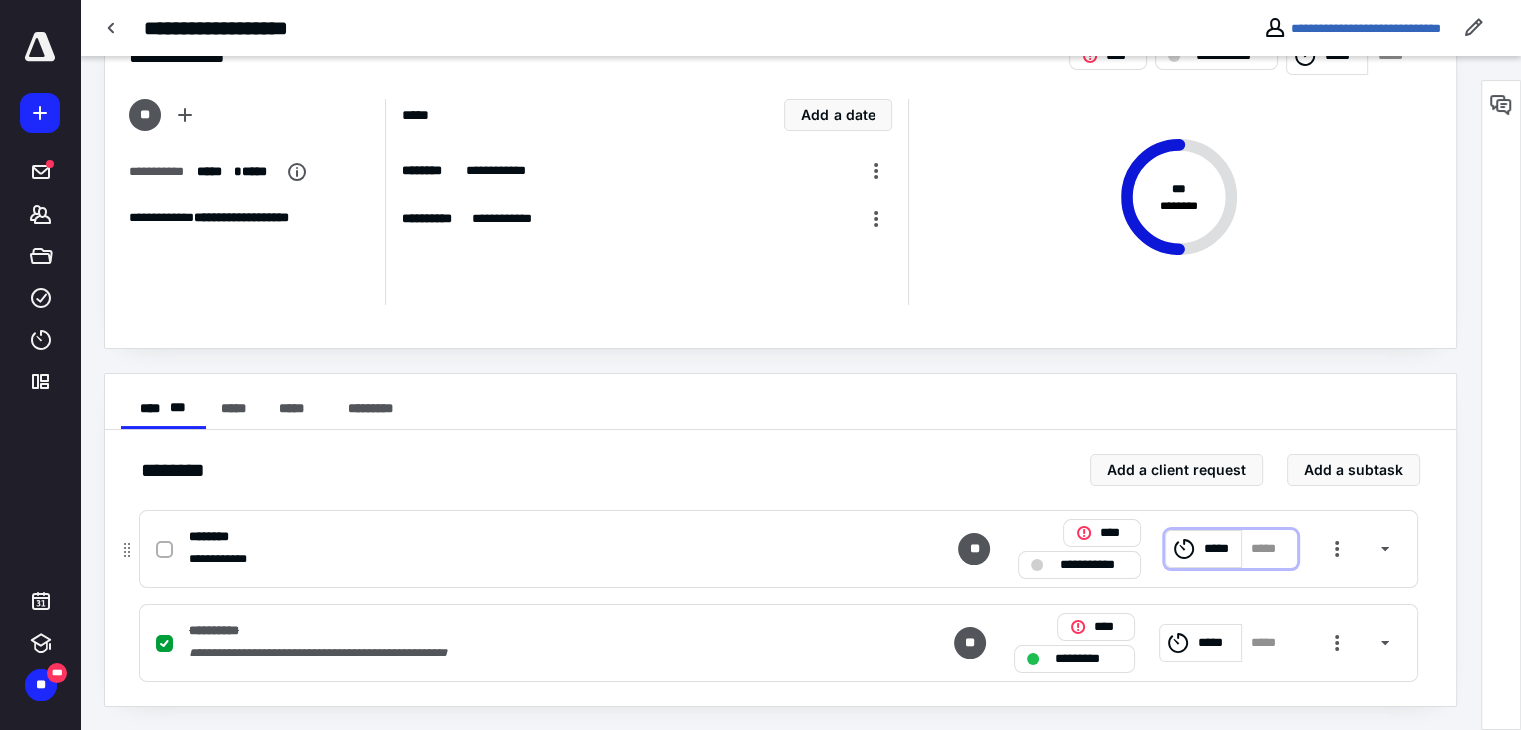 click on "*****" at bounding box center [1219, 549] 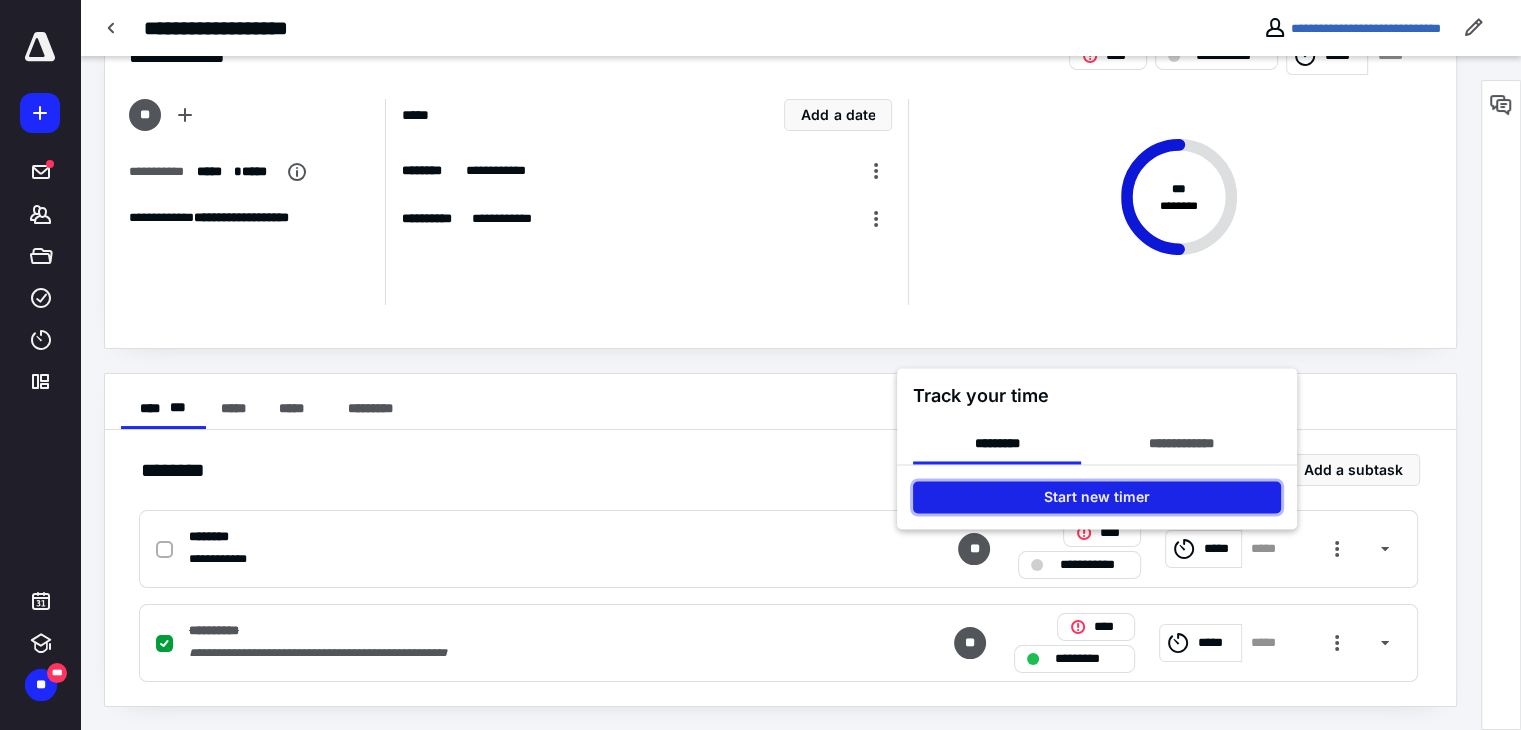 click on "Start new timer" at bounding box center [1097, 497] 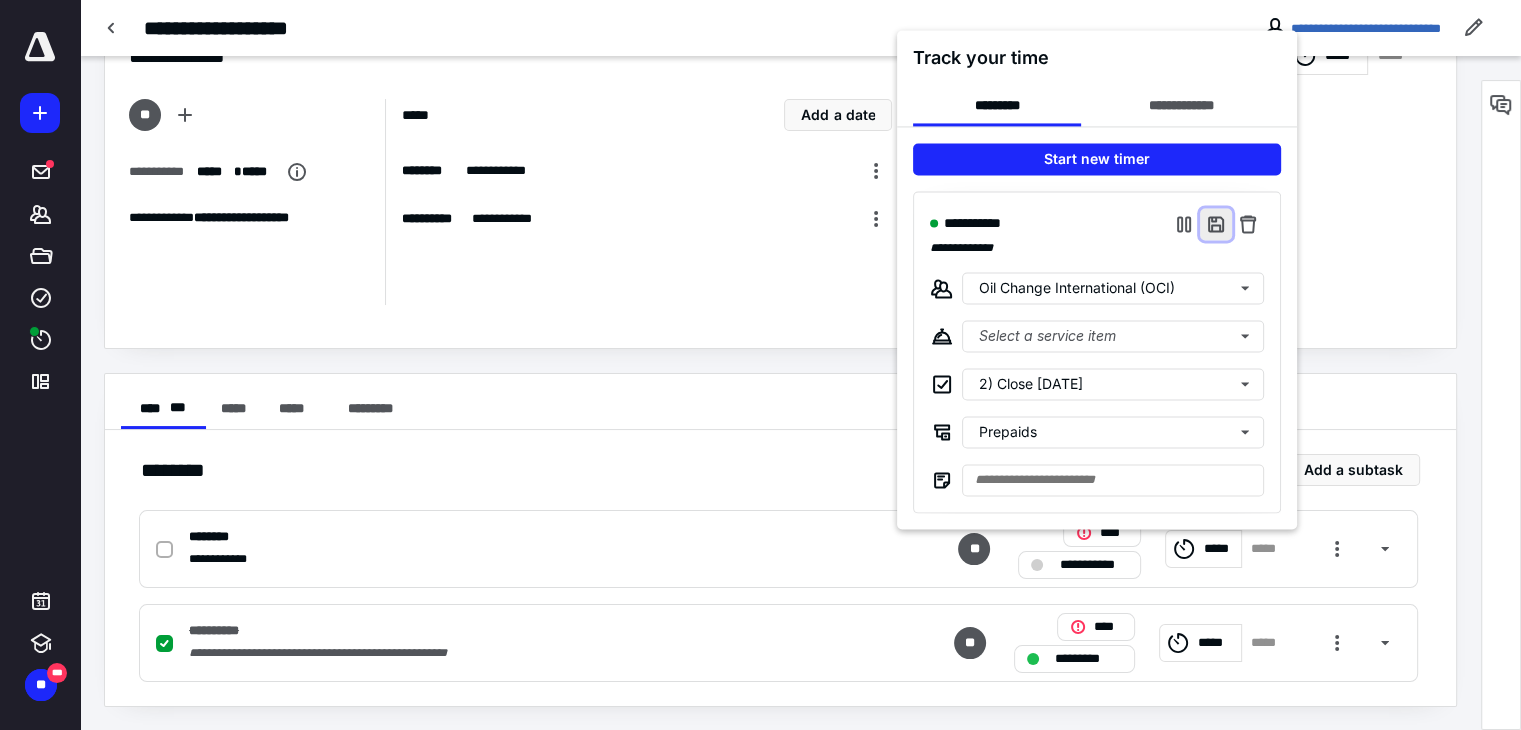 click at bounding box center (1216, 224) 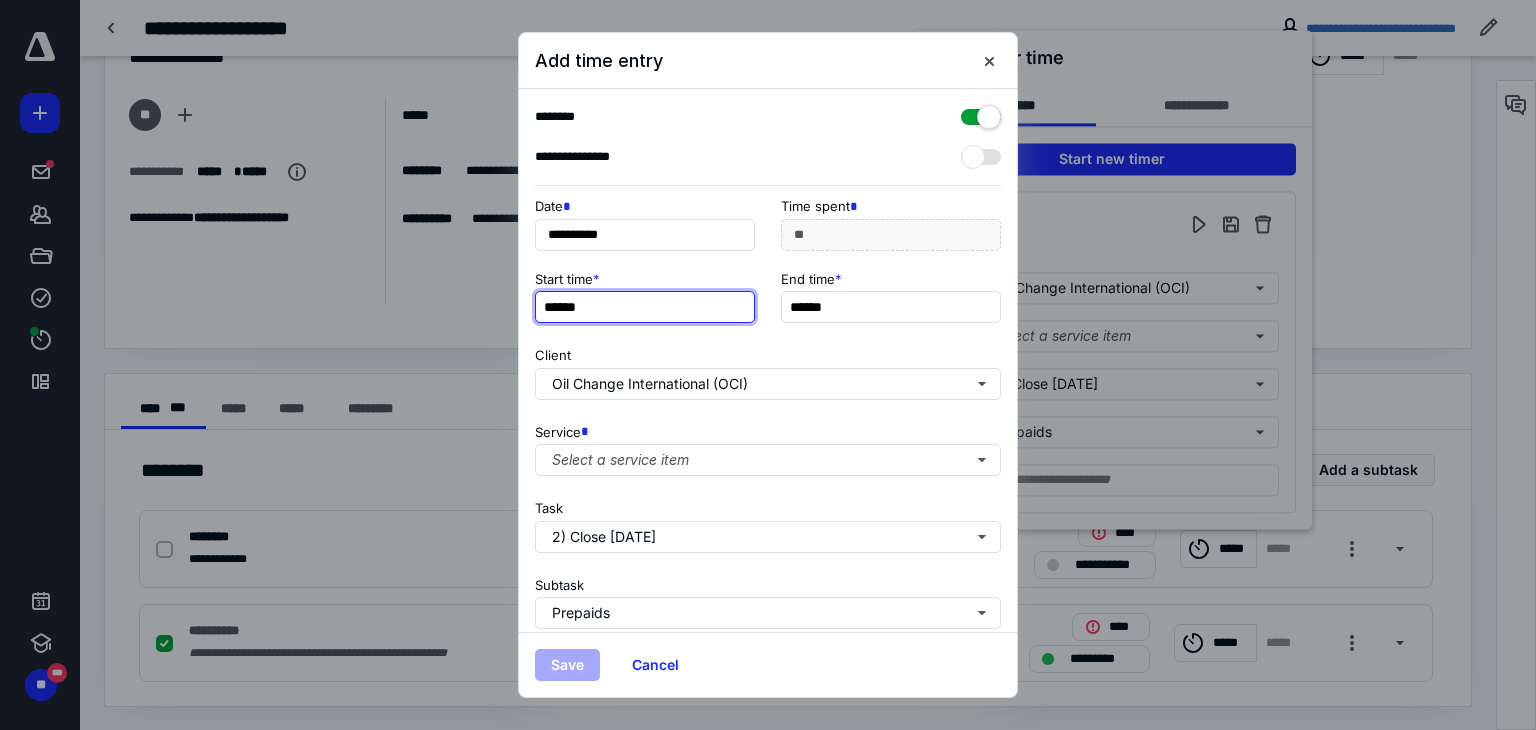 click on "******" at bounding box center [645, 307] 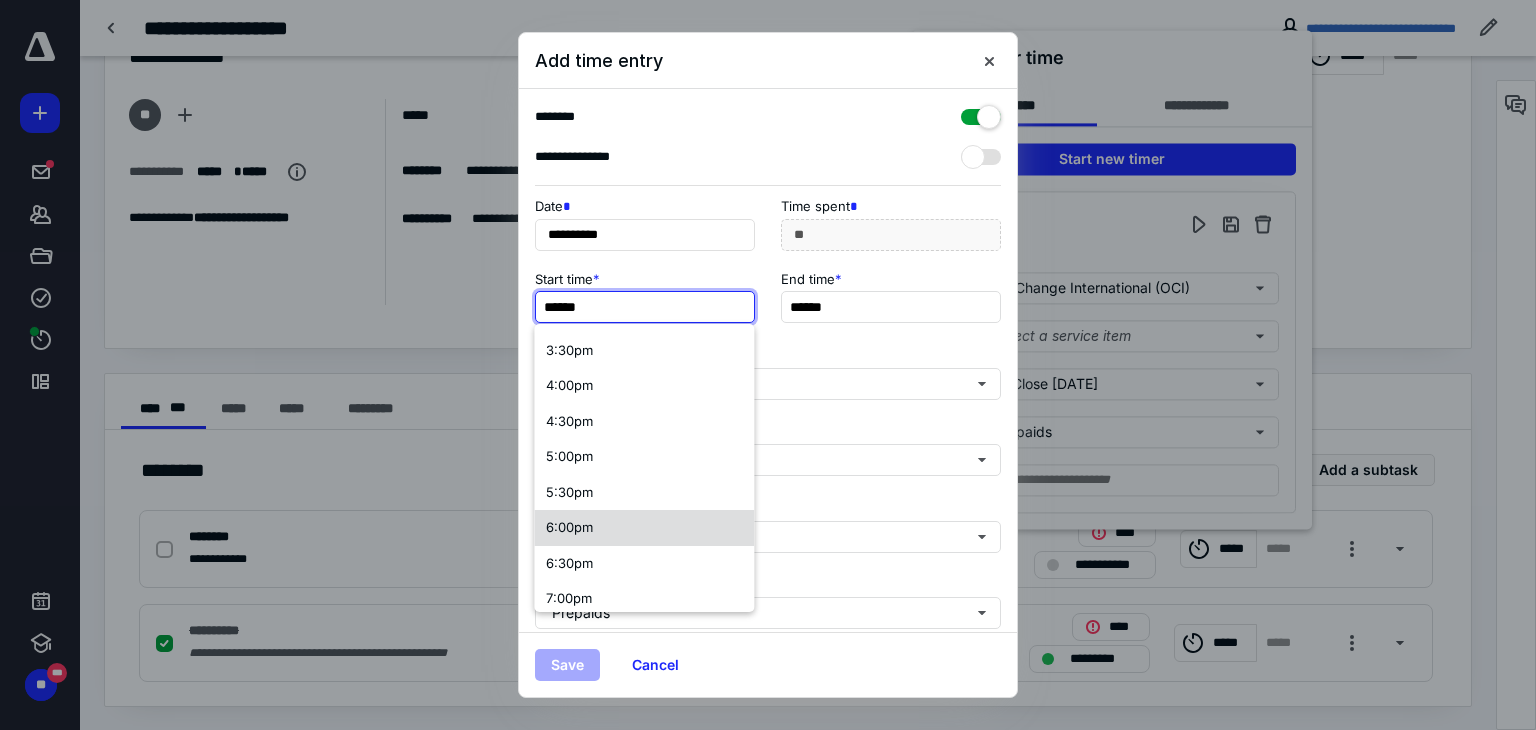 scroll, scrollTop: 1103, scrollLeft: 0, axis: vertical 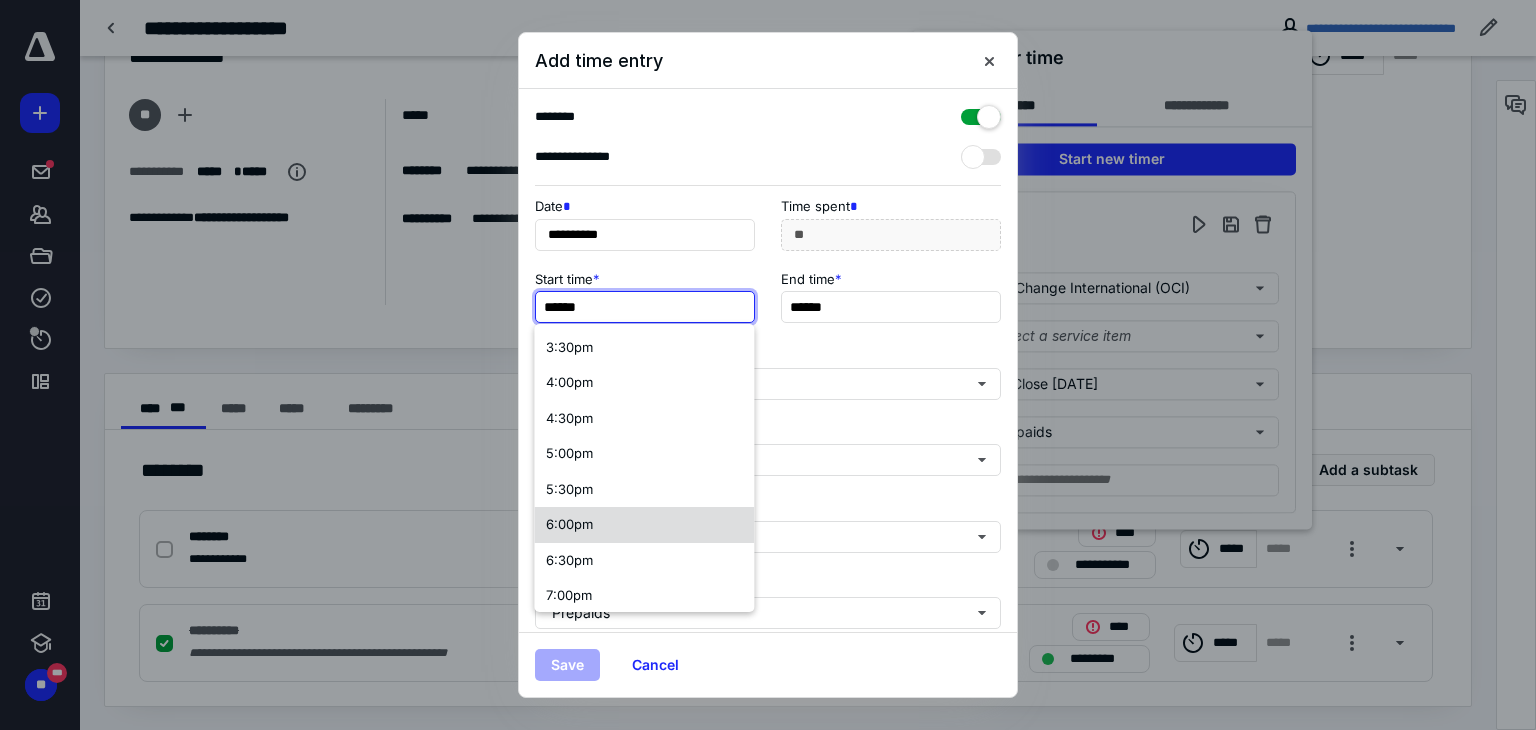 click on "6:00pm" at bounding box center [644, 525] 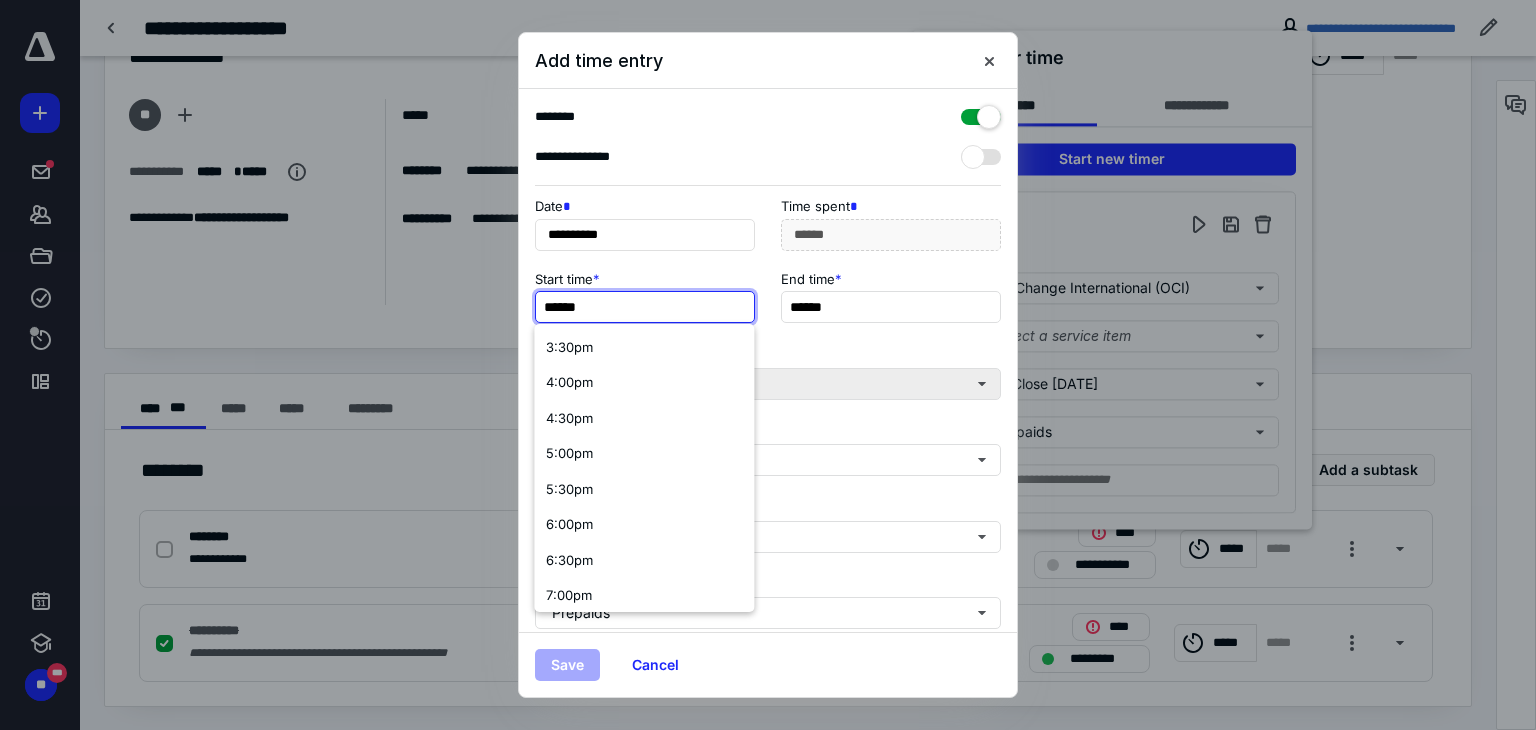 scroll, scrollTop: 0, scrollLeft: 0, axis: both 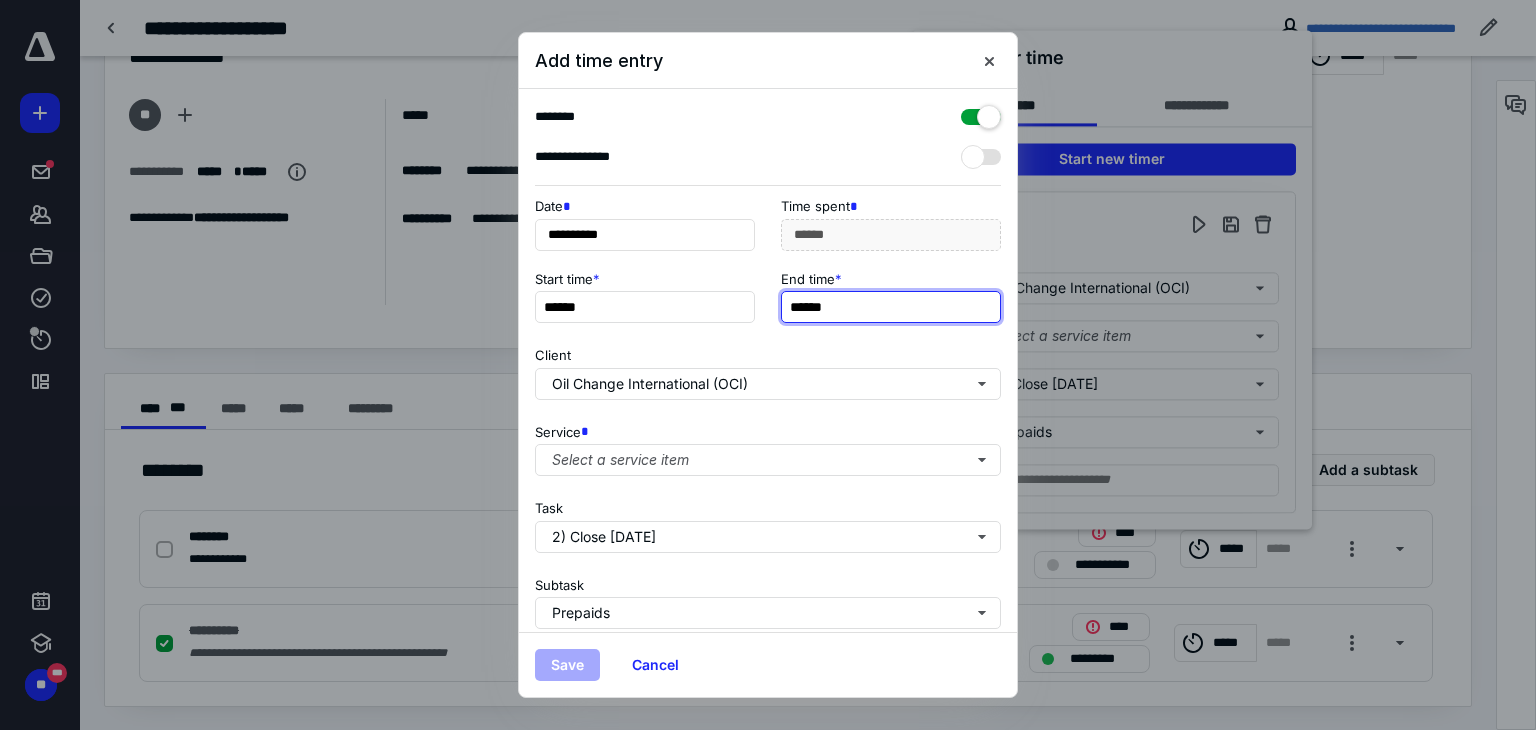 click on "******" at bounding box center [891, 307] 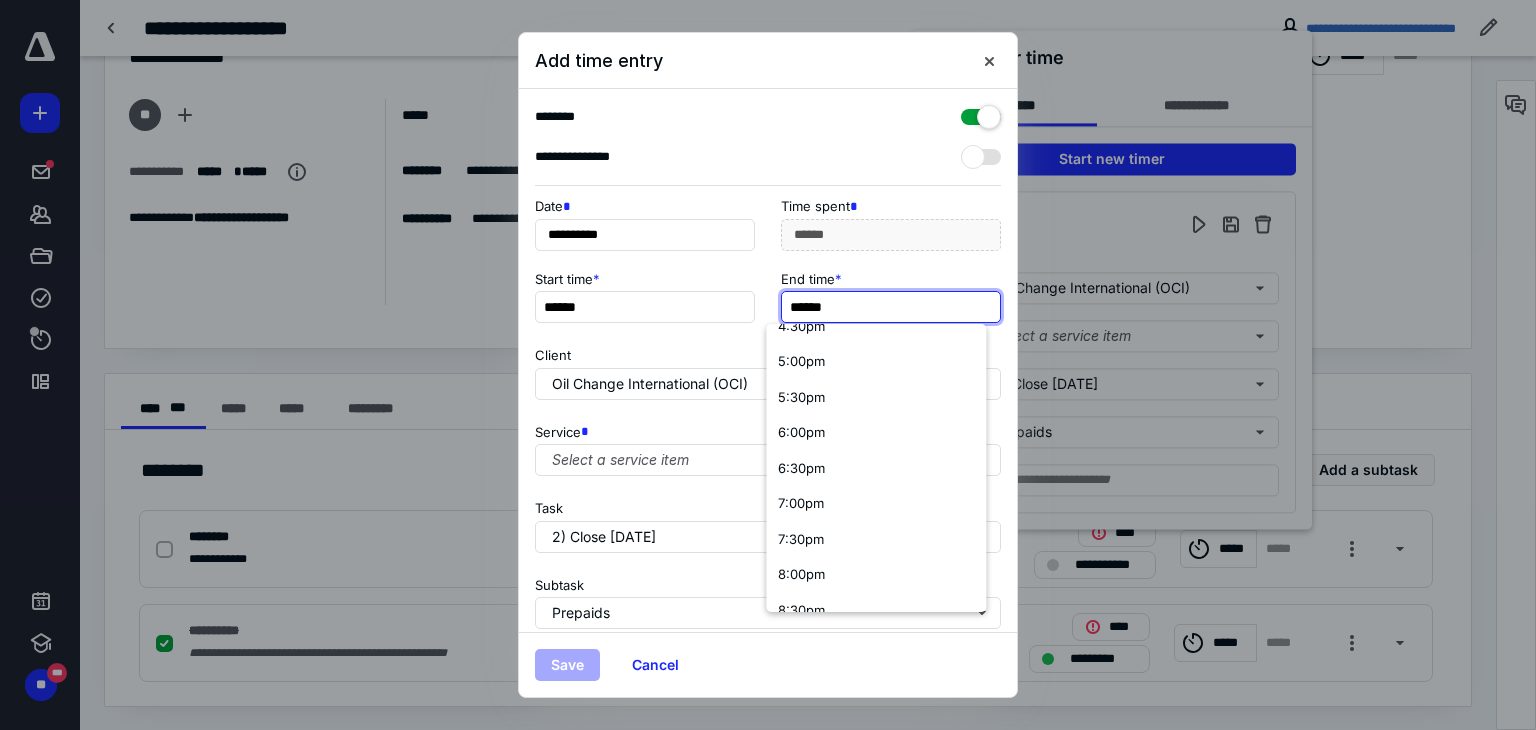 scroll, scrollTop: 1196, scrollLeft: 0, axis: vertical 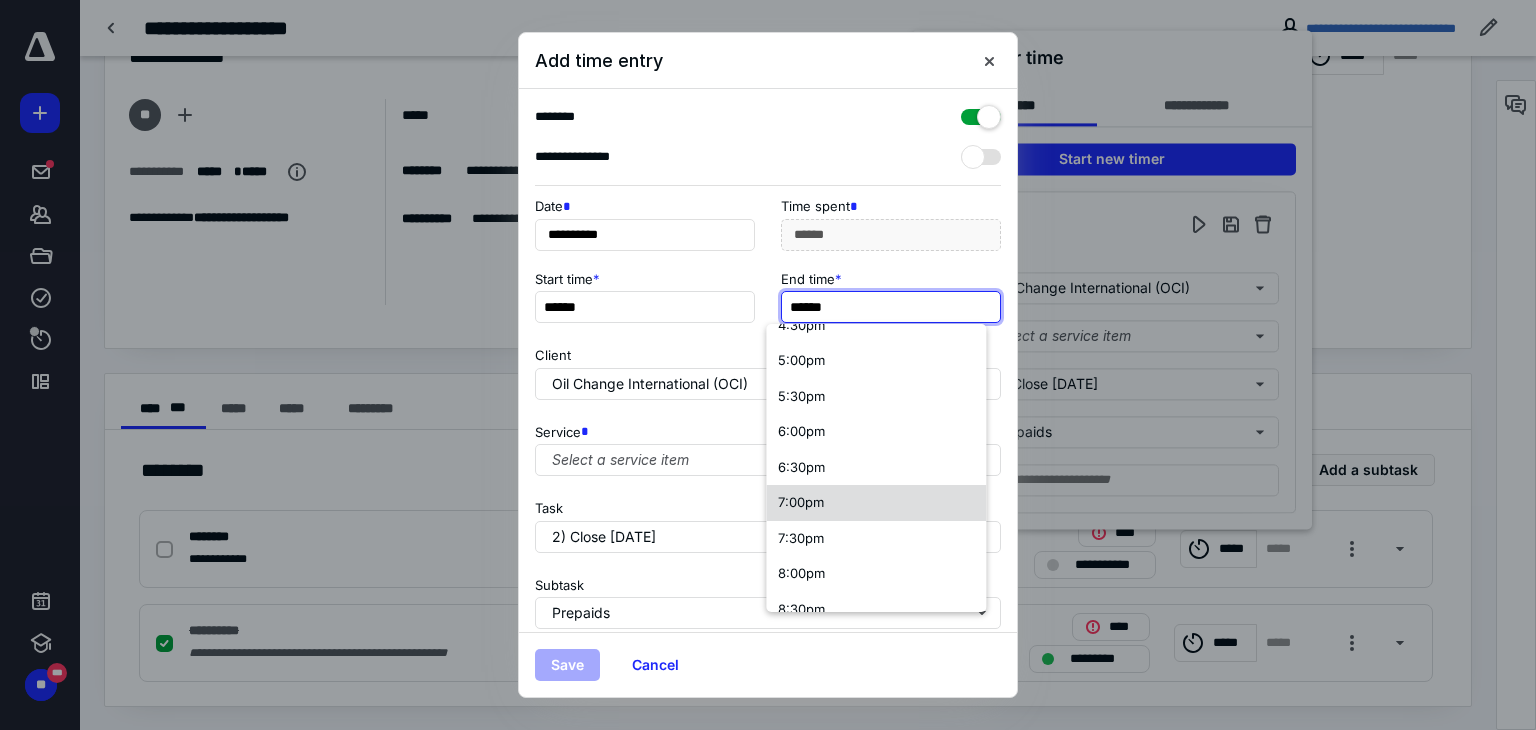 click on "7:00pm" at bounding box center [801, 502] 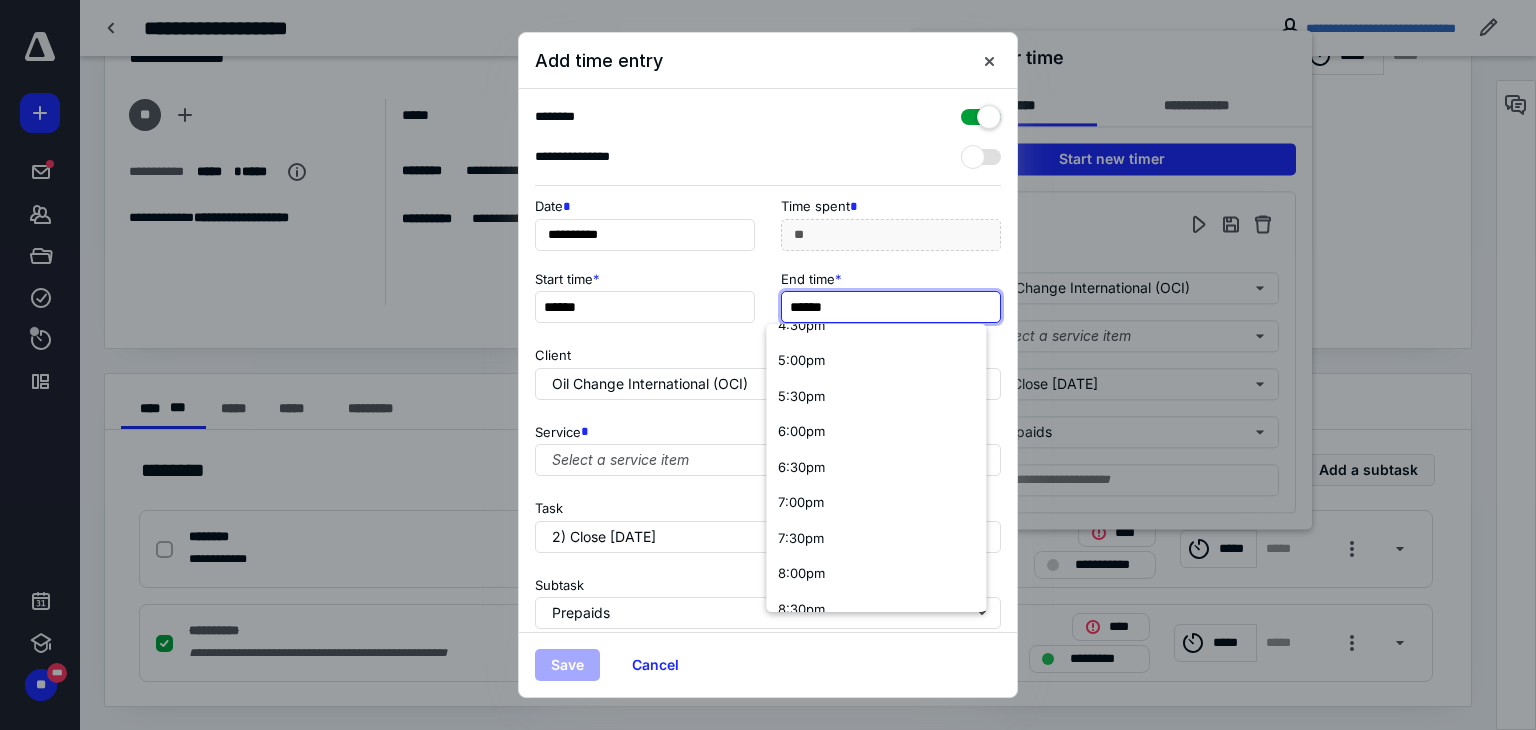 scroll, scrollTop: 0, scrollLeft: 0, axis: both 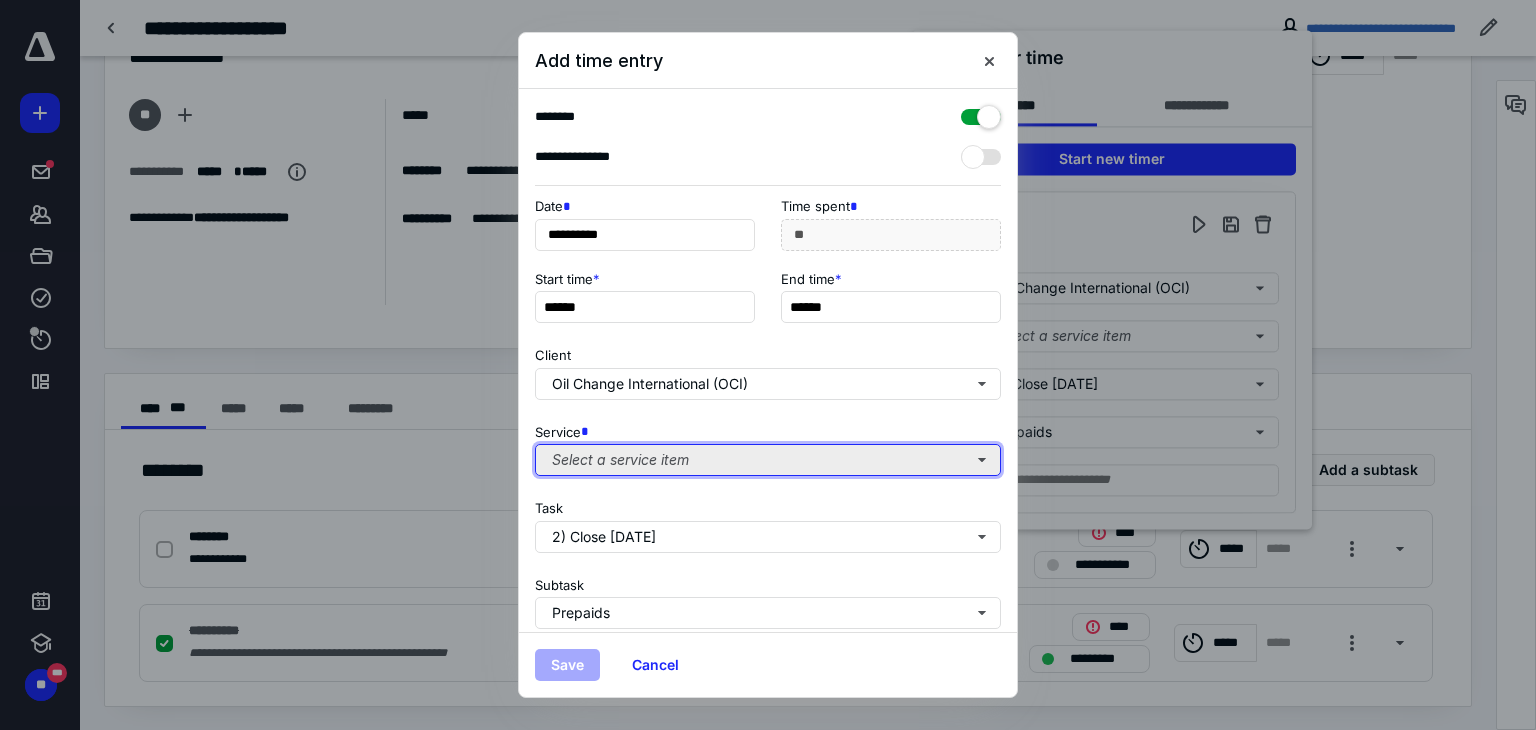 click on "Select a service item" at bounding box center (768, 460) 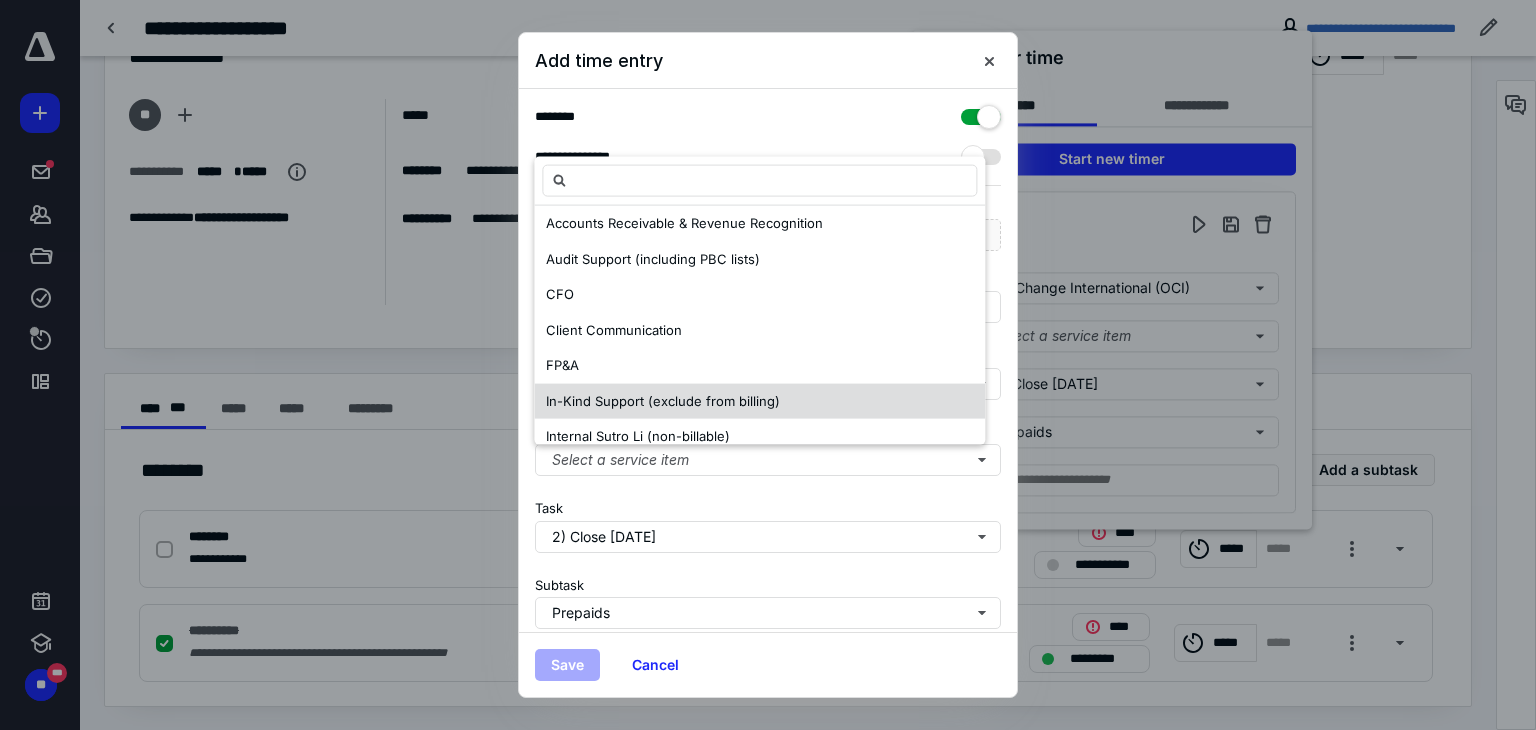 scroll, scrollTop: 207, scrollLeft: 0, axis: vertical 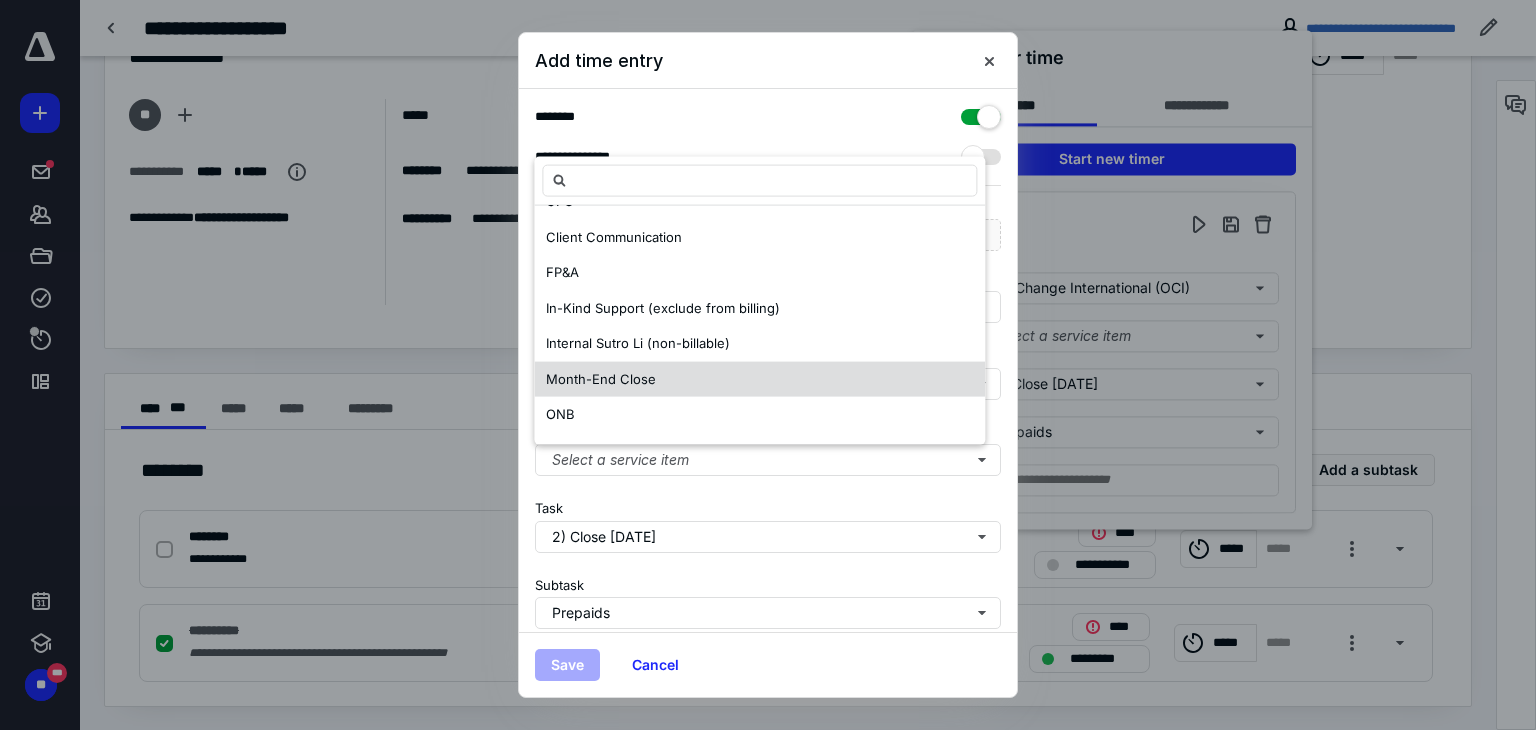 click on "Month-End Close" at bounding box center (759, 379) 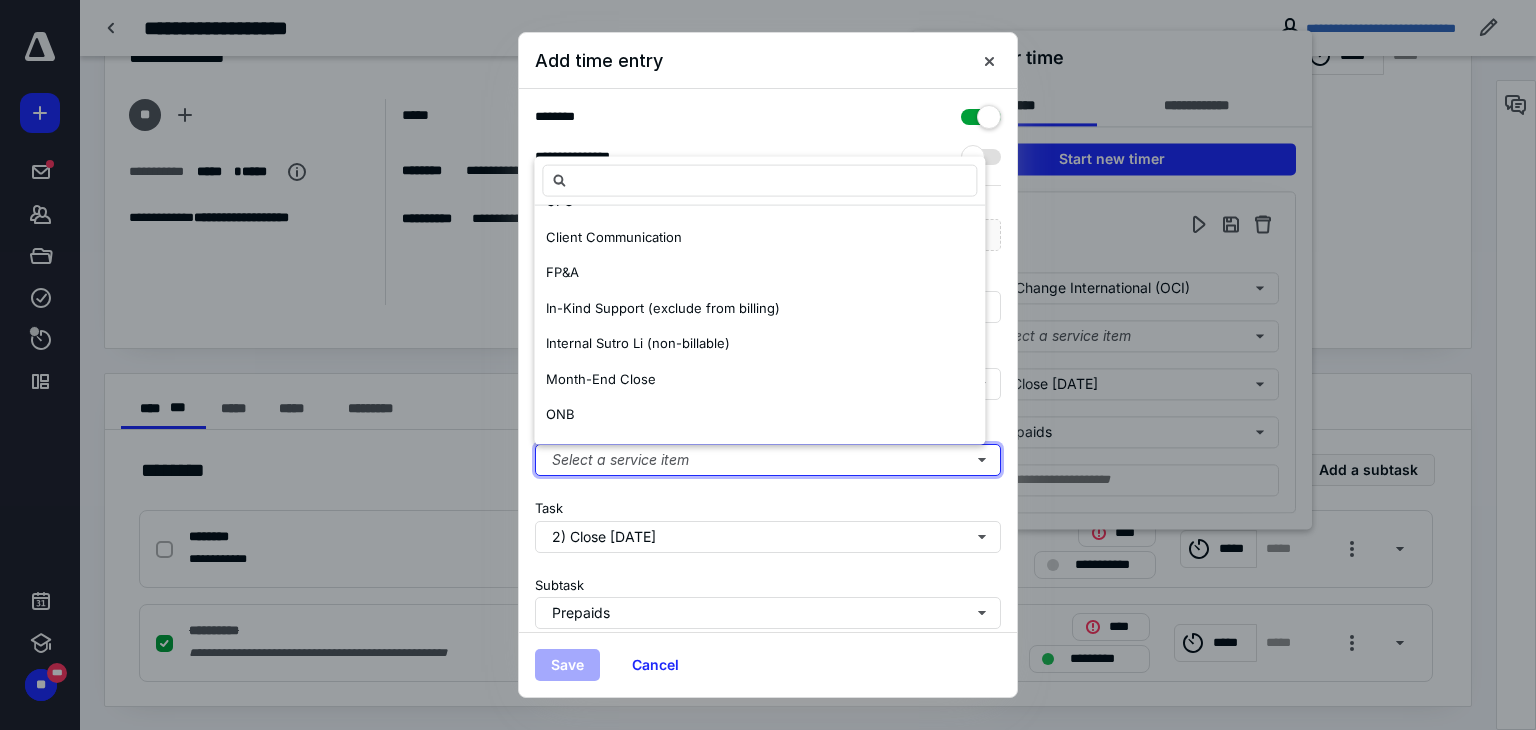 scroll, scrollTop: 0, scrollLeft: 0, axis: both 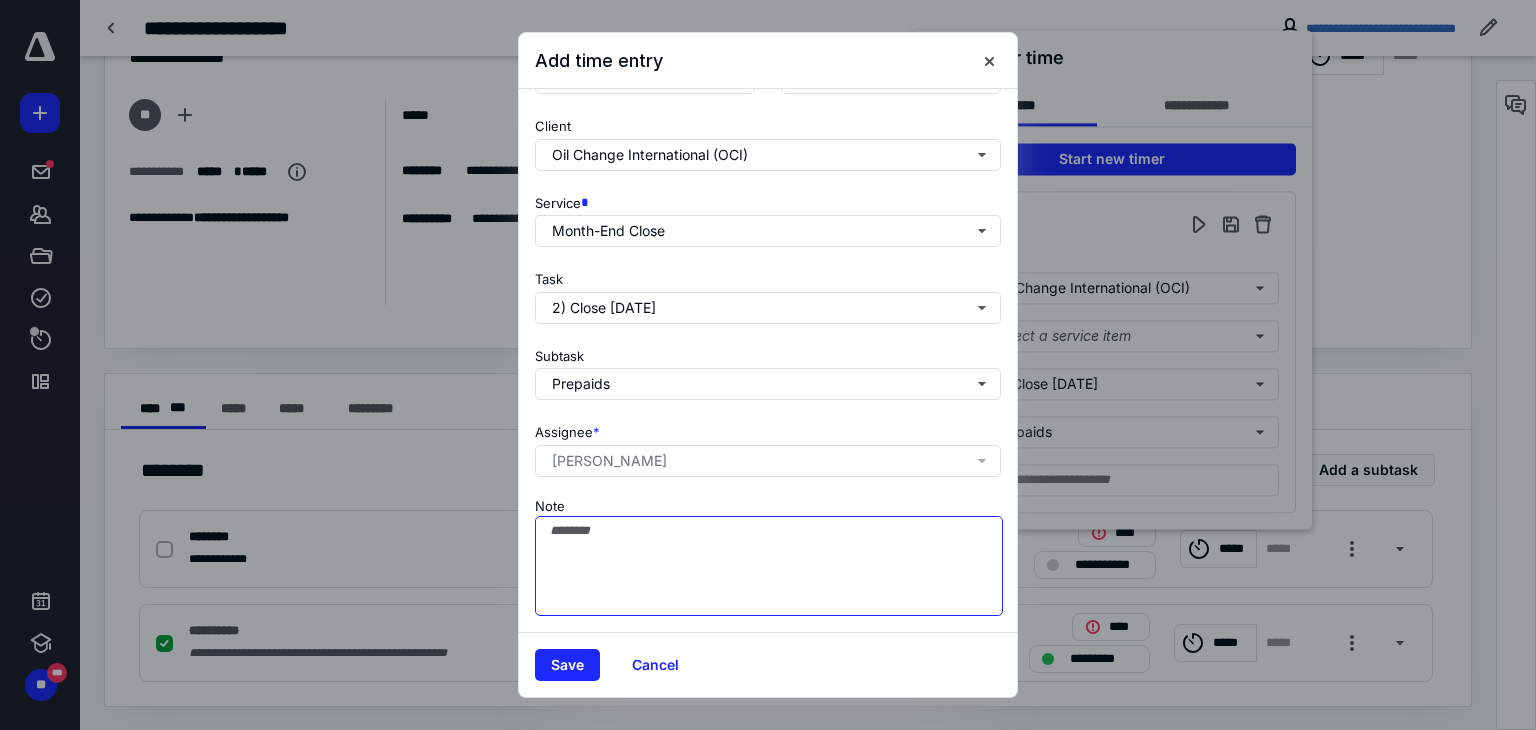 click on "Note" at bounding box center (769, 566) 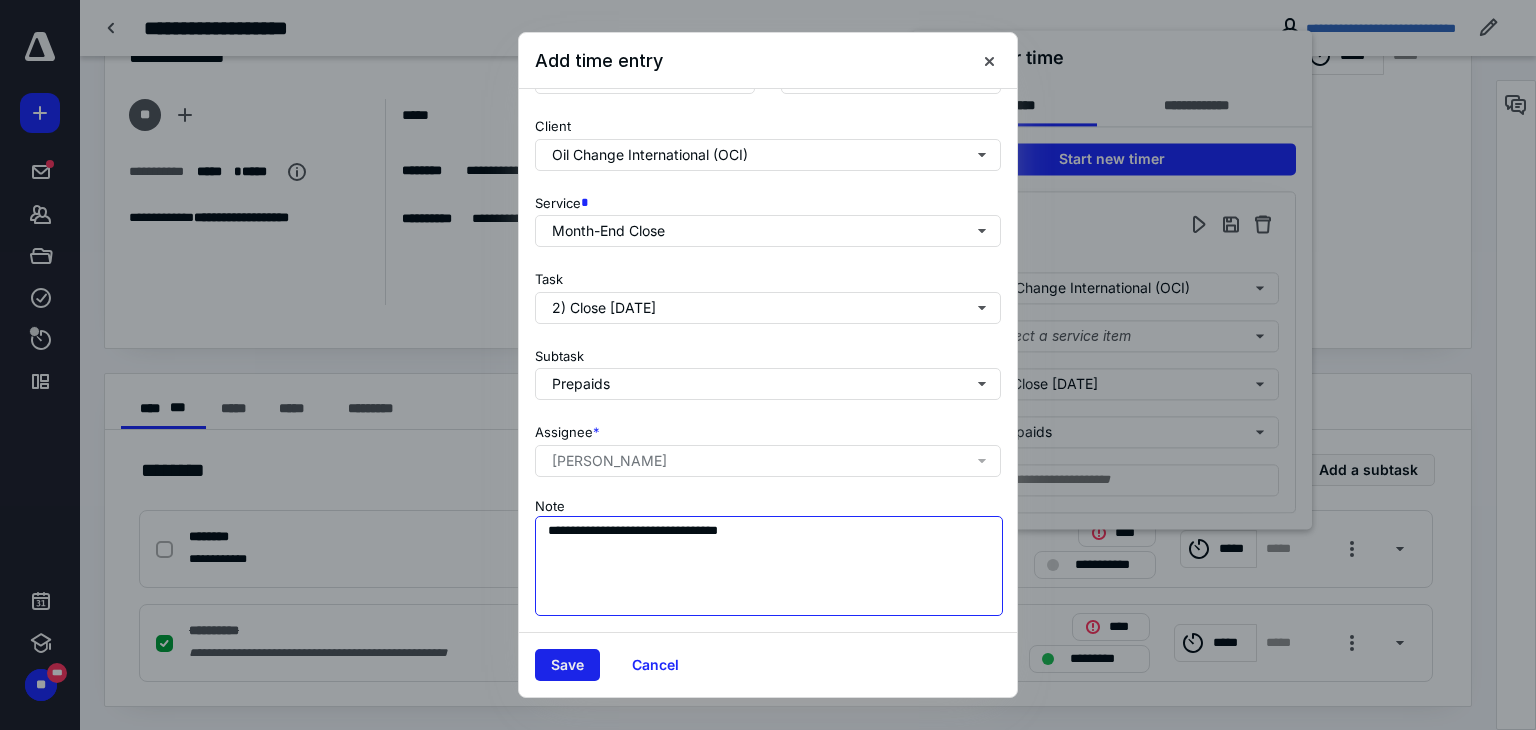 type on "**********" 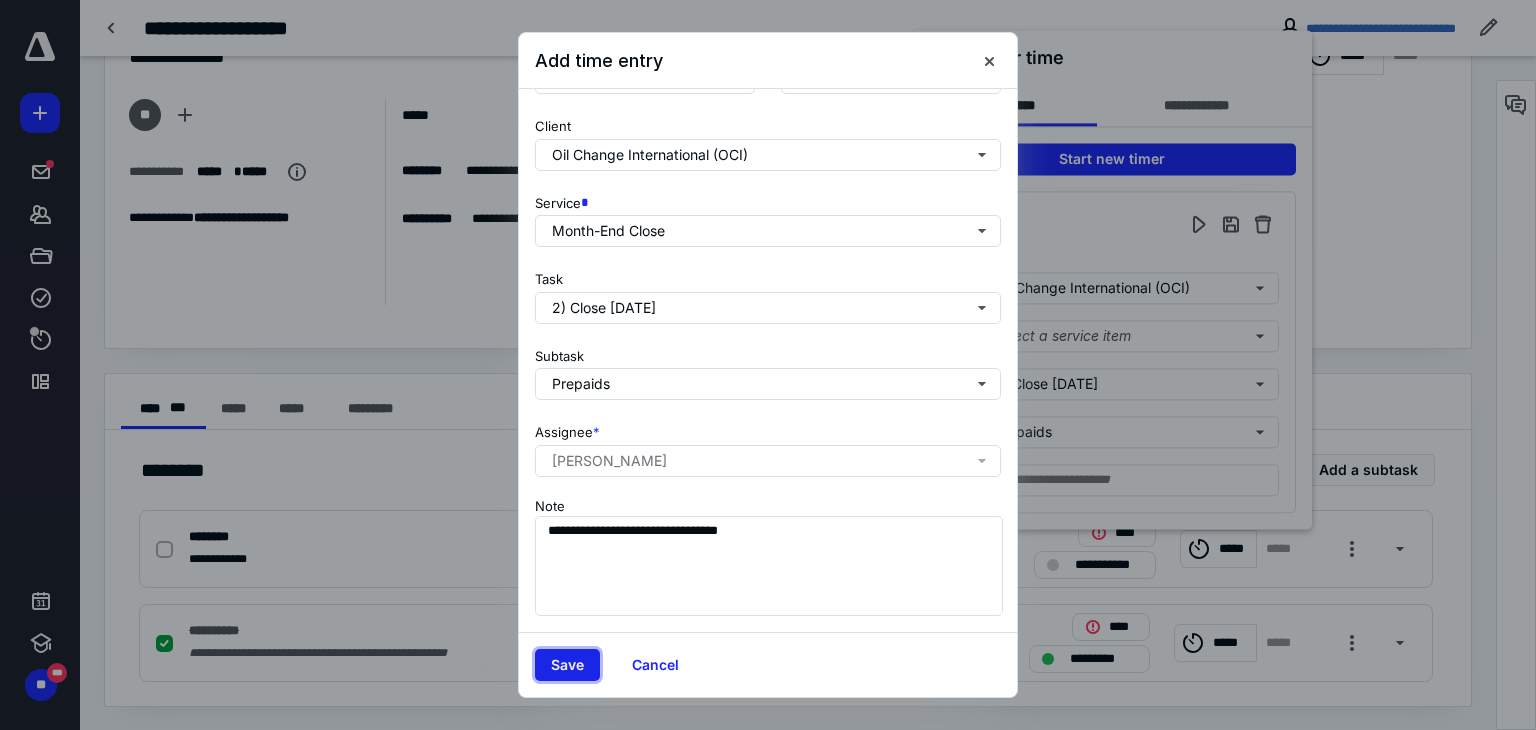 click on "Save" at bounding box center [567, 665] 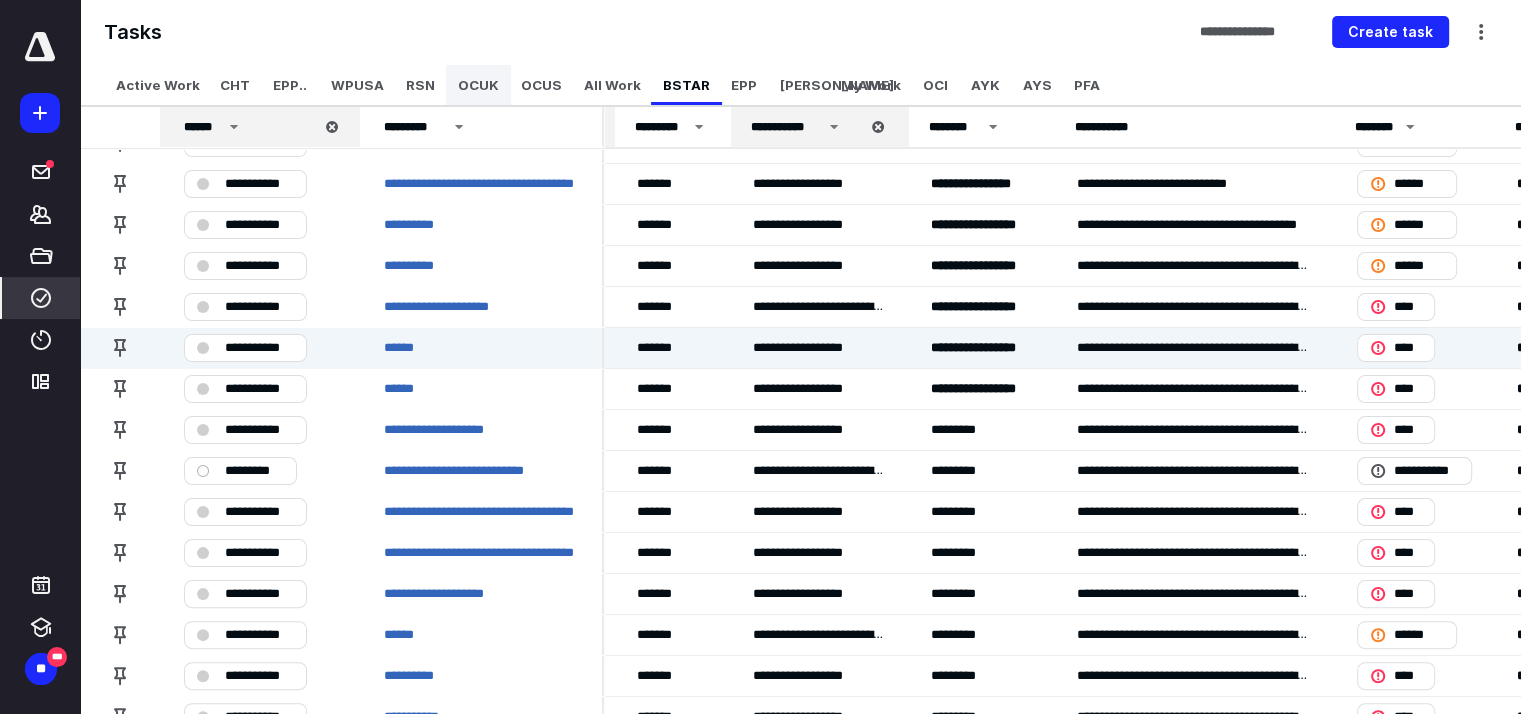 scroll, scrollTop: 0, scrollLeft: 0, axis: both 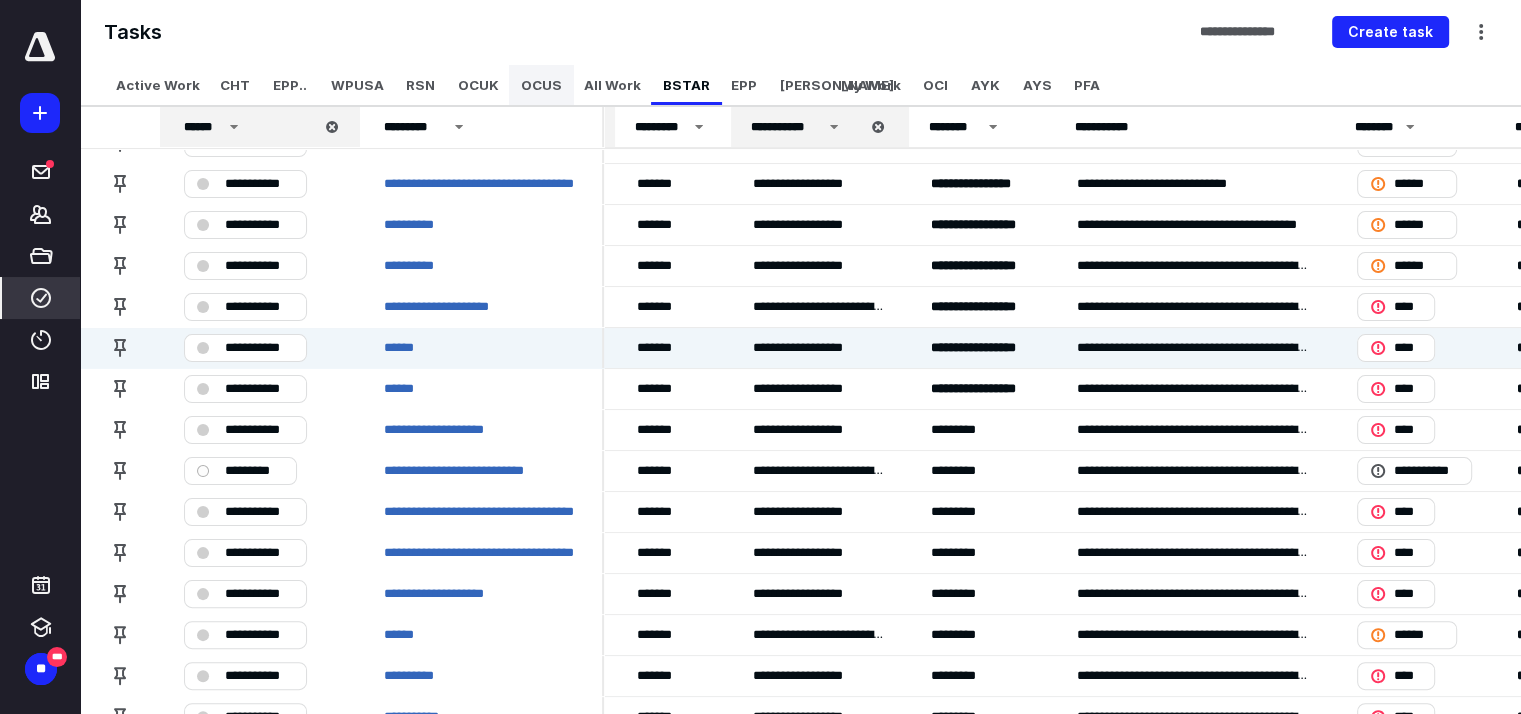 click on "OCUS" at bounding box center [541, 85] 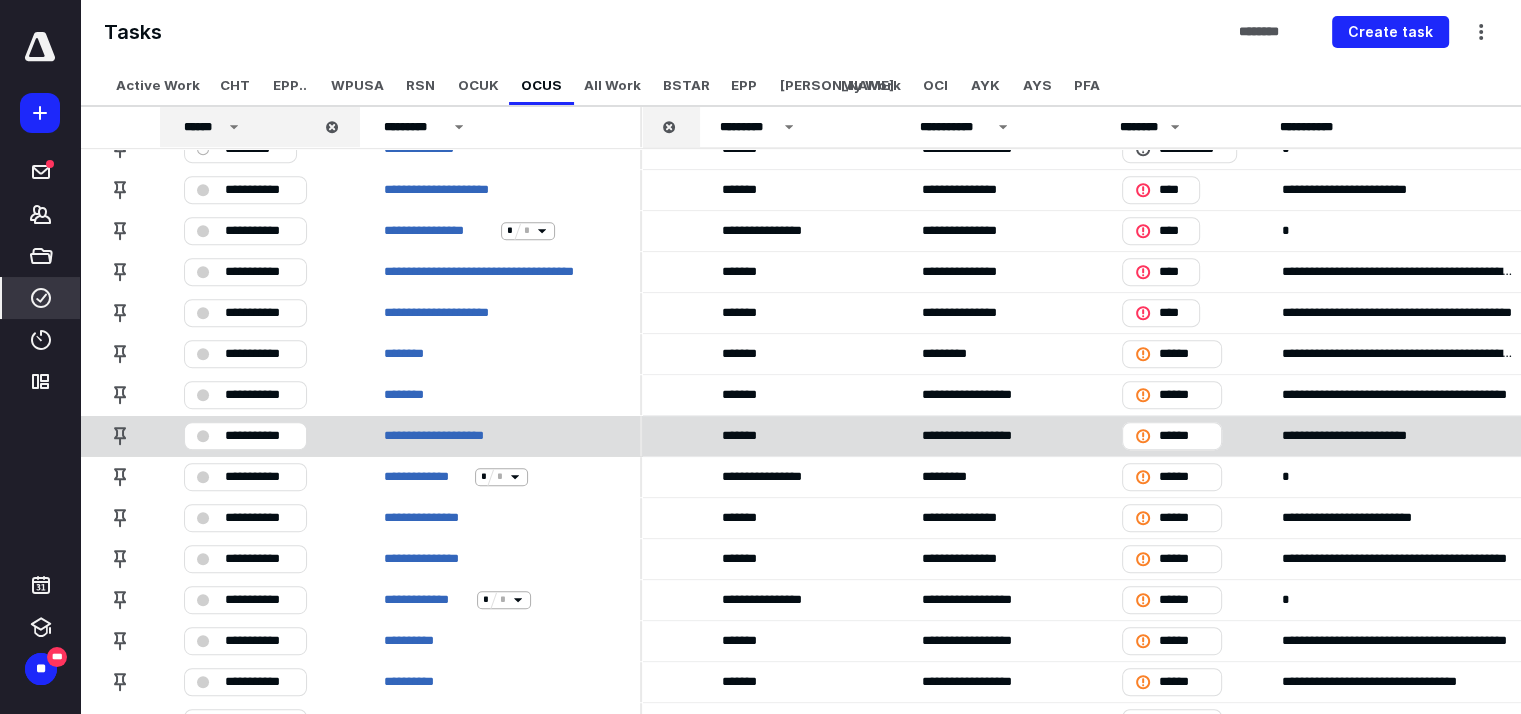 scroll, scrollTop: 1010, scrollLeft: 144, axis: both 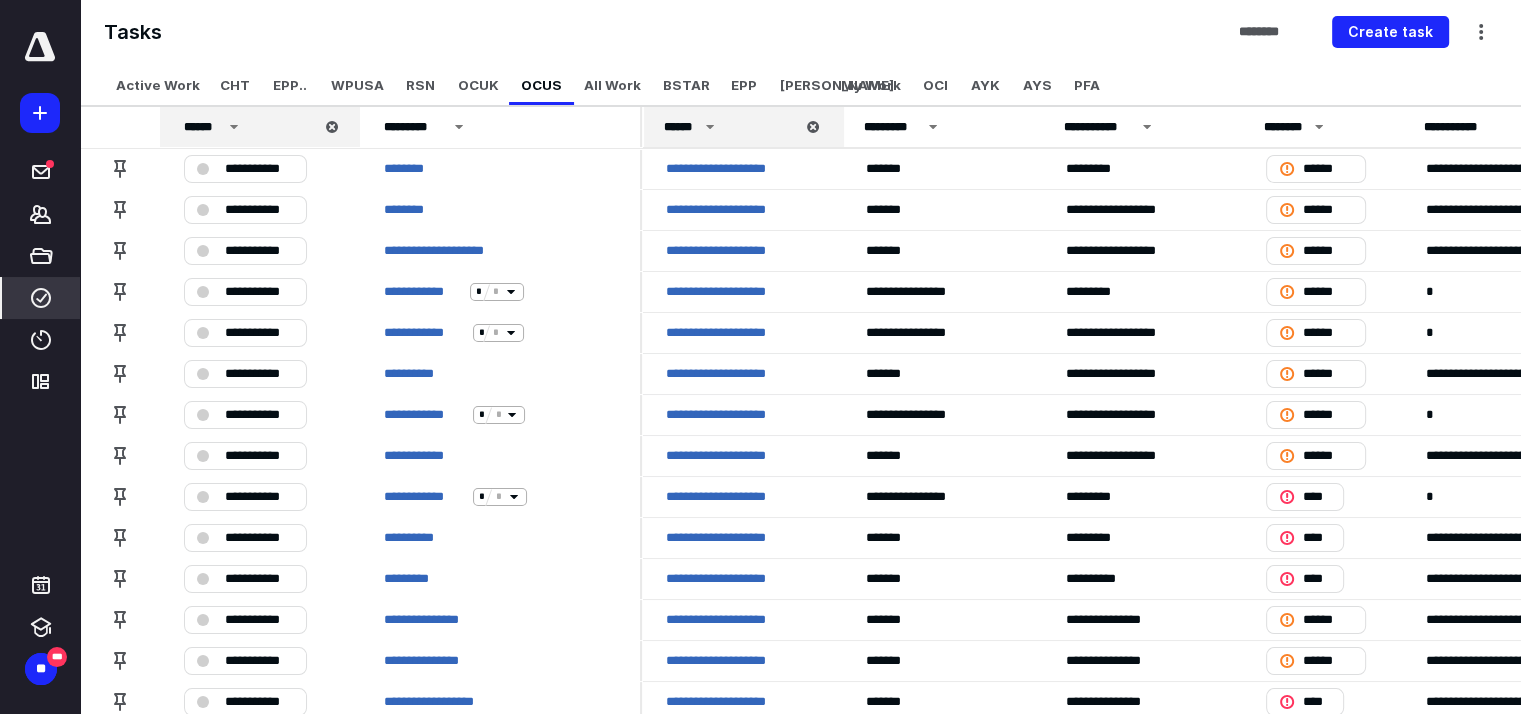 click 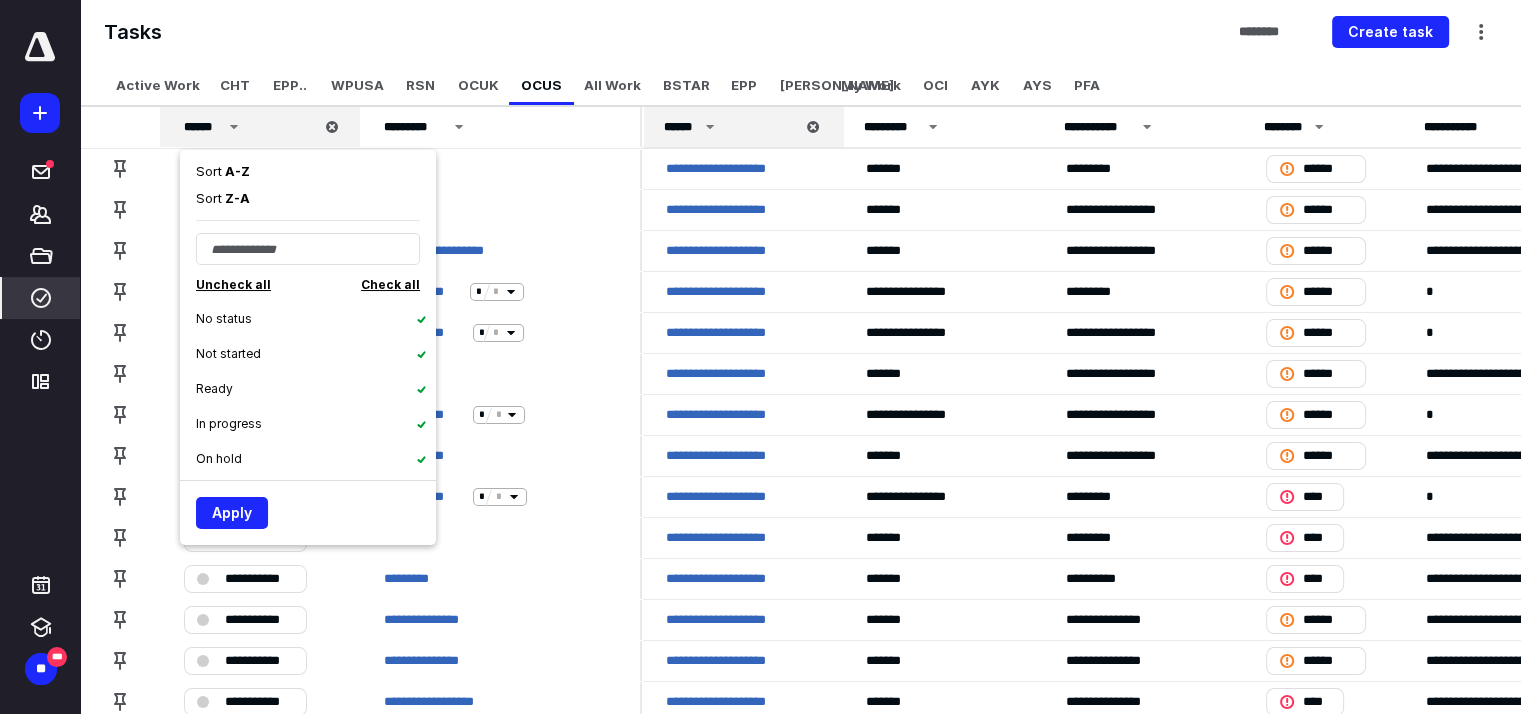 scroll, scrollTop: 140, scrollLeft: 0, axis: vertical 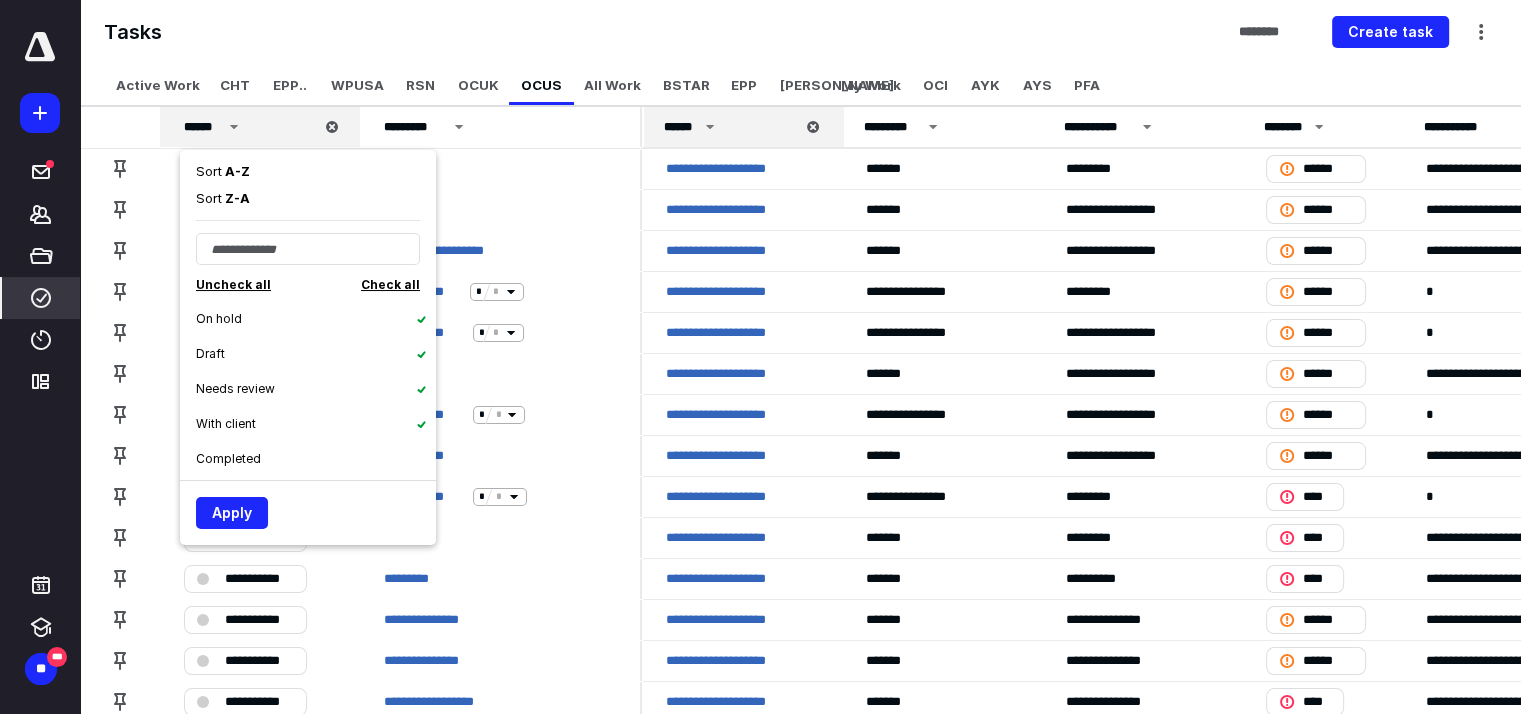 click on "Completed" at bounding box center [228, 459] 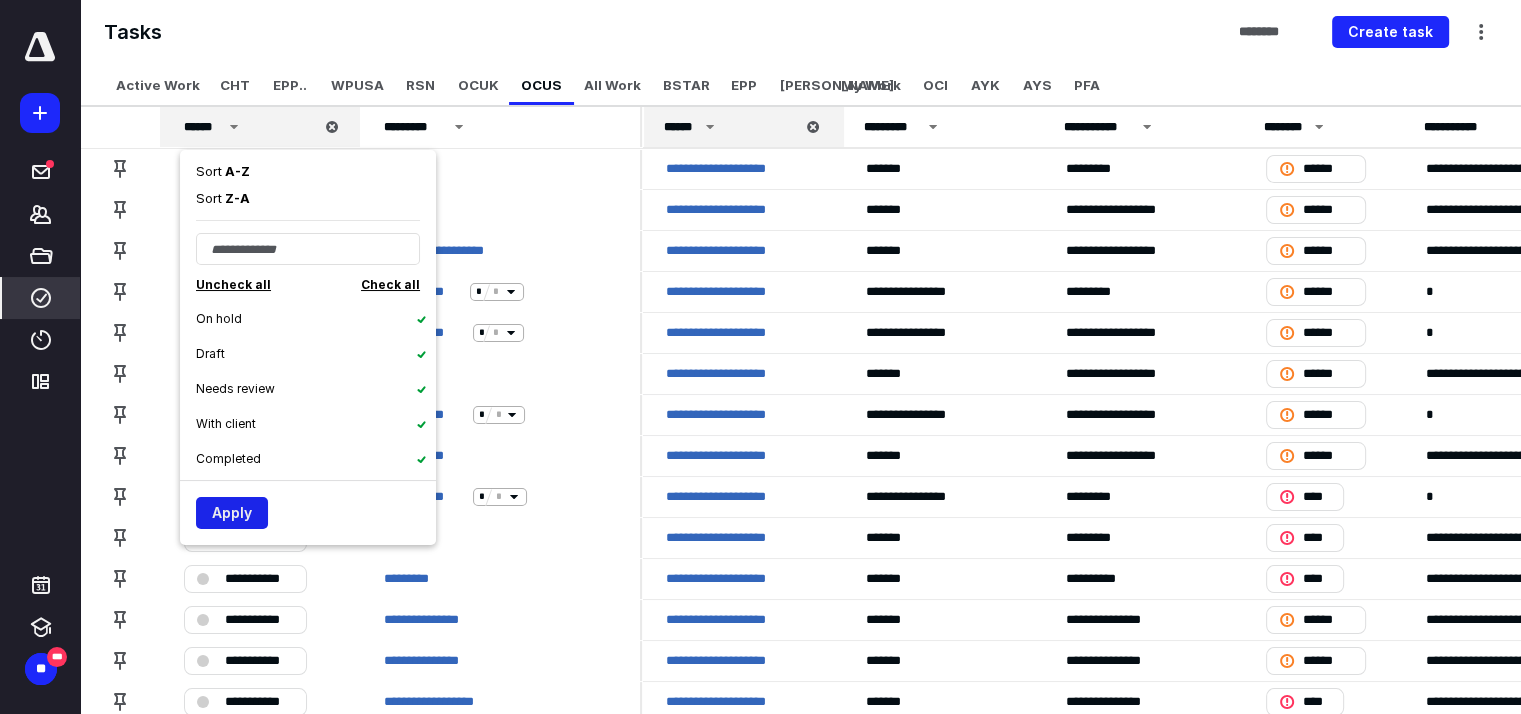 click on "Apply" at bounding box center (232, 513) 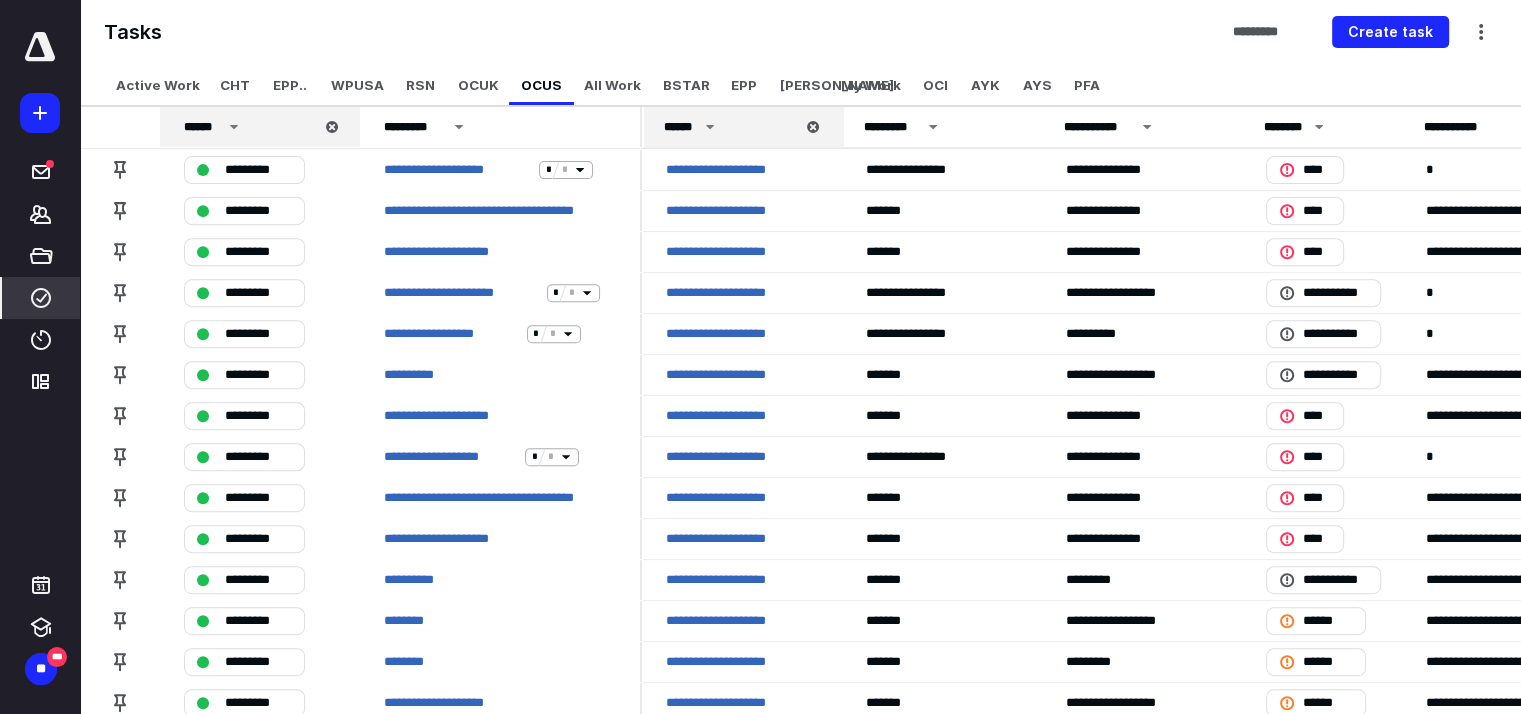 scroll, scrollTop: 755, scrollLeft: 0, axis: vertical 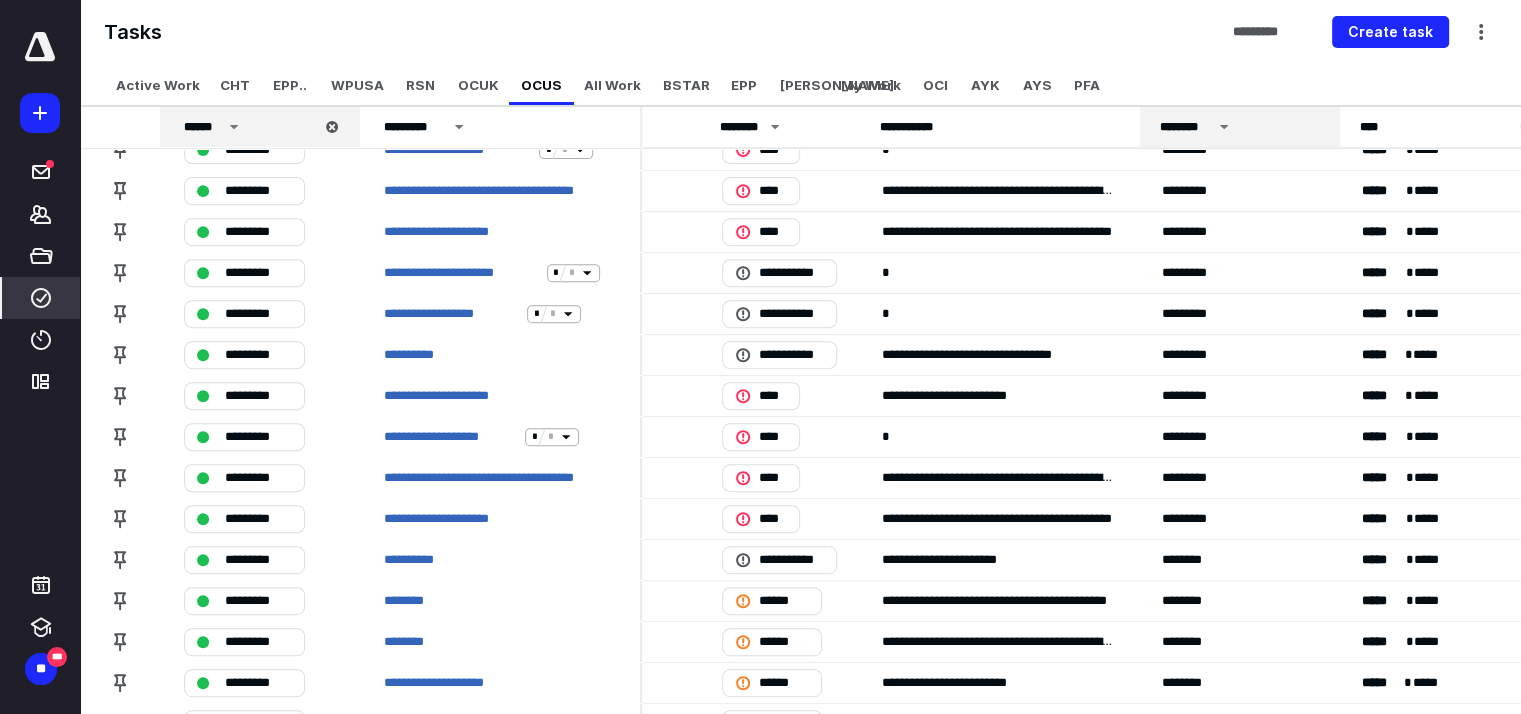 click on "********" at bounding box center (1186, 127) 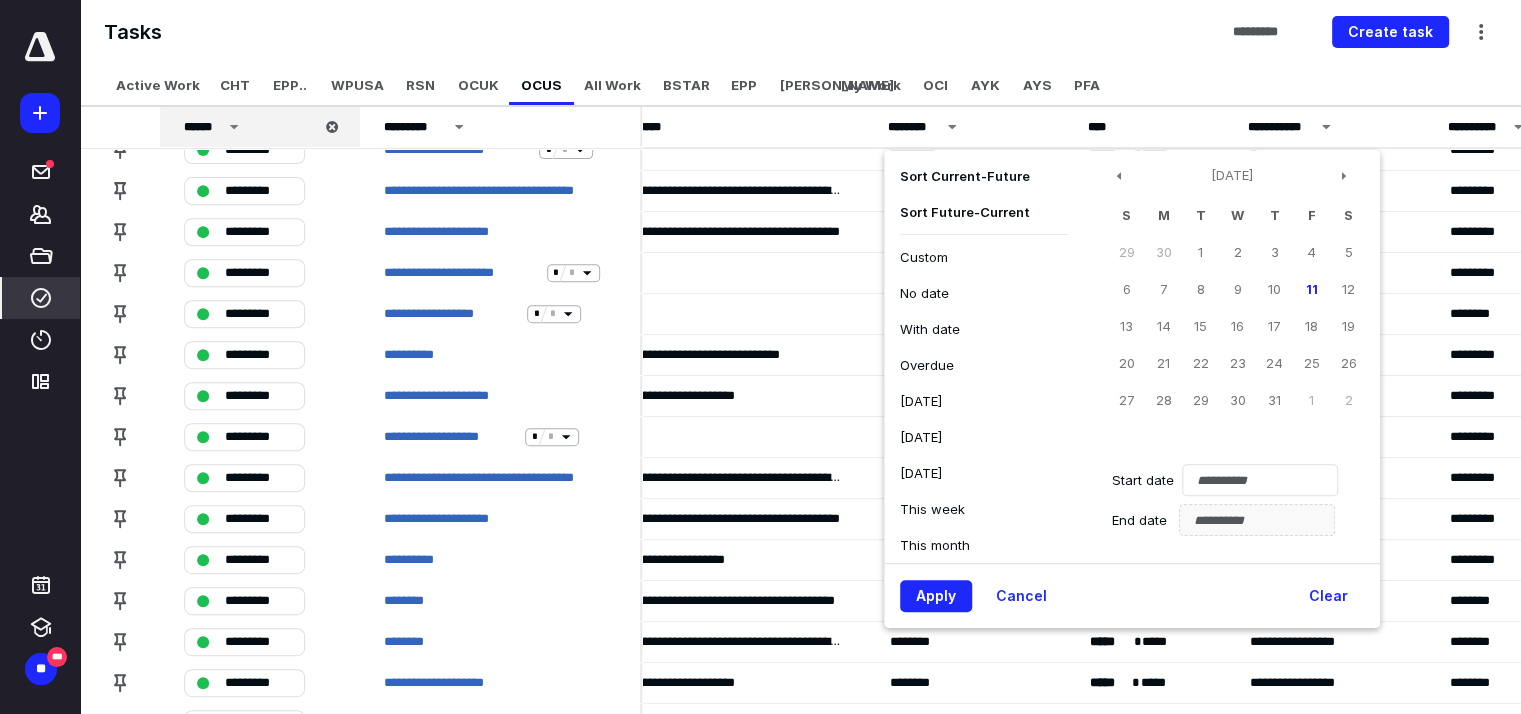 scroll, scrollTop: 768, scrollLeft: 826, axis: both 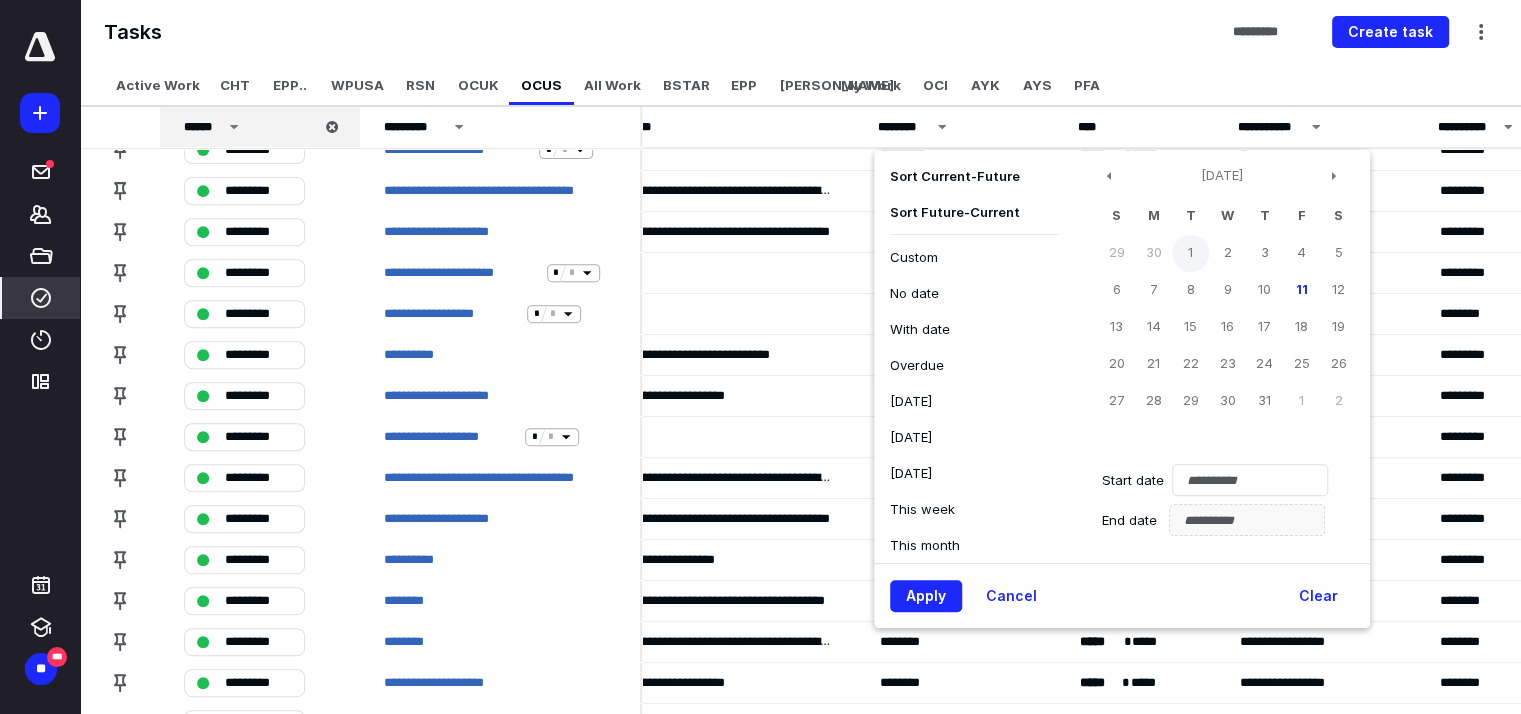 click on "1" at bounding box center (1190, 253) 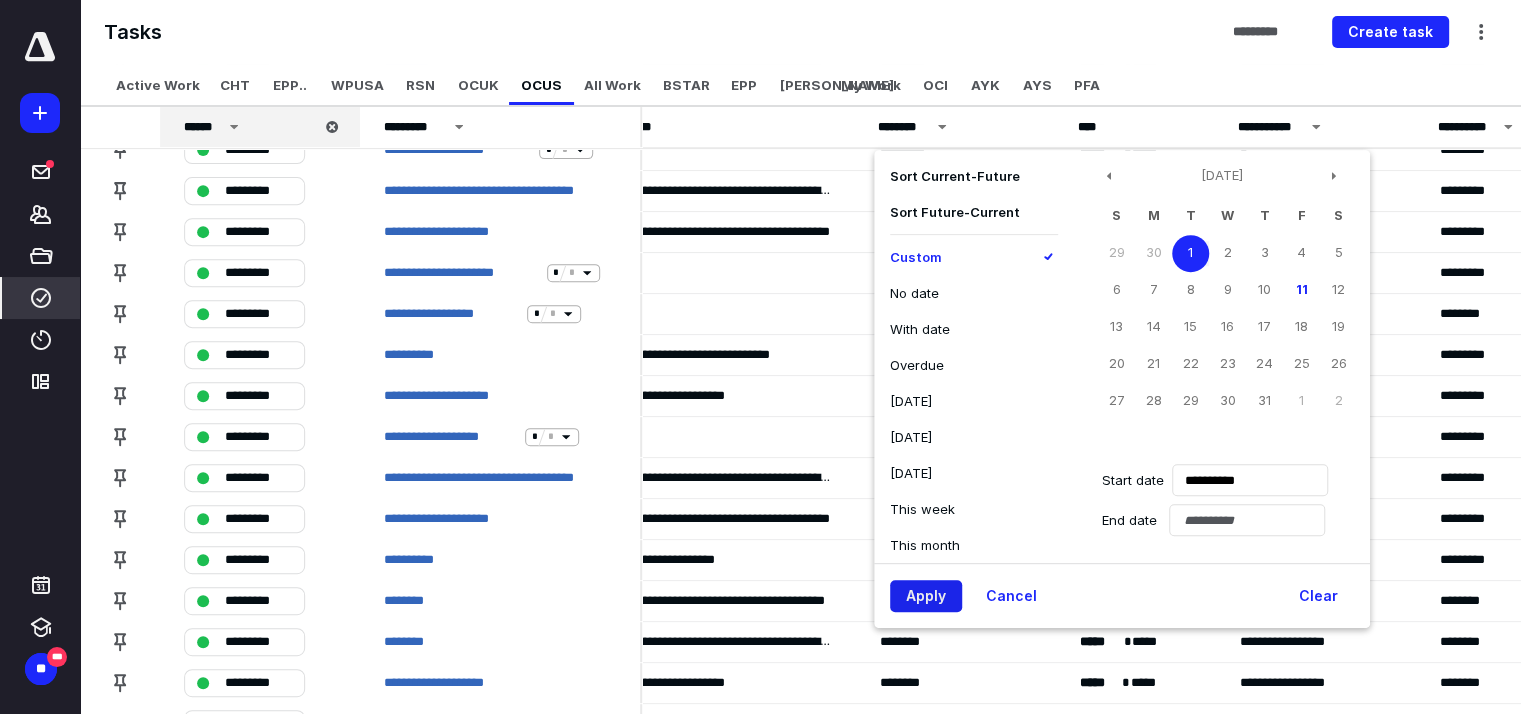 click on "Apply" at bounding box center (926, 596) 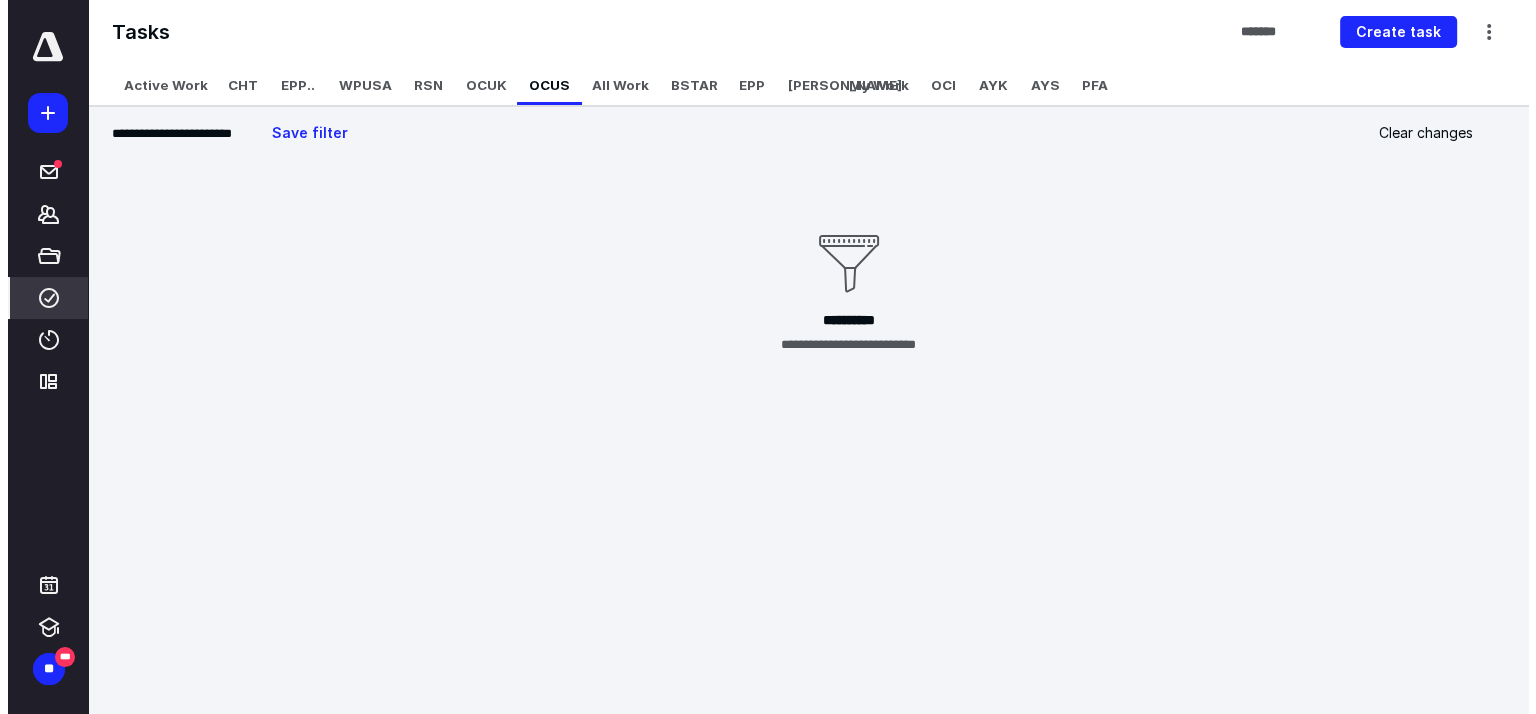 scroll, scrollTop: 0, scrollLeft: 826, axis: horizontal 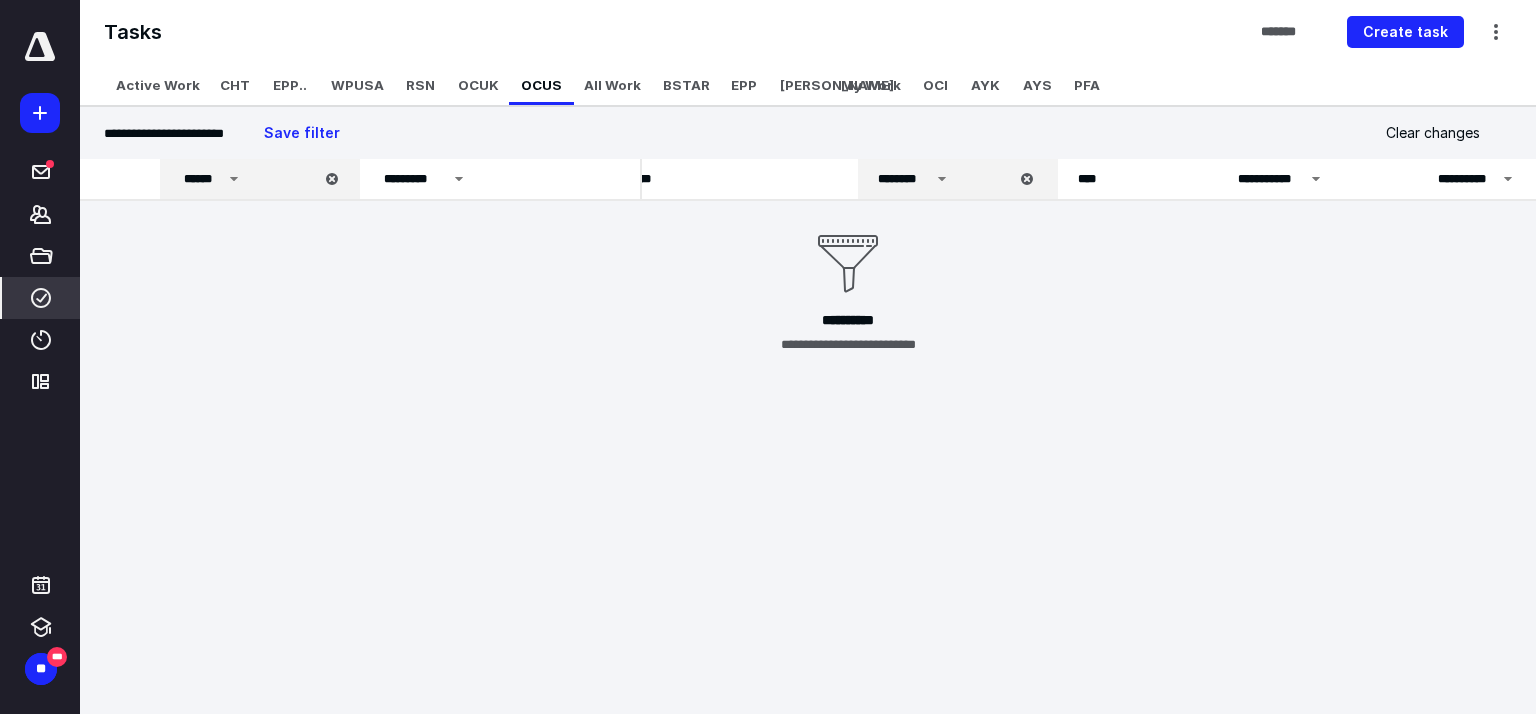 click 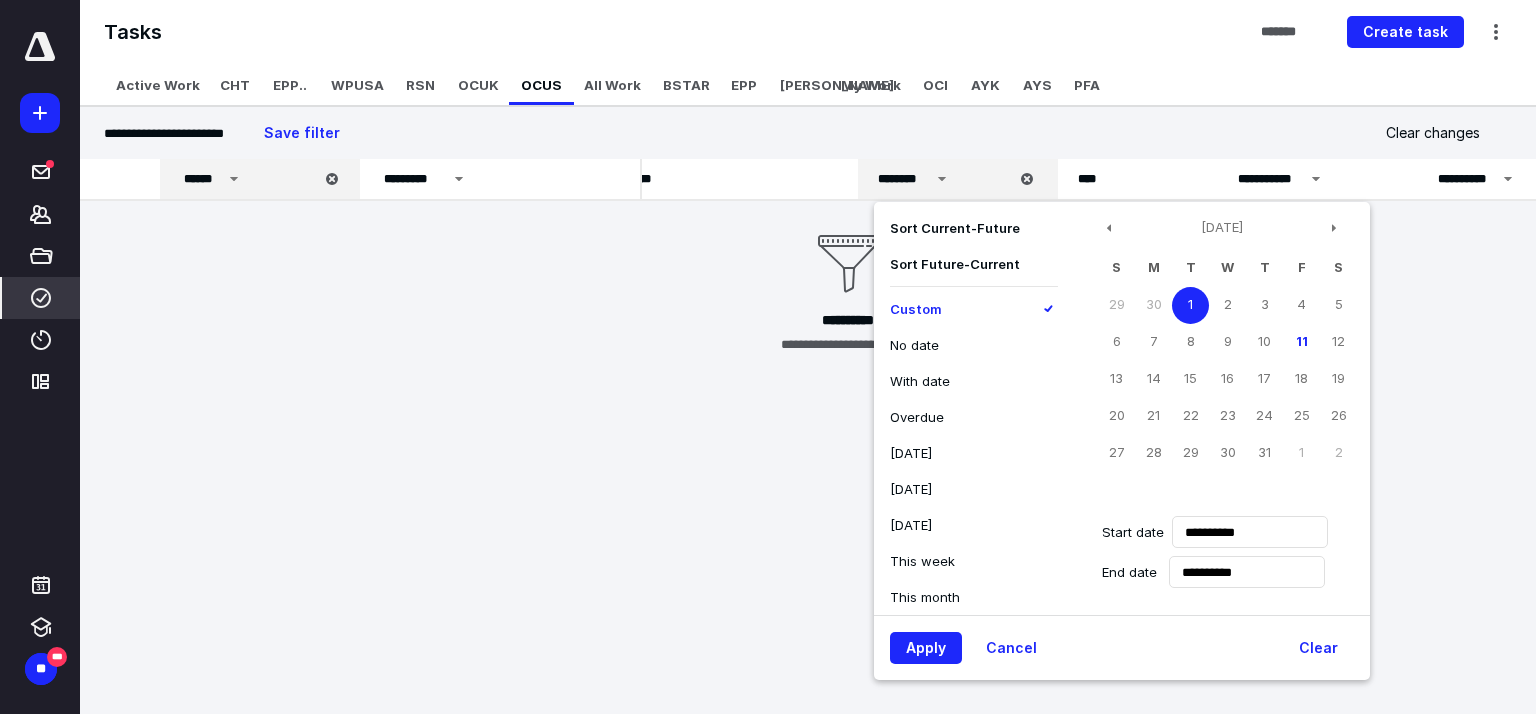 type on "**********" 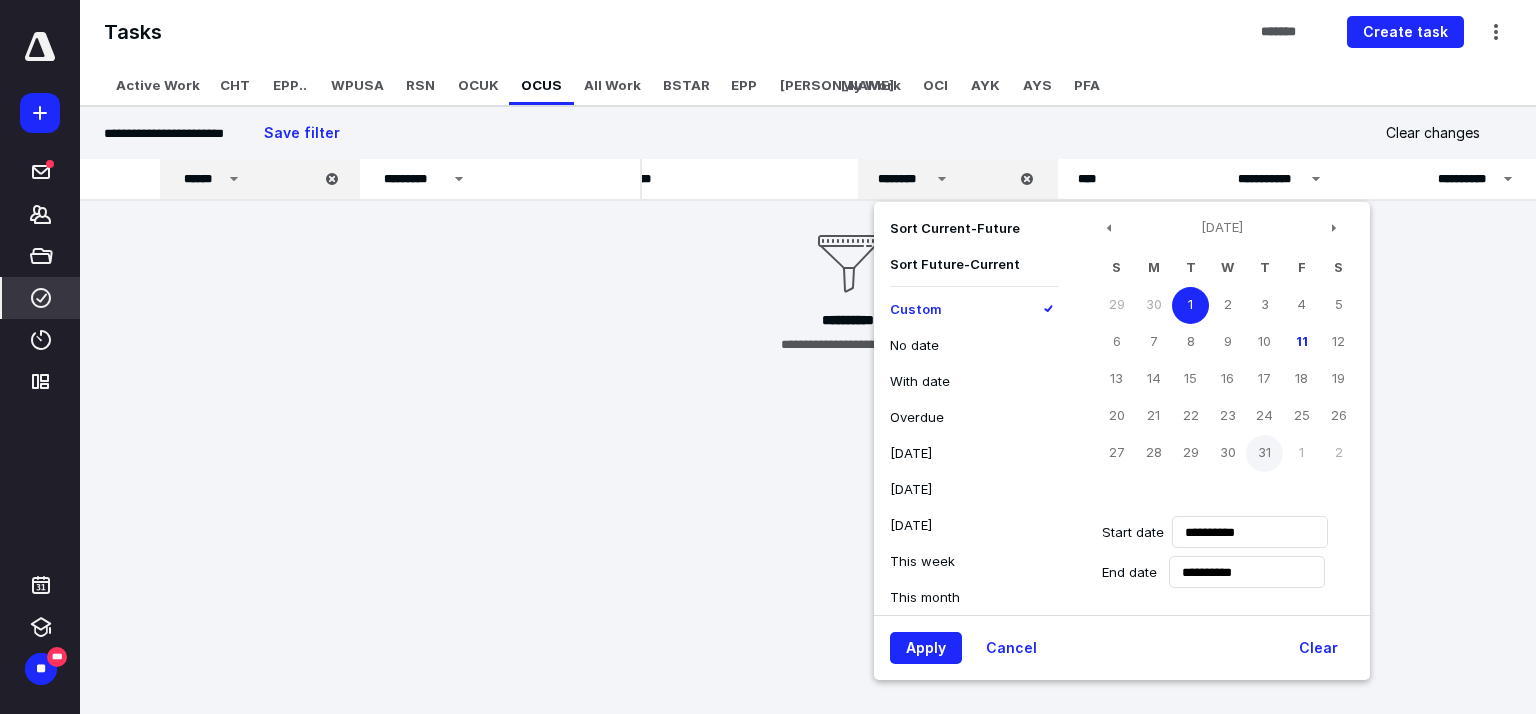 click on "31" at bounding box center (1264, 453) 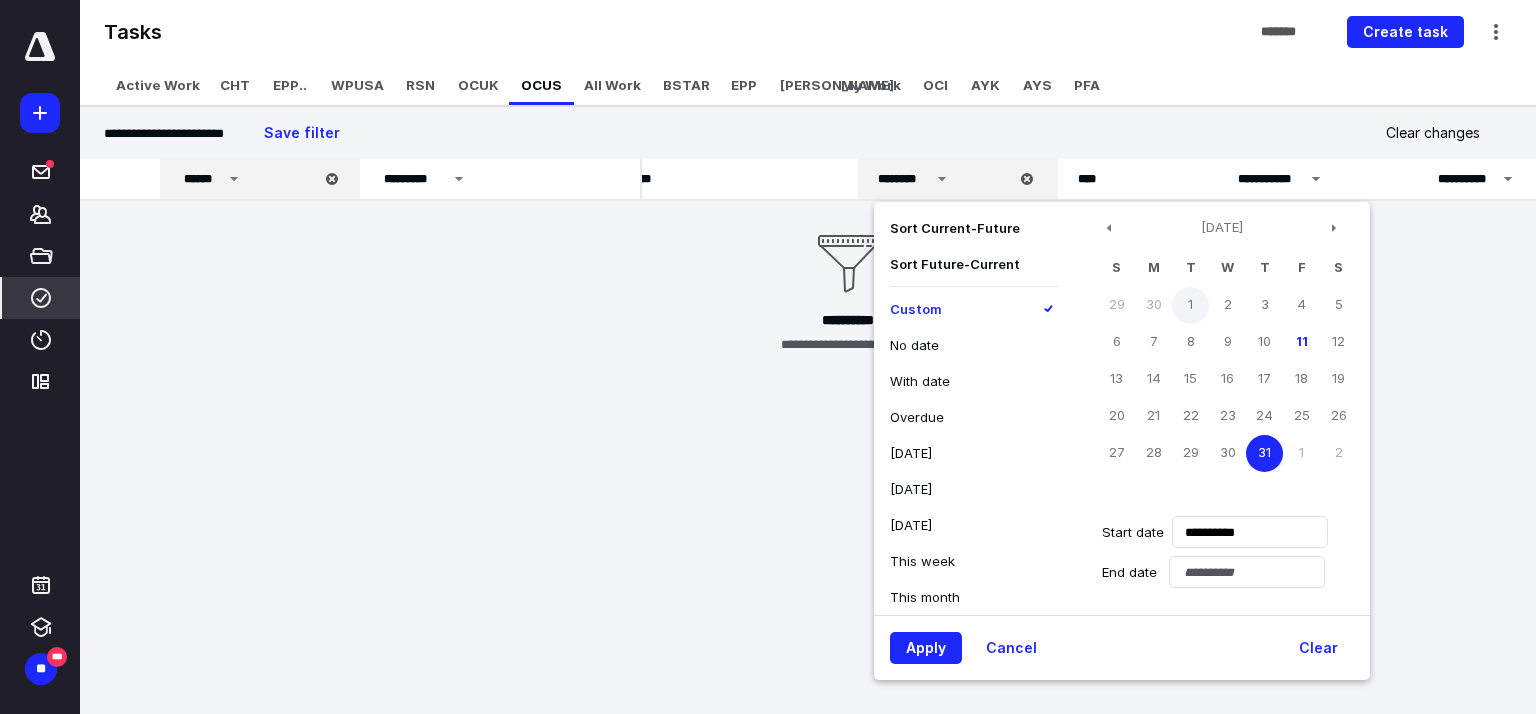 click on "1" at bounding box center (1190, 305) 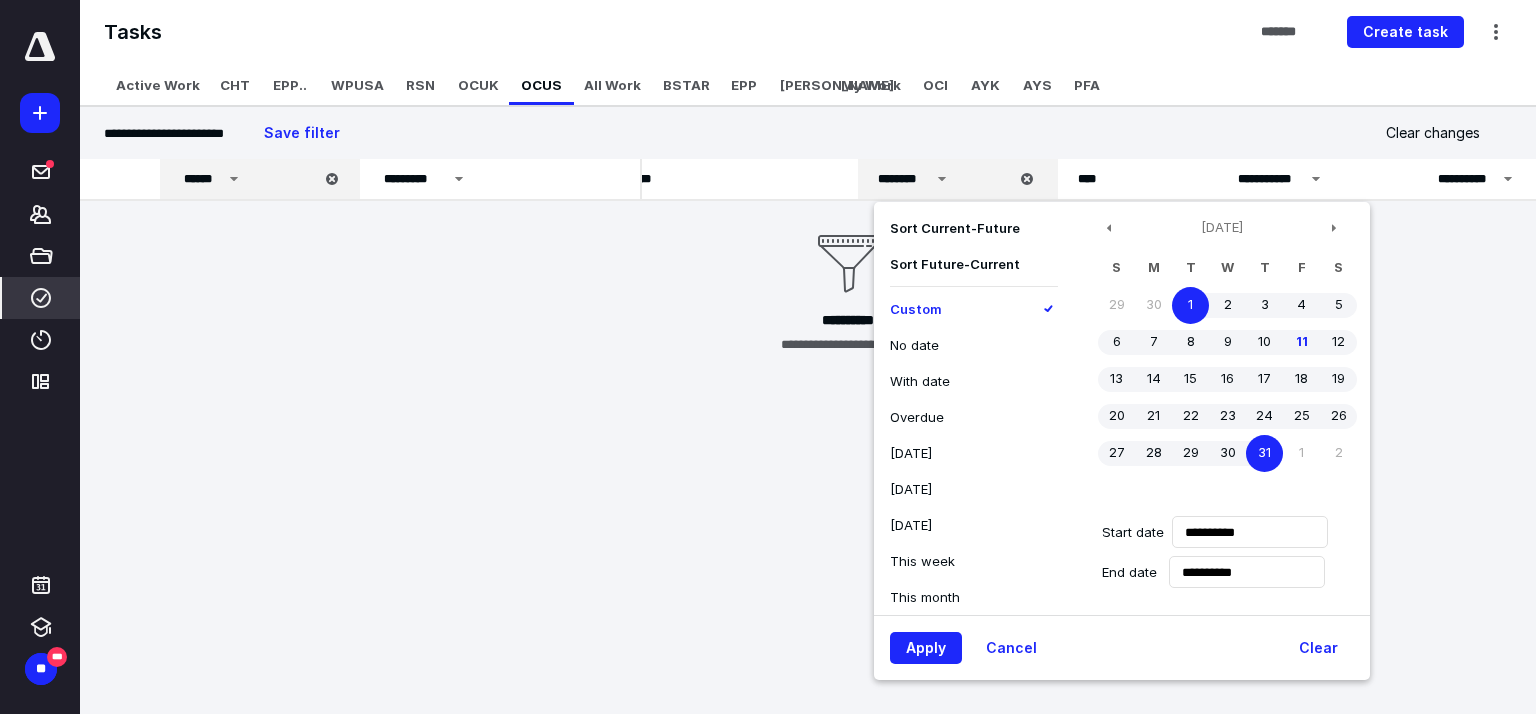 click on "31" at bounding box center (1264, 453) 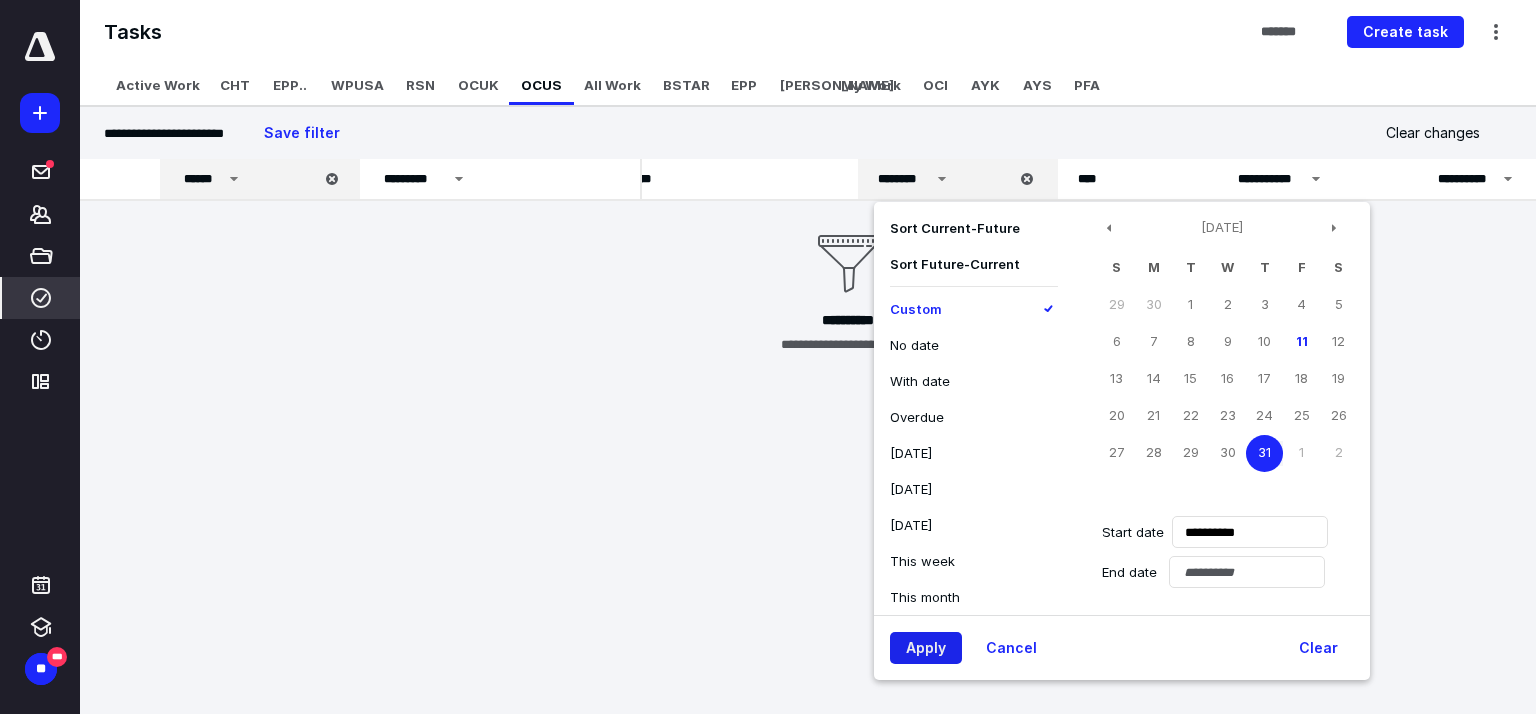 click on "Apply" at bounding box center [926, 648] 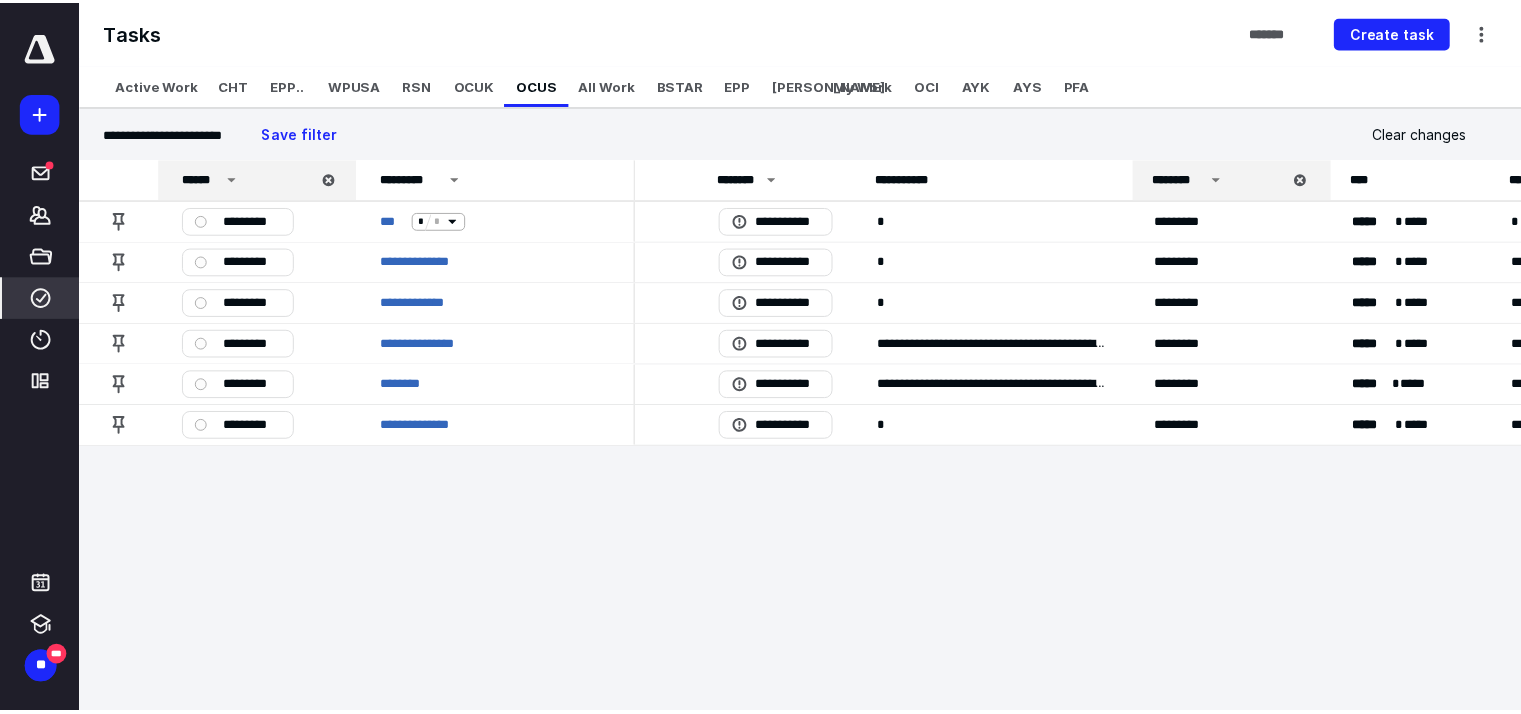 scroll, scrollTop: 0, scrollLeft: 551, axis: horizontal 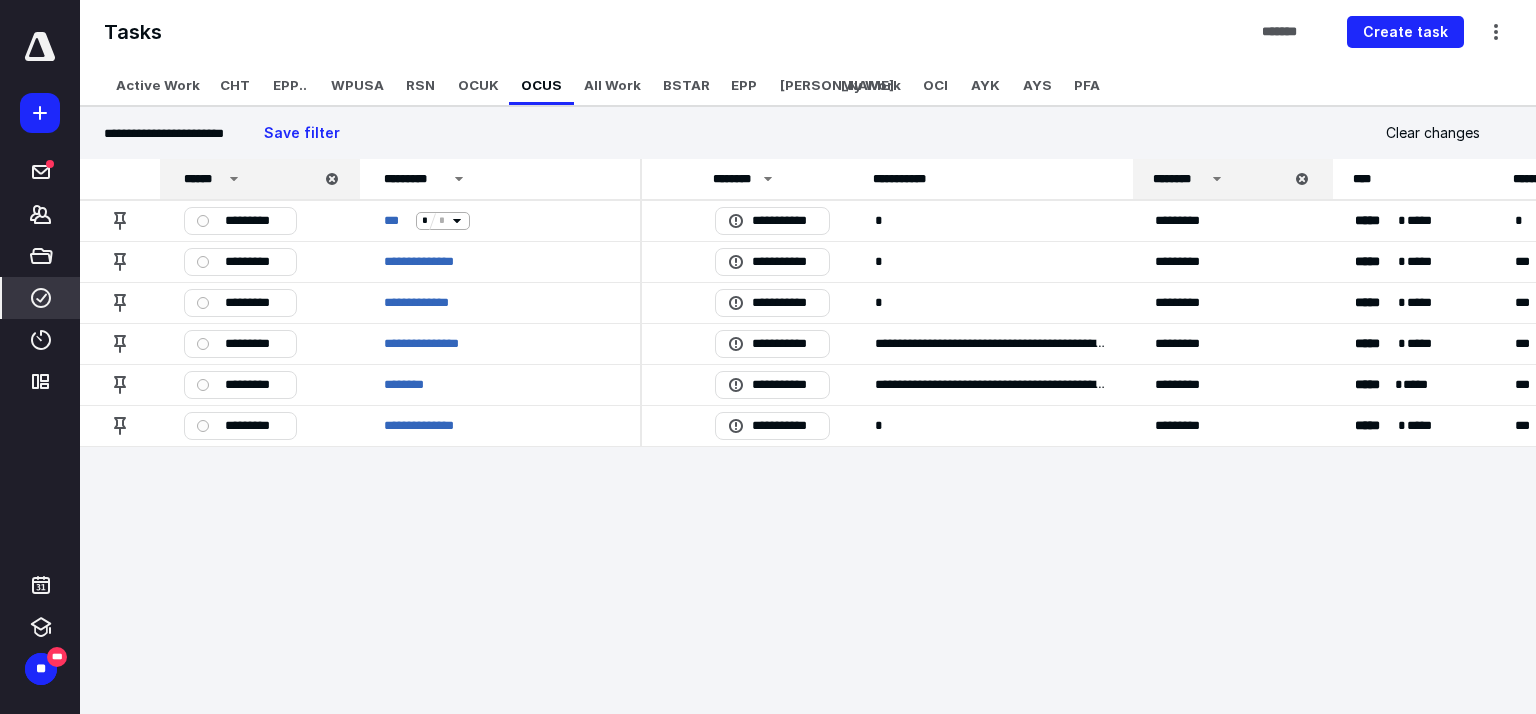 click 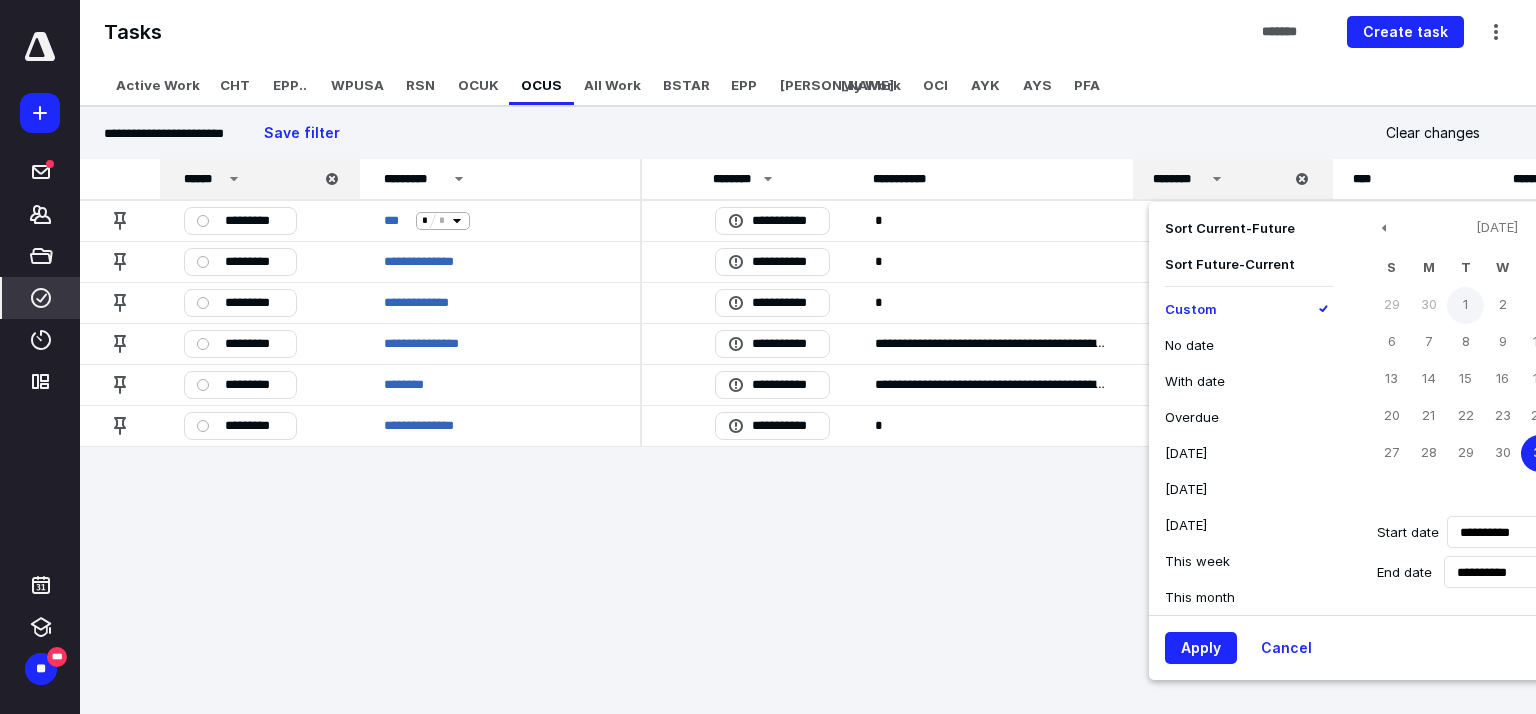click on "1" at bounding box center [1465, 305] 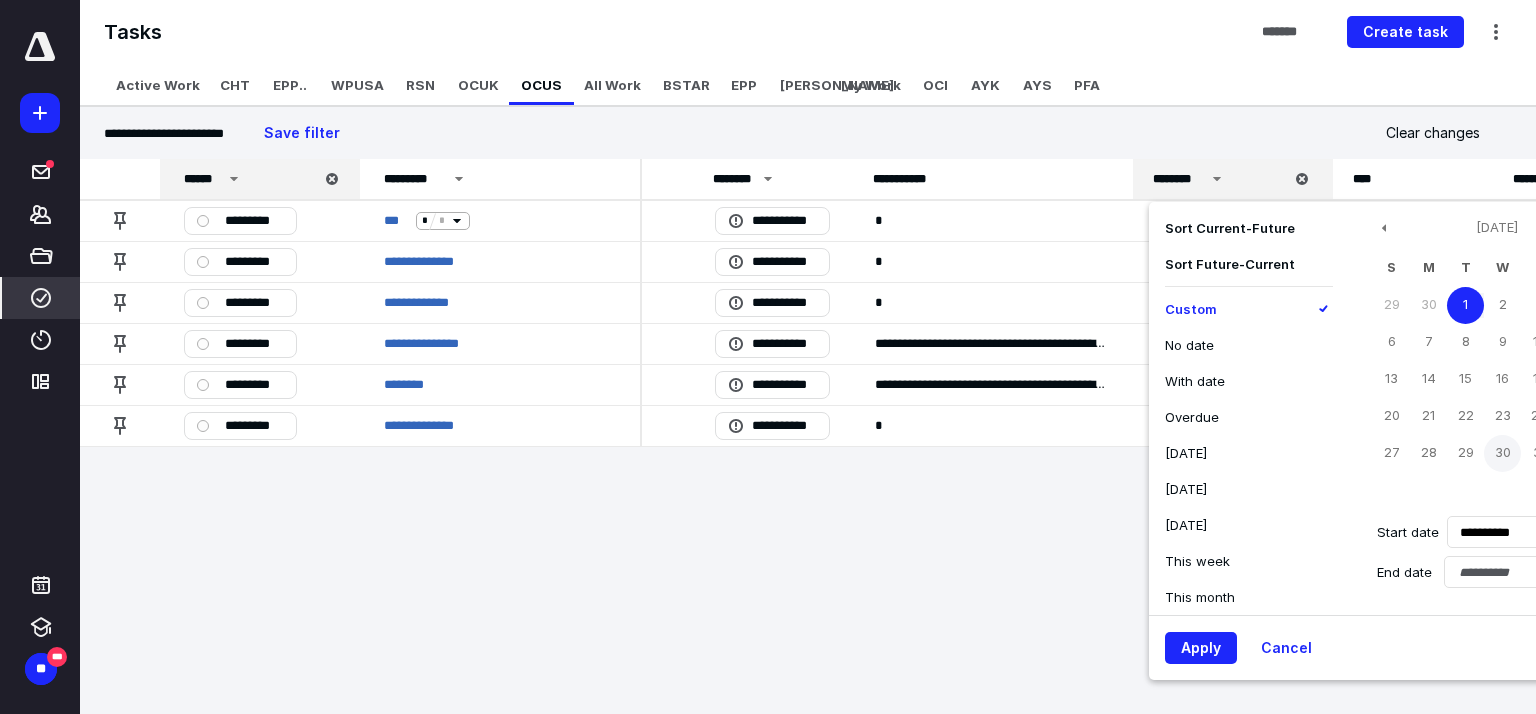 click on "30" at bounding box center (1502, 453) 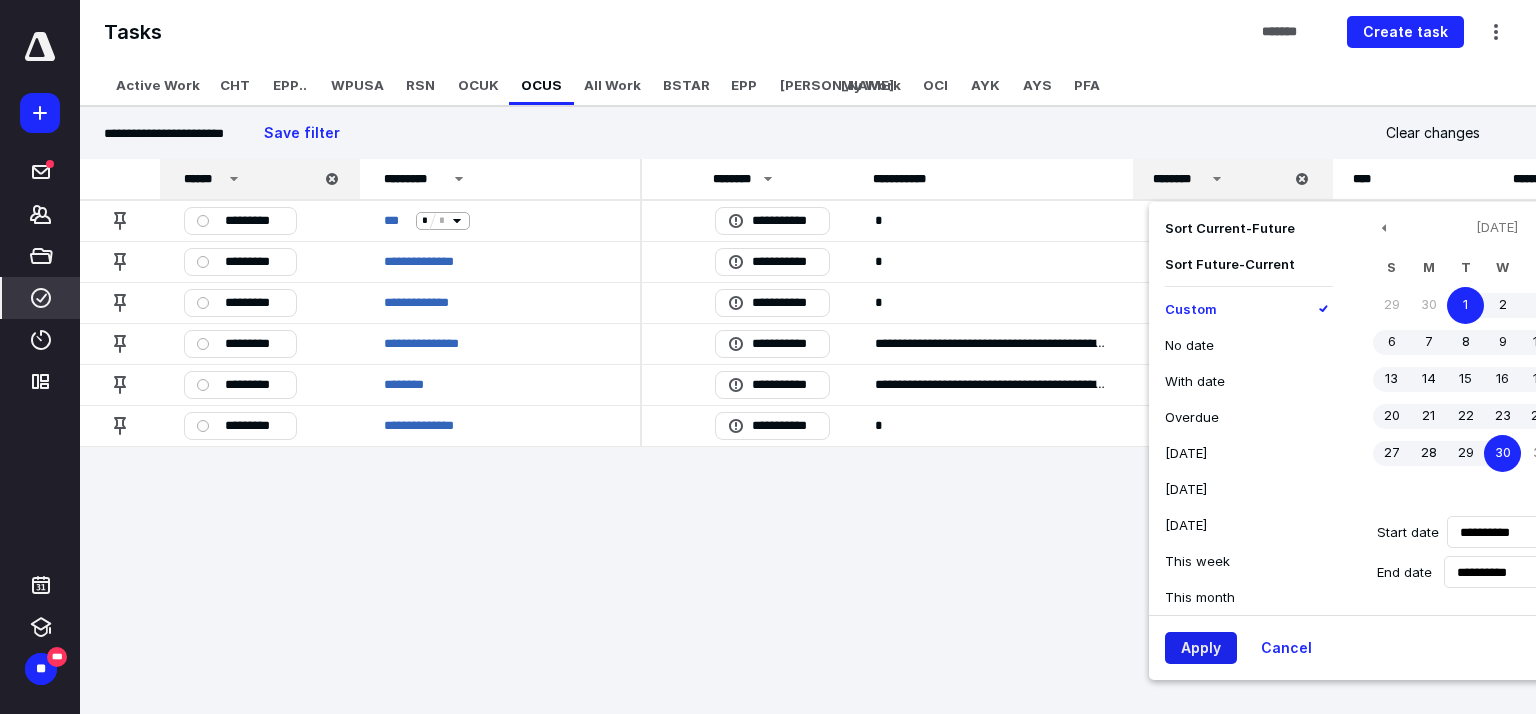 click on "Apply" at bounding box center [1201, 648] 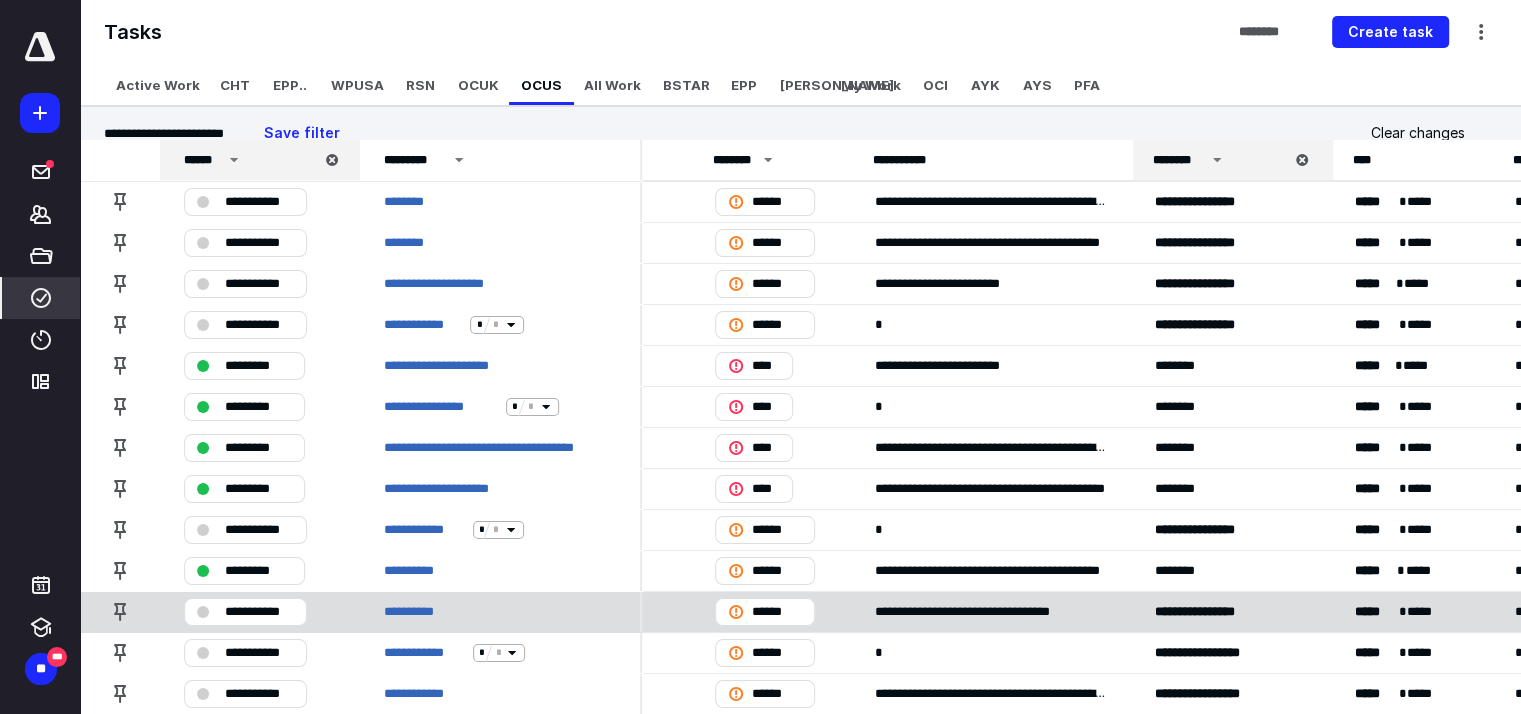 scroll, scrollTop: 24, scrollLeft: 551, axis: both 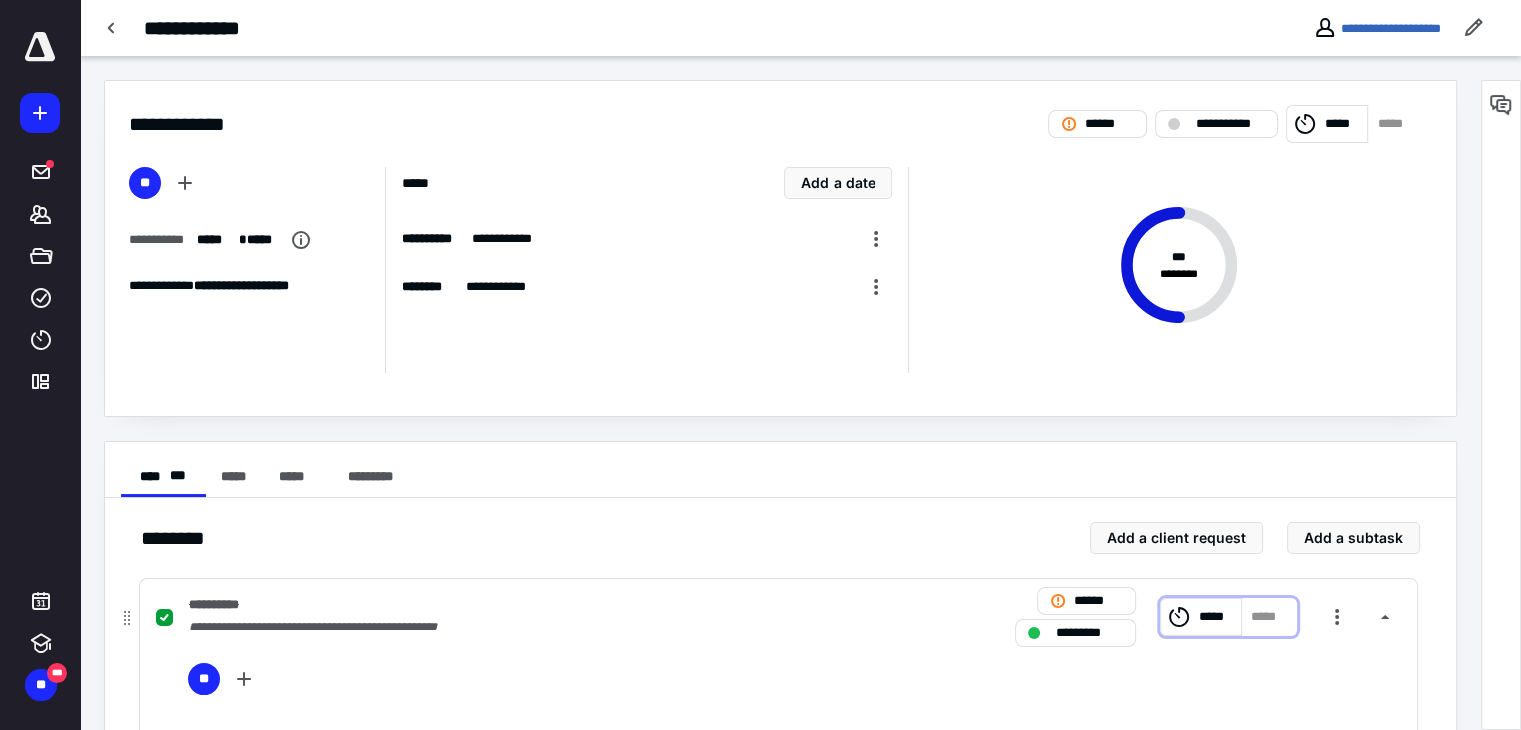 click on "*****" at bounding box center (1216, 617) 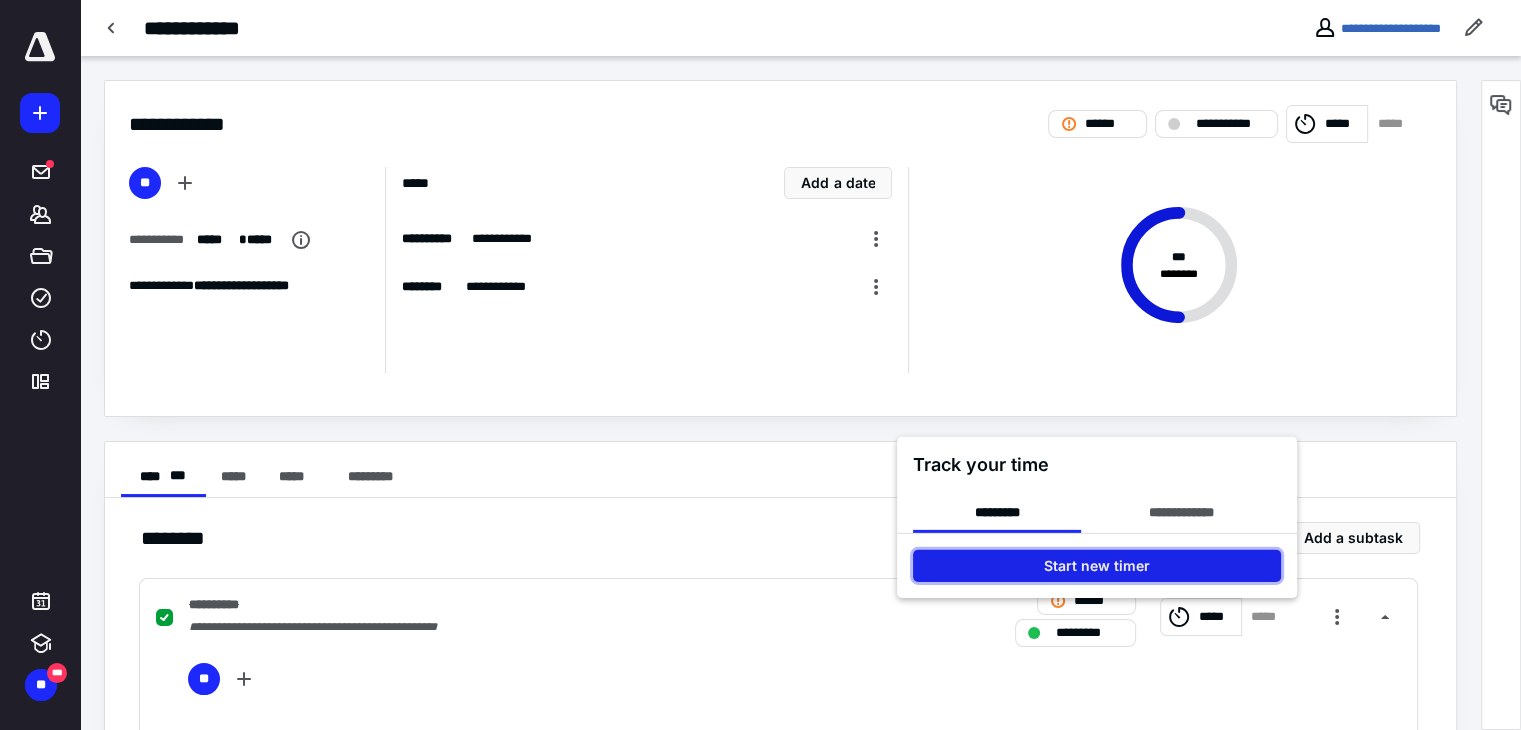 click on "Start new timer" at bounding box center (1097, 566) 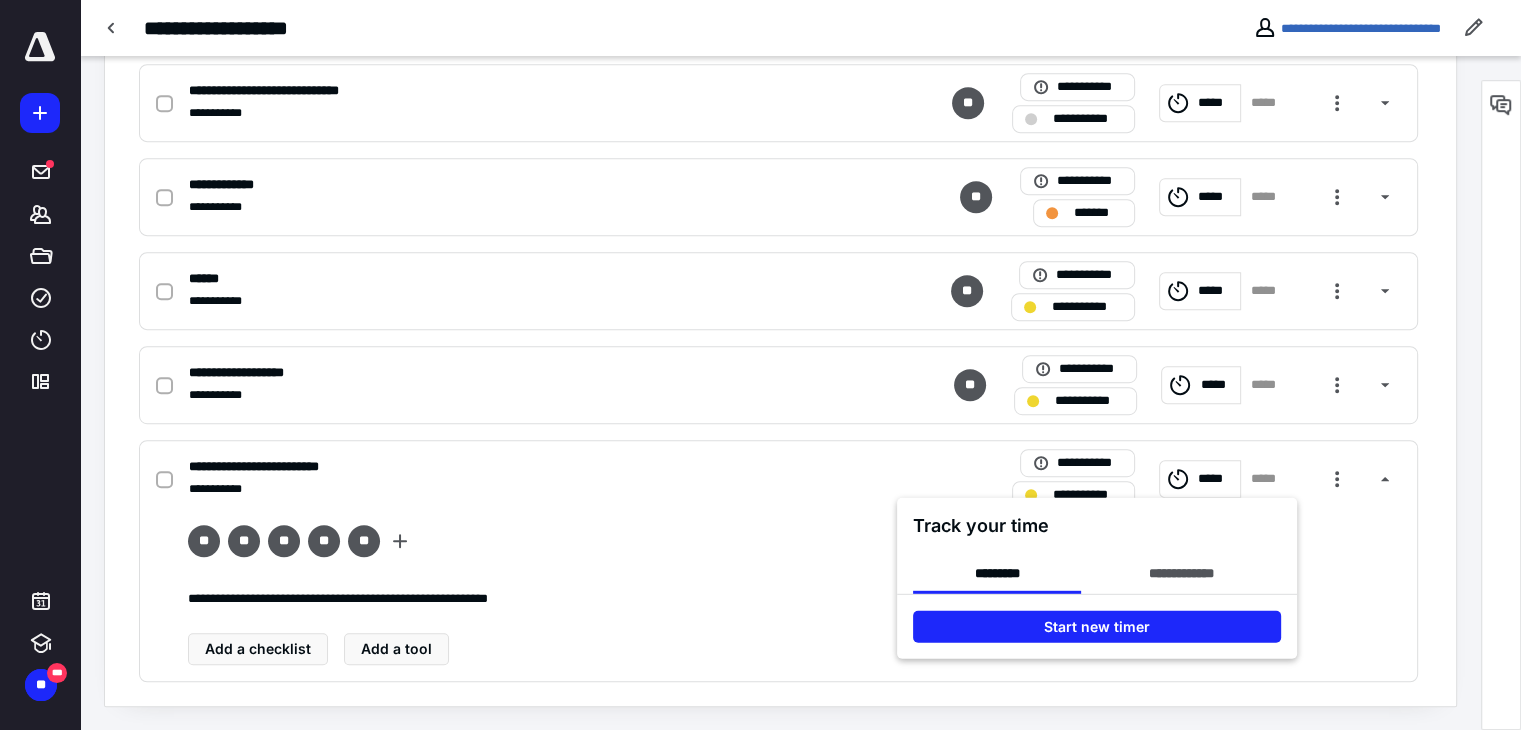 scroll, scrollTop: 984, scrollLeft: 0, axis: vertical 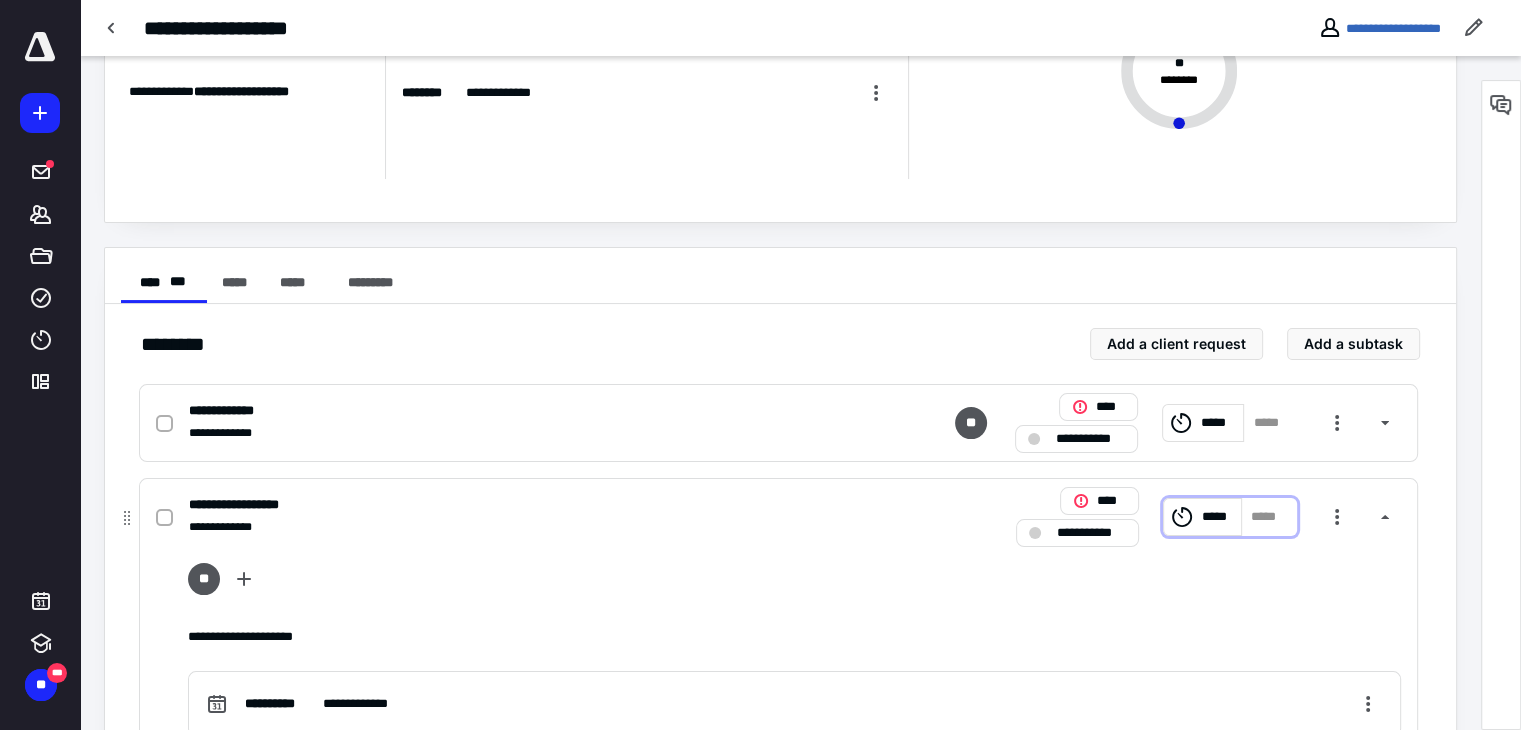 click on "*****" at bounding box center (1218, 517) 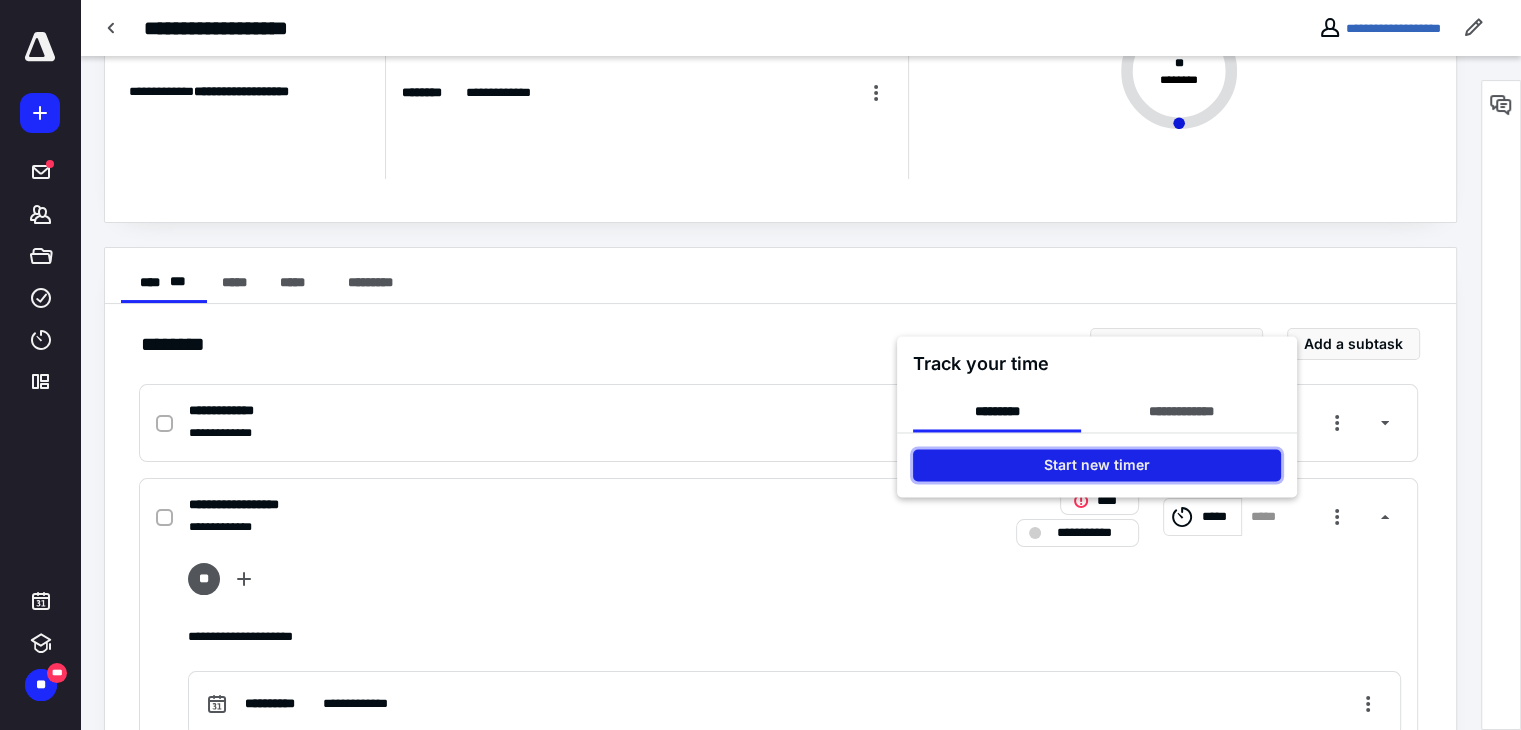 click on "Start new timer" at bounding box center [1097, 465] 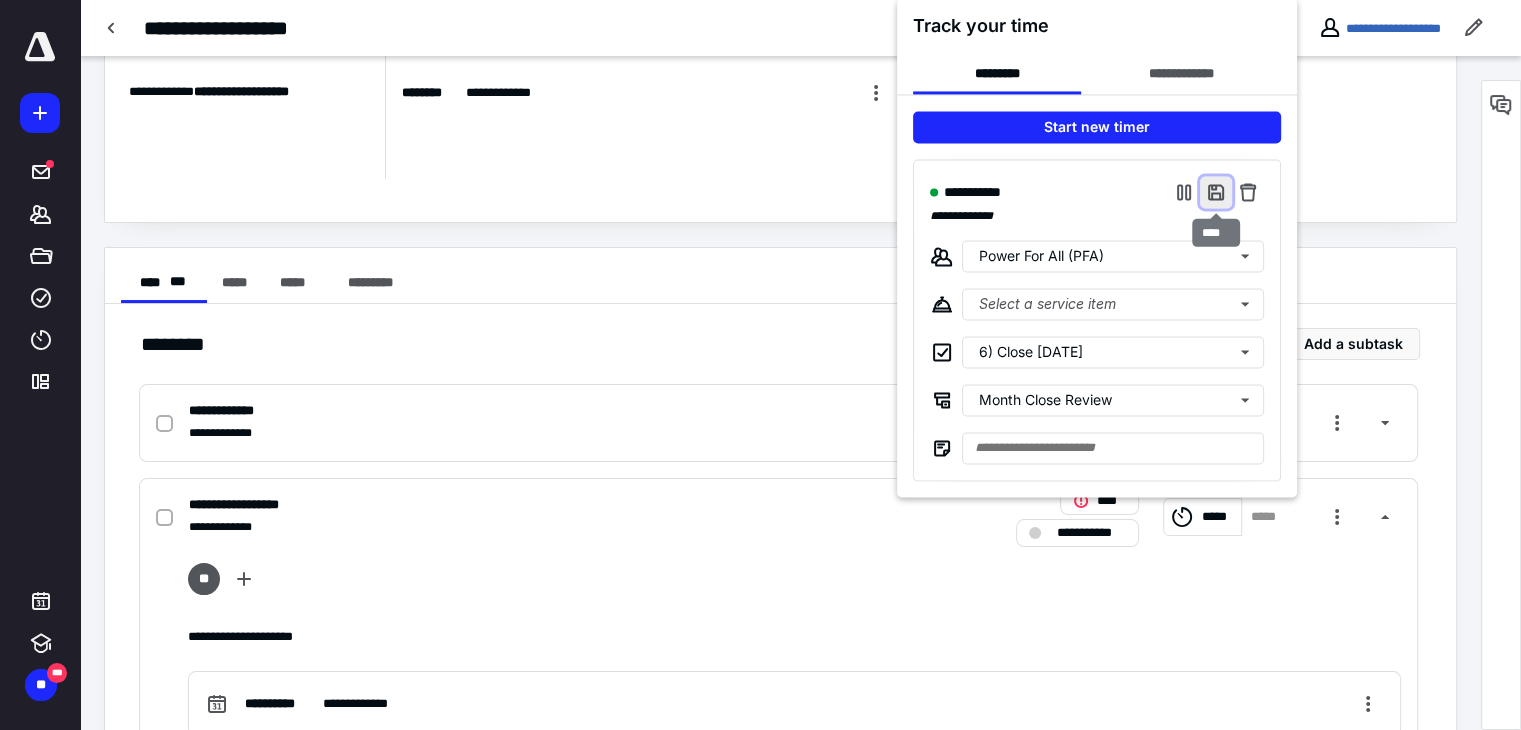 click at bounding box center (1216, 192) 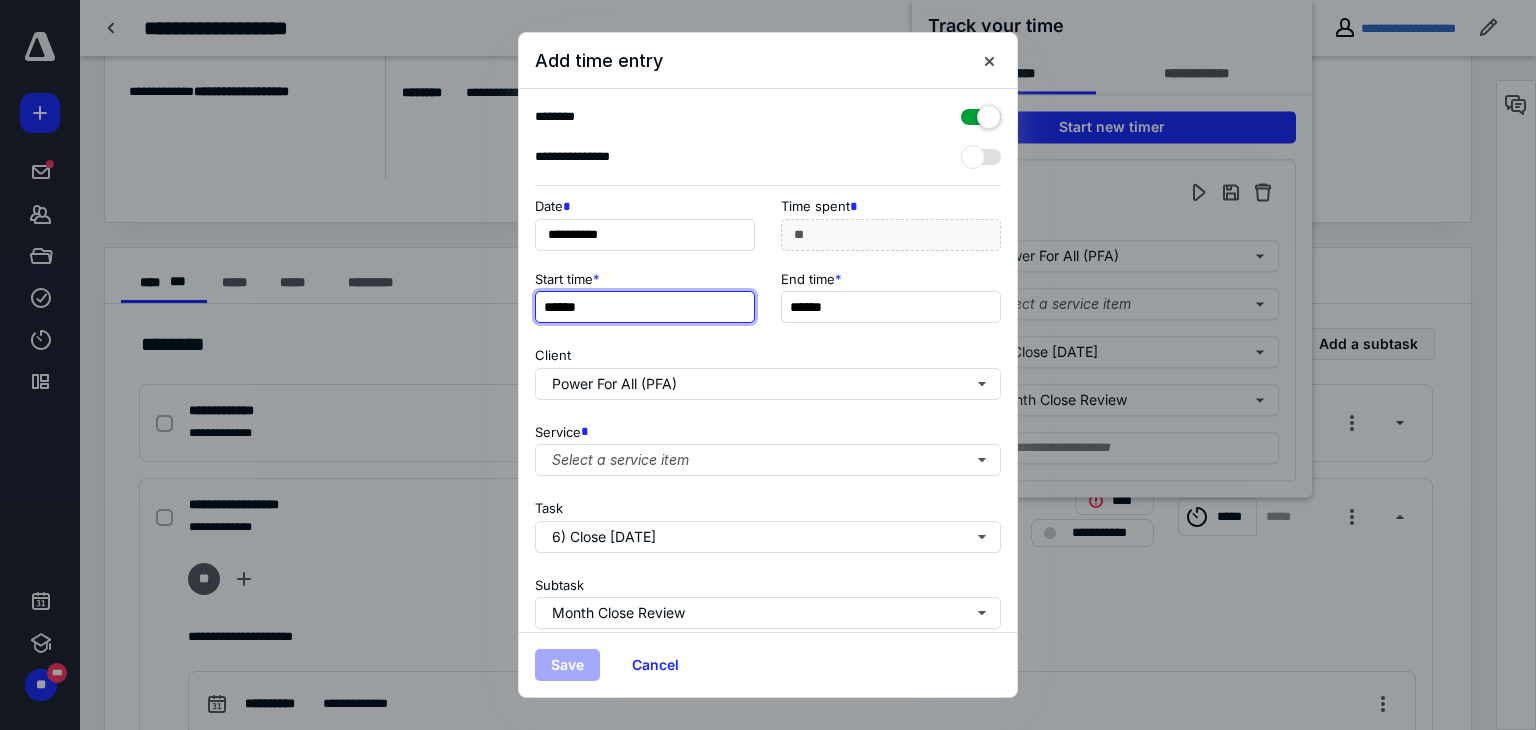 click on "******" at bounding box center (645, 307) 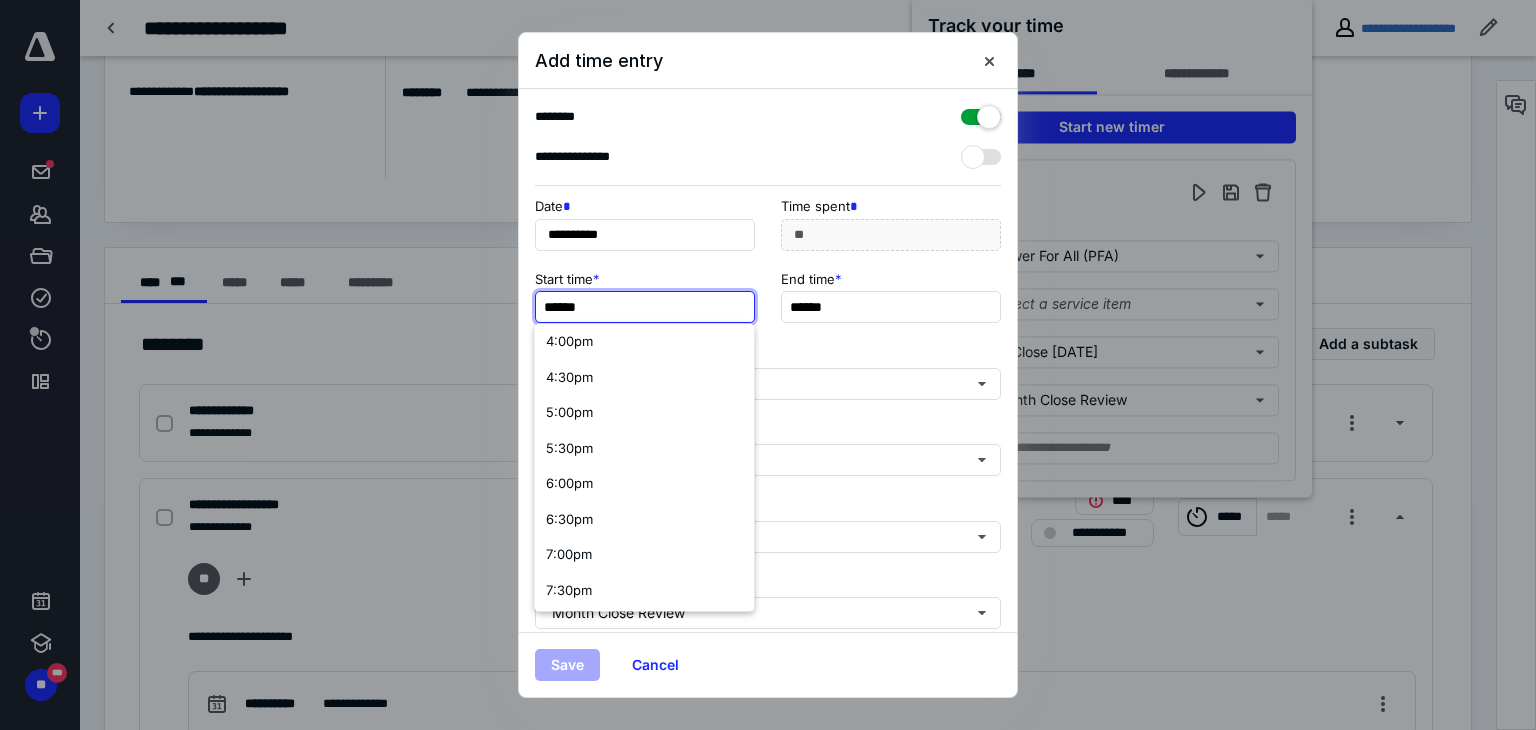 scroll, scrollTop: 1172, scrollLeft: 0, axis: vertical 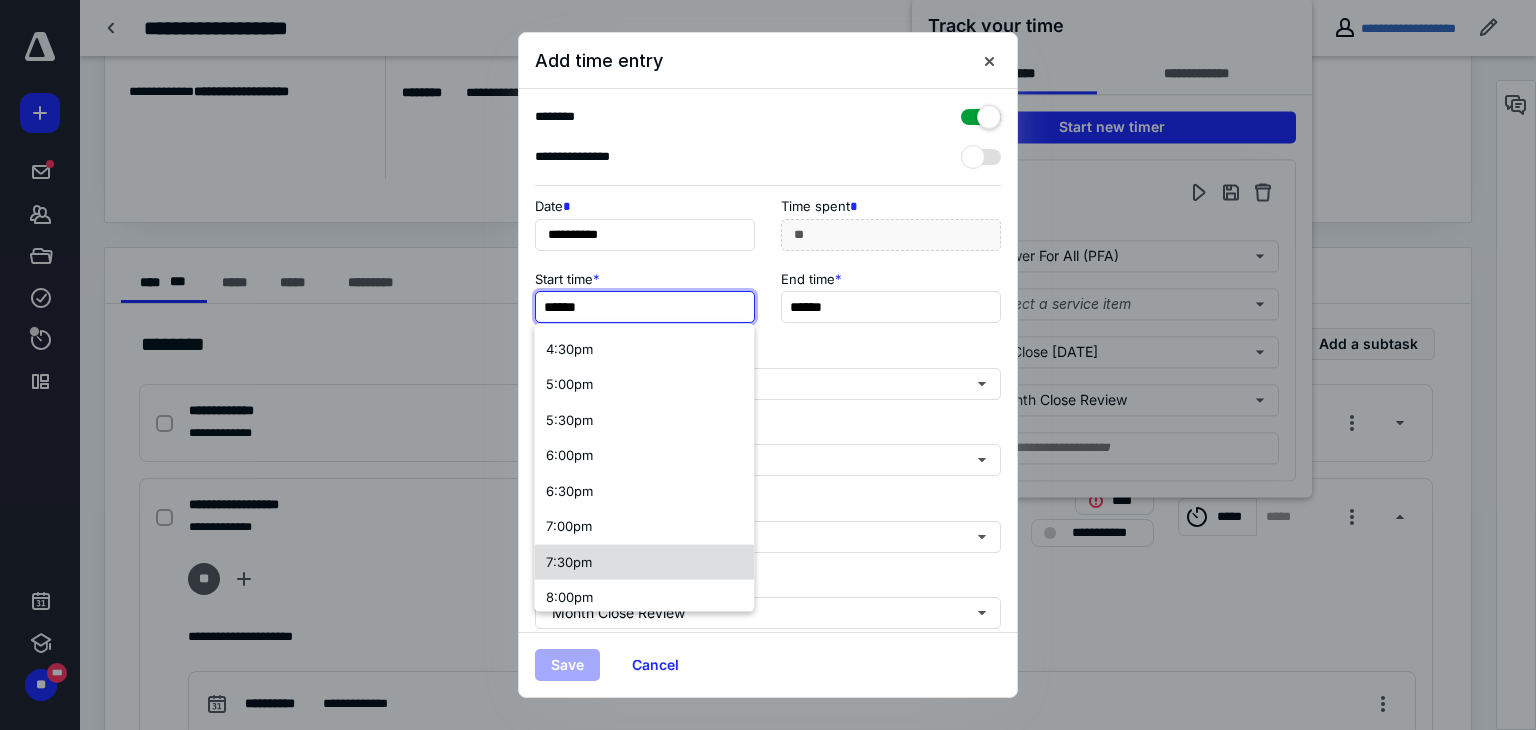 click on "7:30pm" at bounding box center [644, 562] 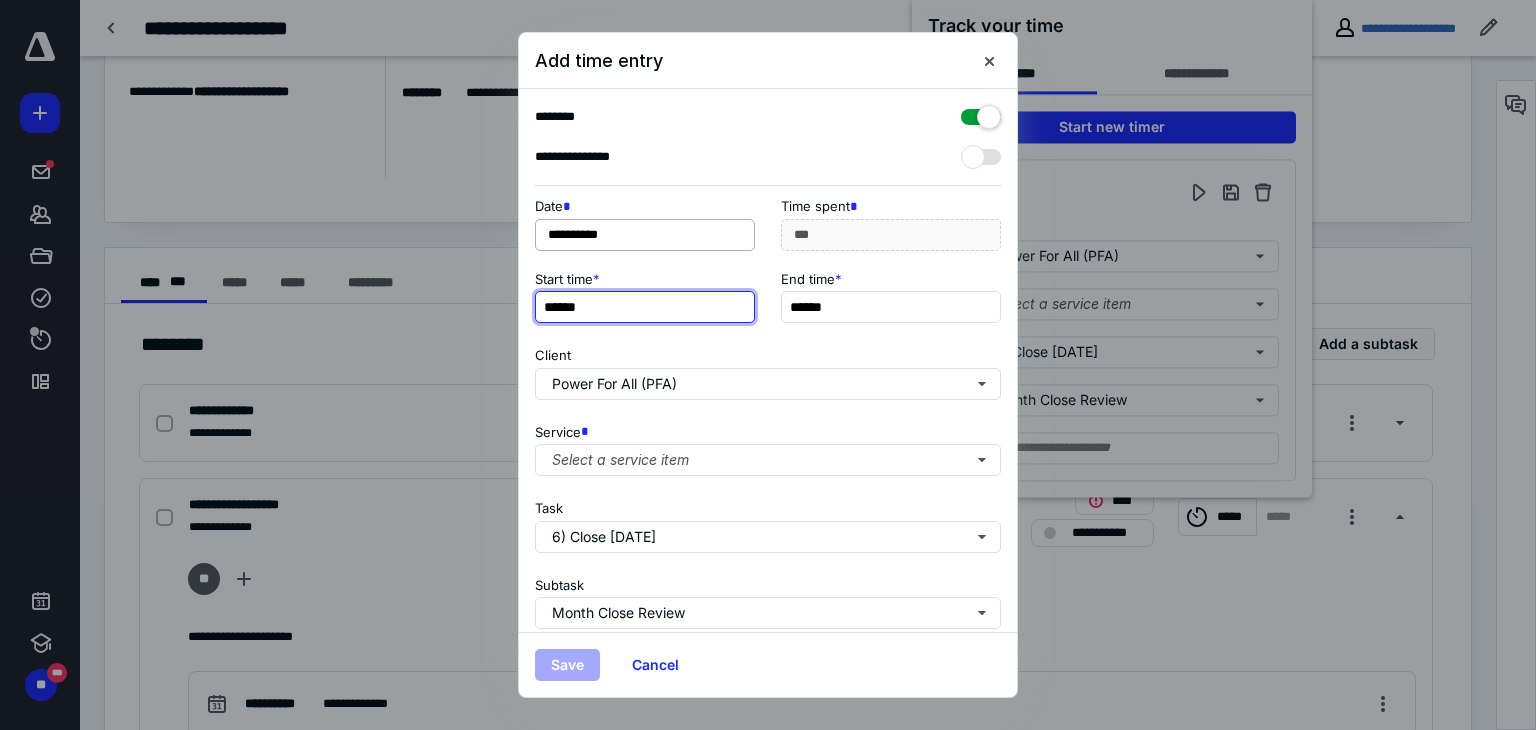scroll, scrollTop: 0, scrollLeft: 0, axis: both 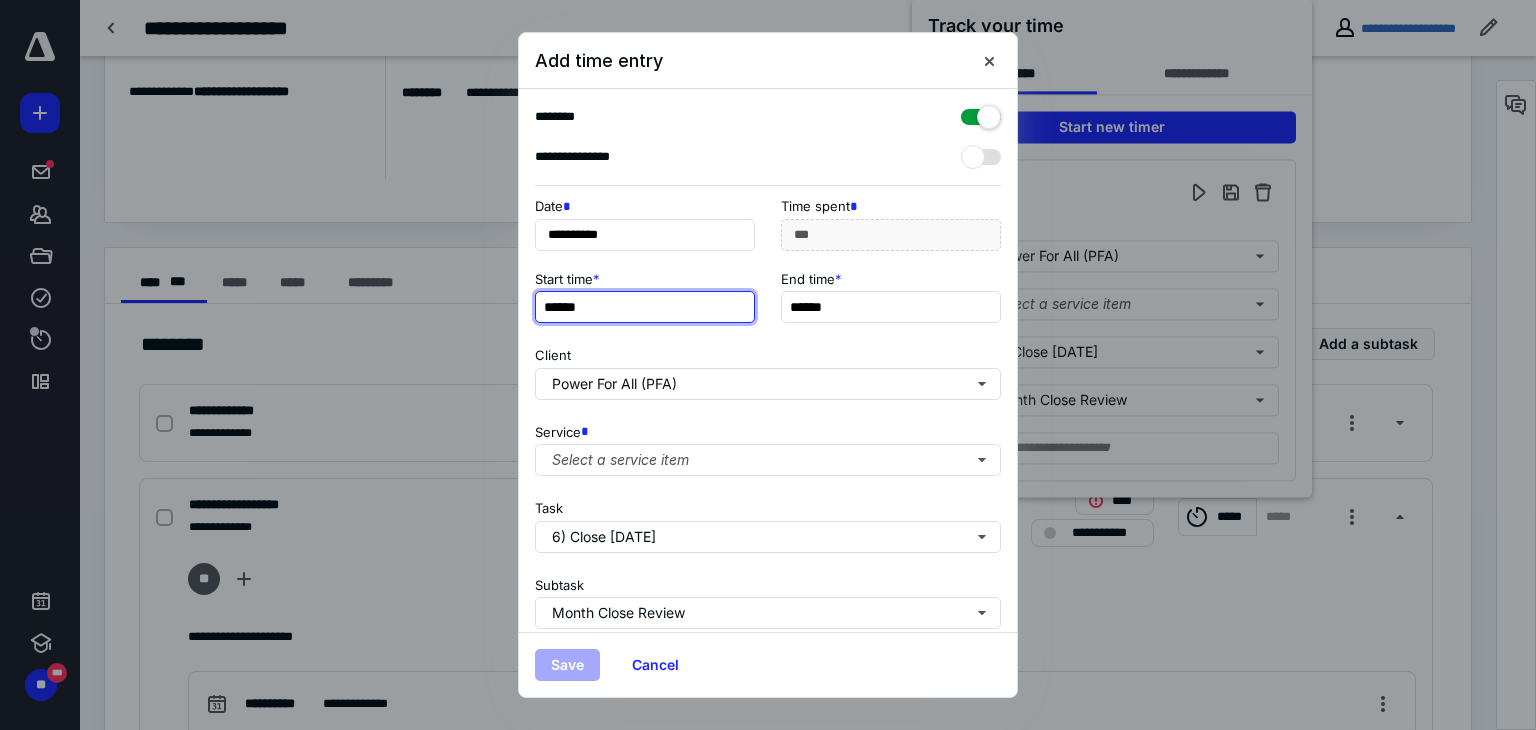 click on "******" at bounding box center [645, 307] 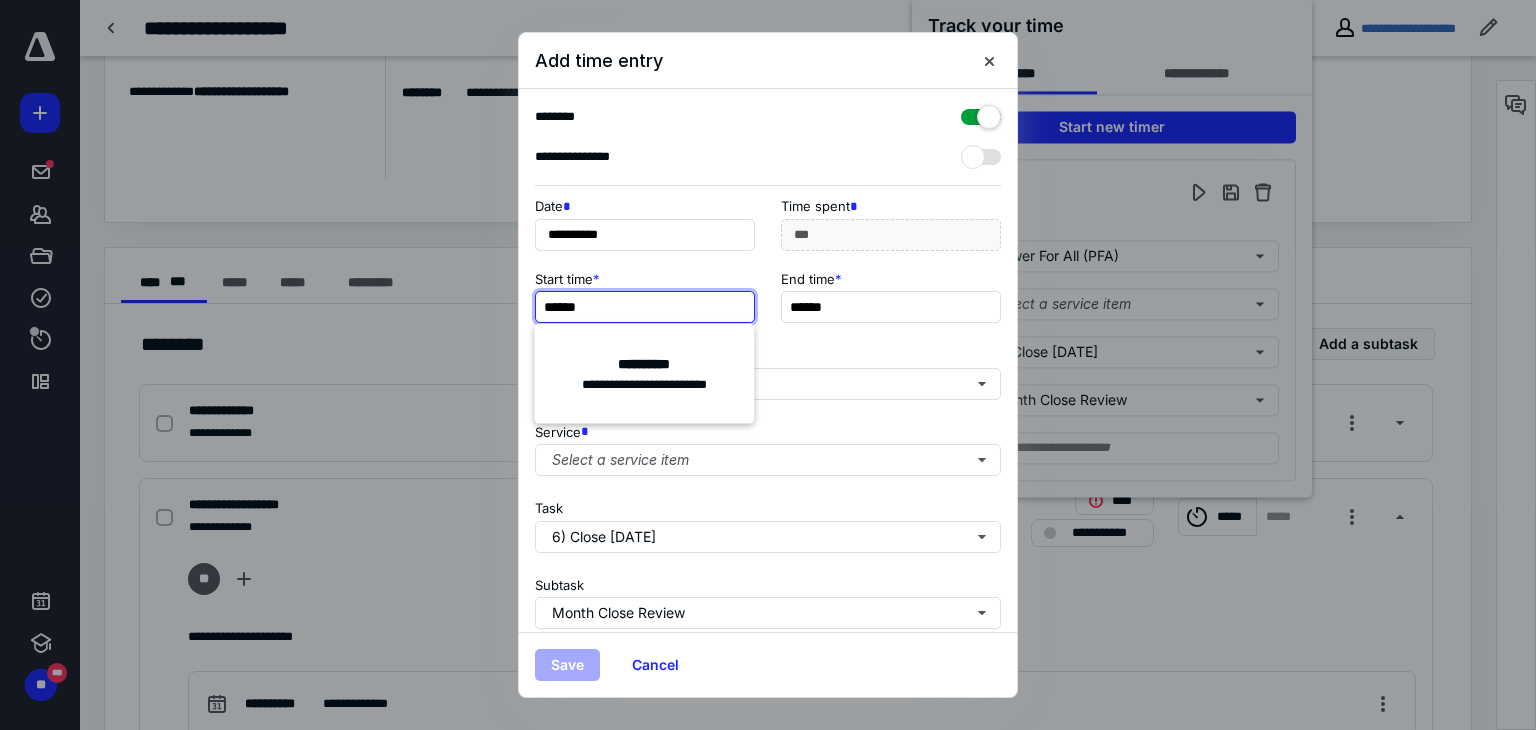 type on "******" 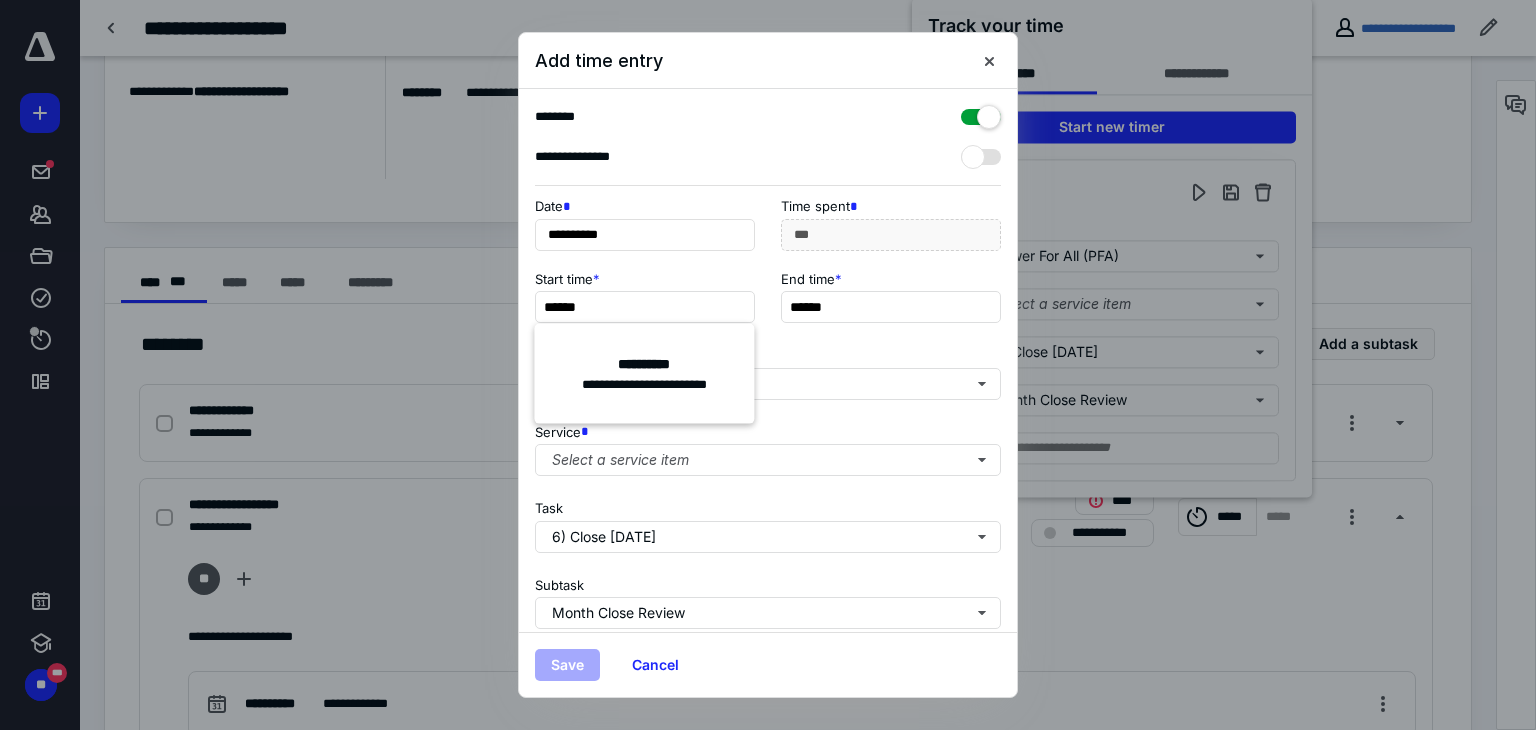 type on "***" 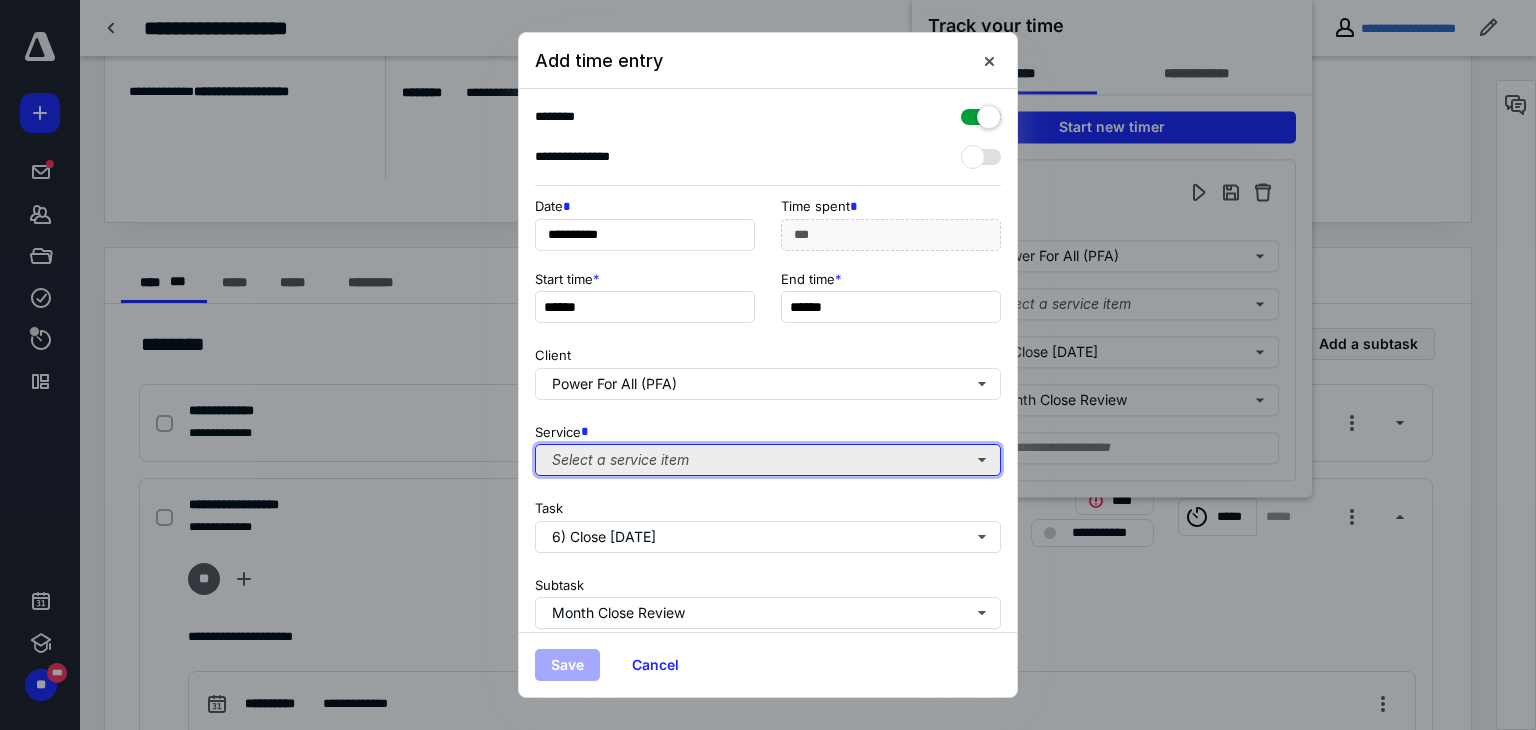 click on "Select a service item" at bounding box center [768, 460] 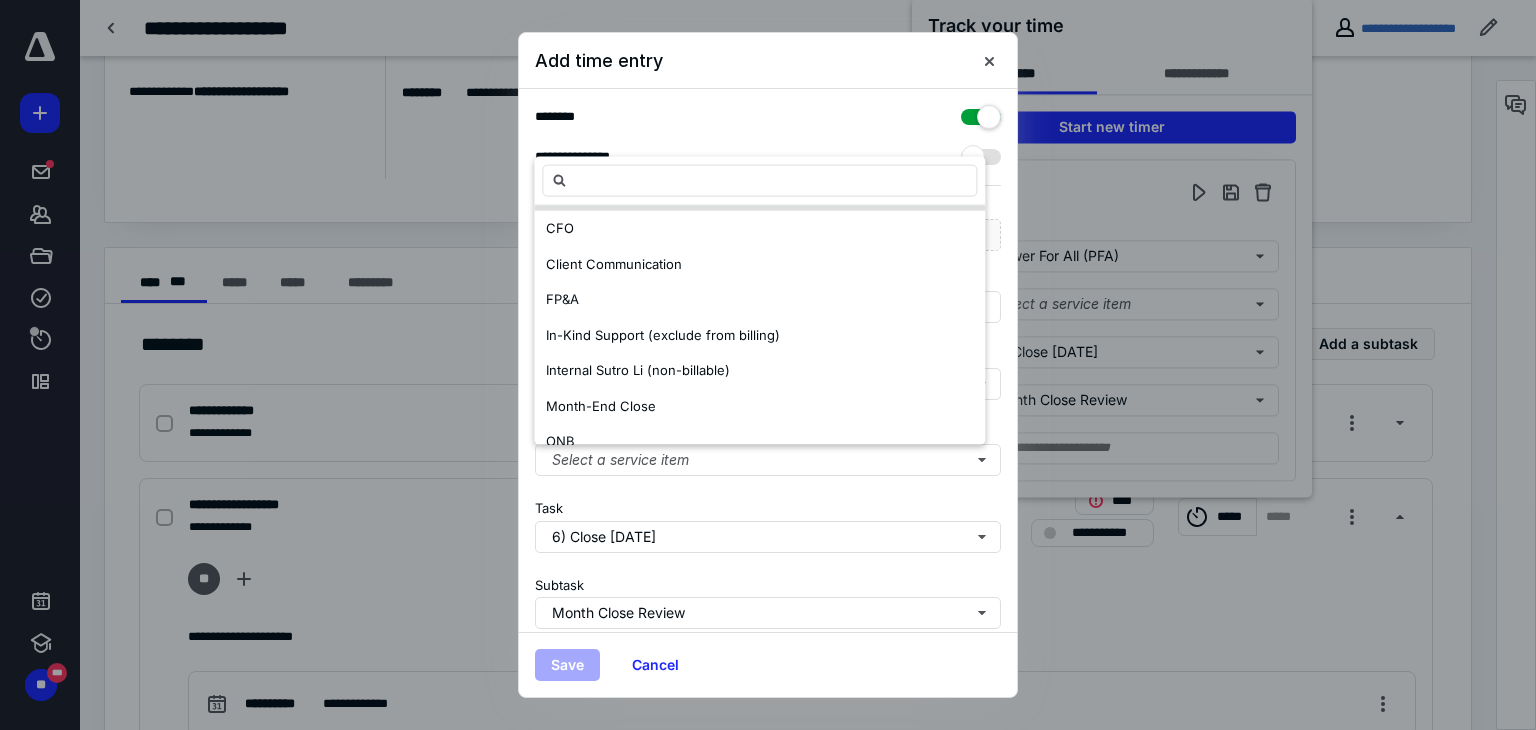 scroll, scrollTop: 180, scrollLeft: 0, axis: vertical 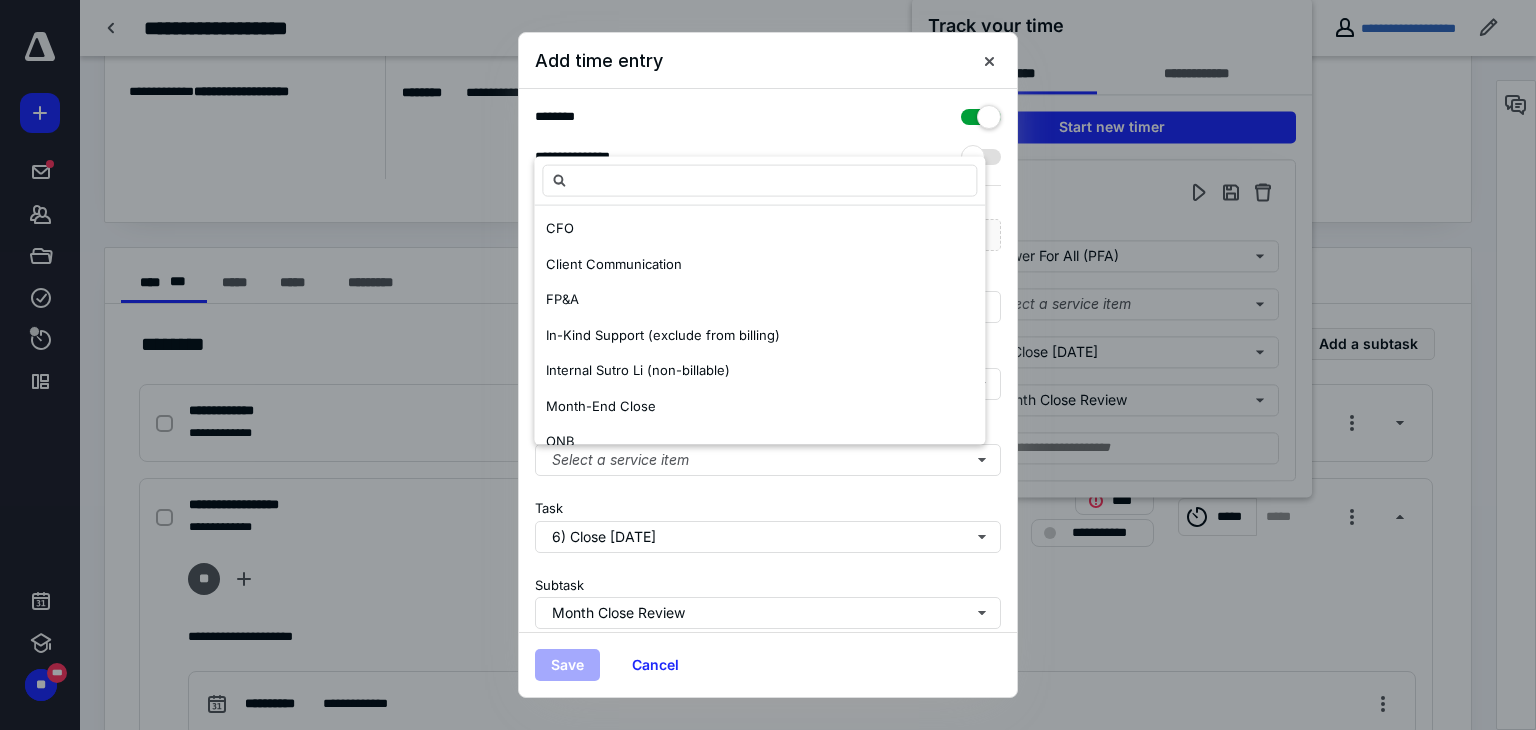 drag, startPoint x: 667, startPoint y: 398, endPoint x: 651, endPoint y: 493, distance: 96.337944 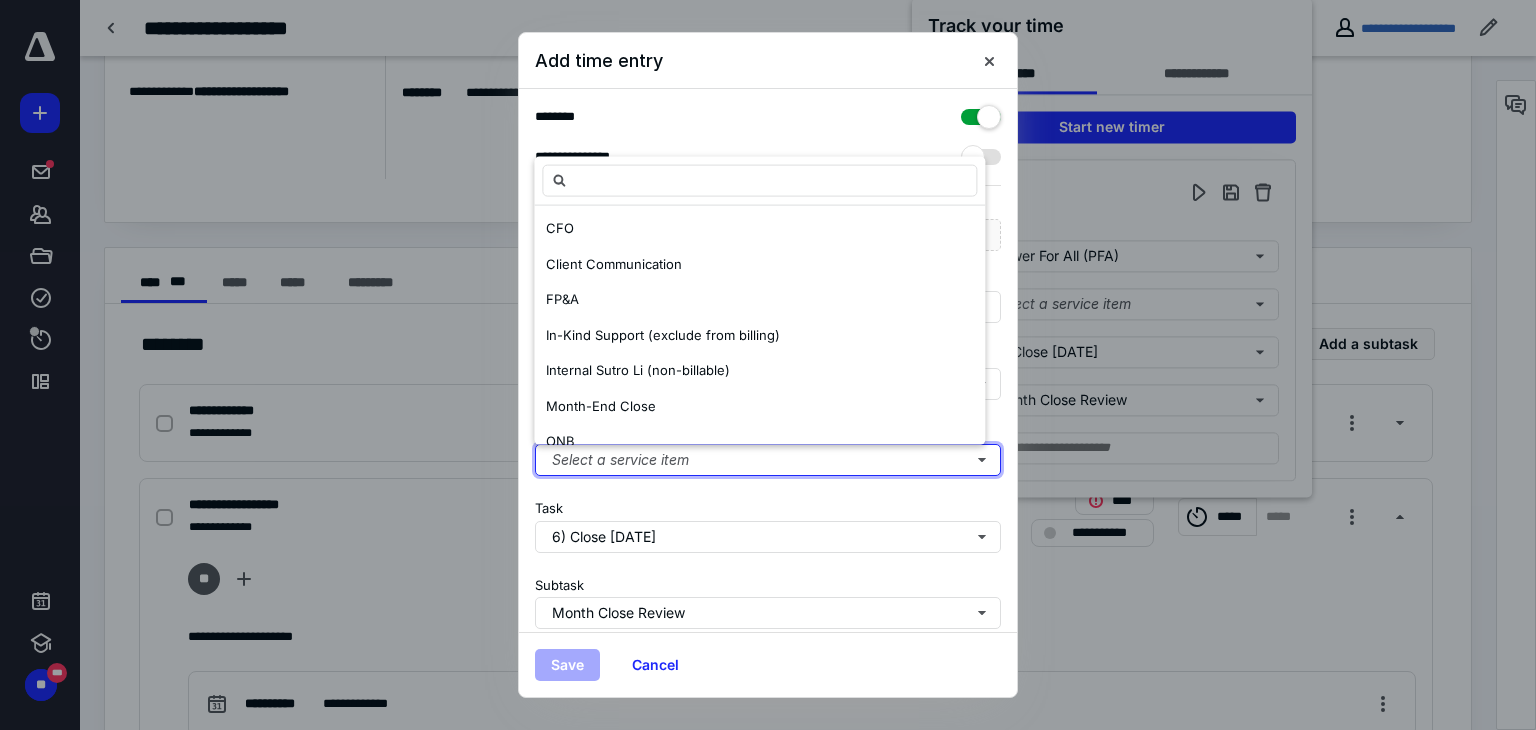 scroll, scrollTop: 0, scrollLeft: 0, axis: both 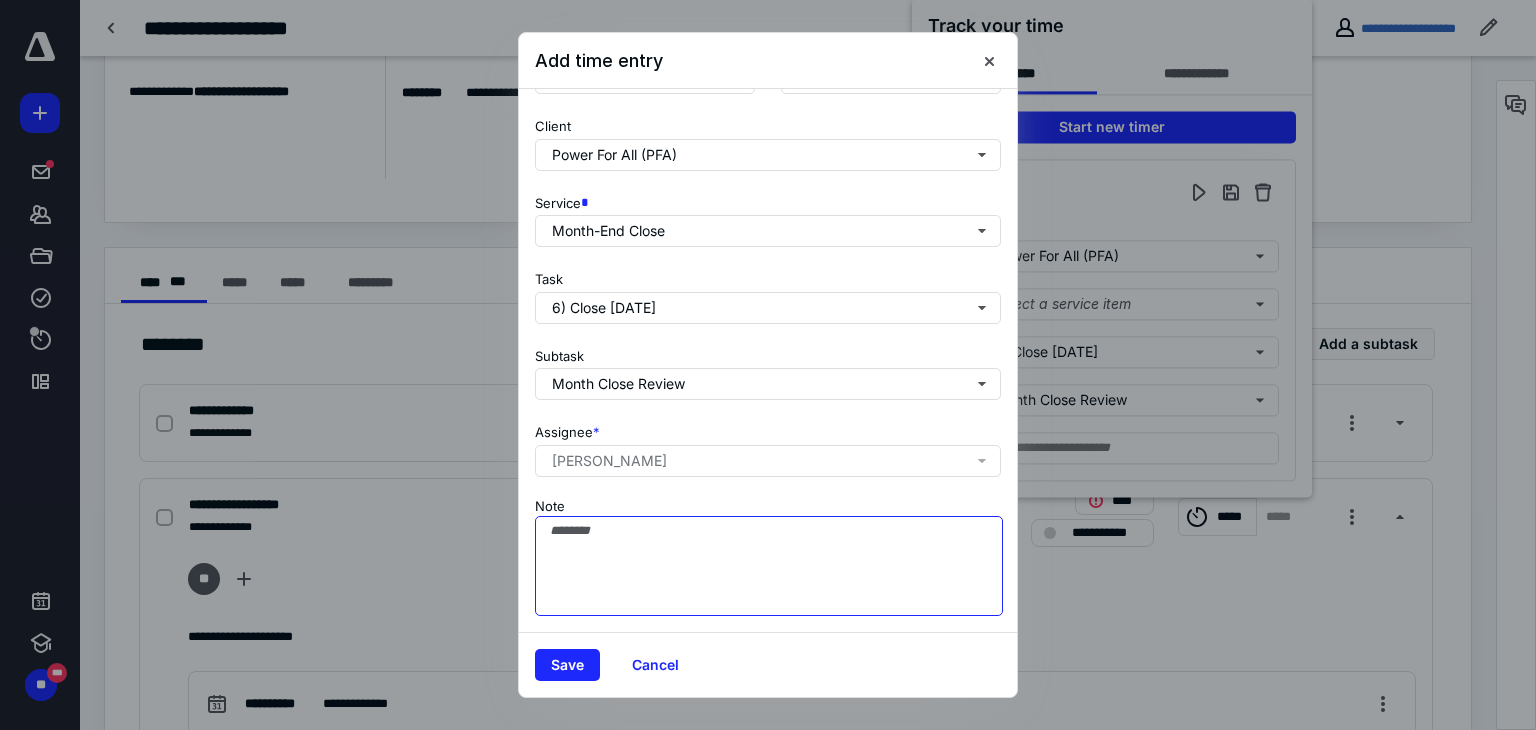 click on "Note" at bounding box center (769, 566) 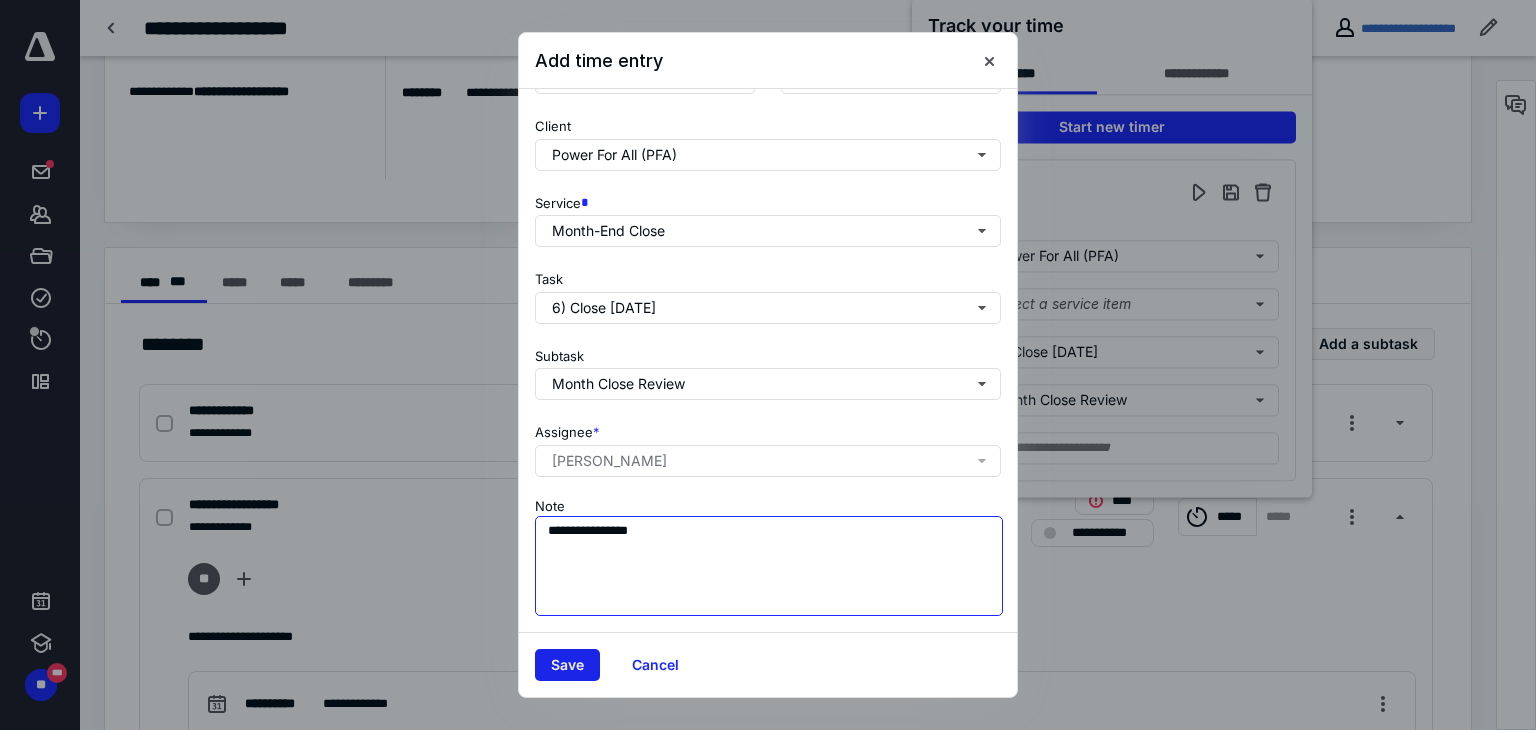 type on "**********" 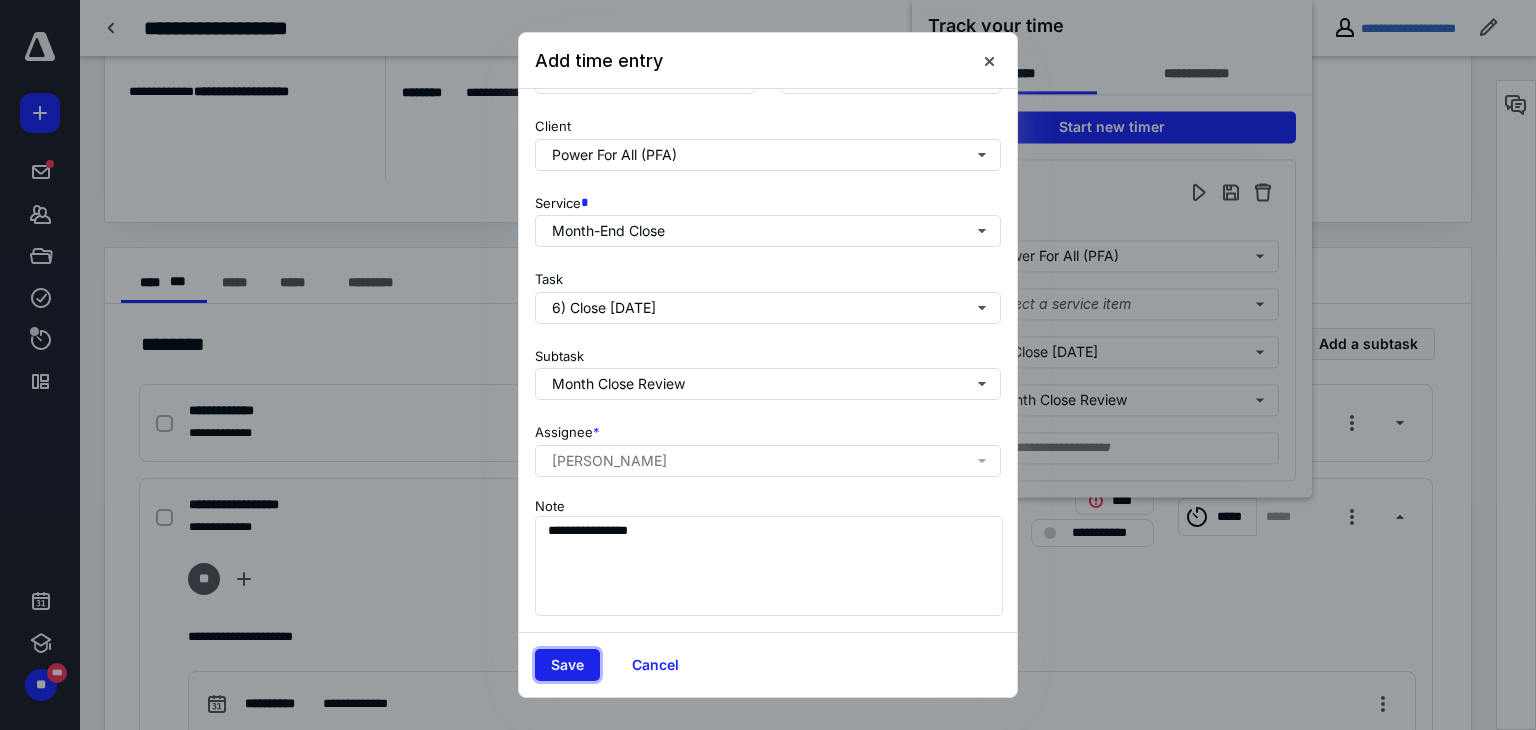 click on "Save" at bounding box center (567, 665) 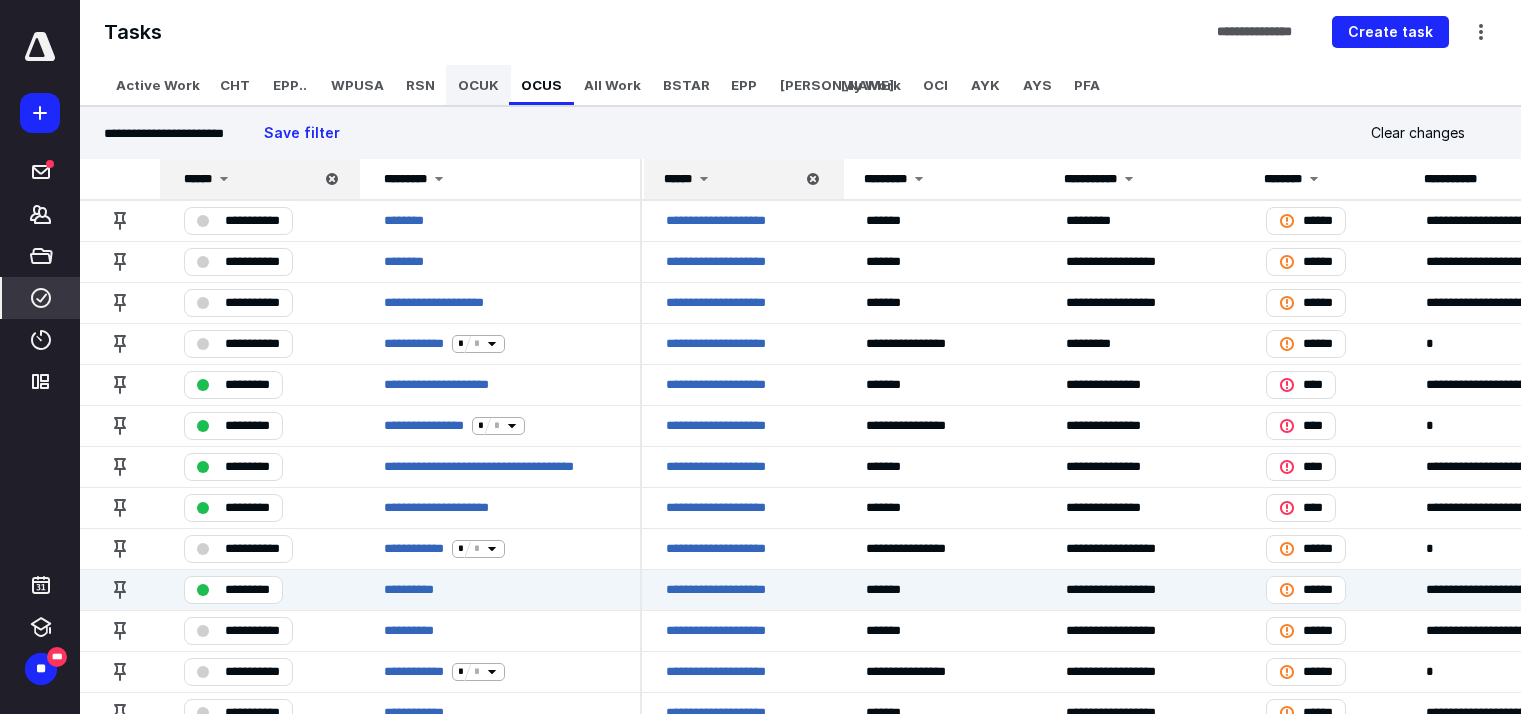 click on "OCUK" at bounding box center (478, 85) 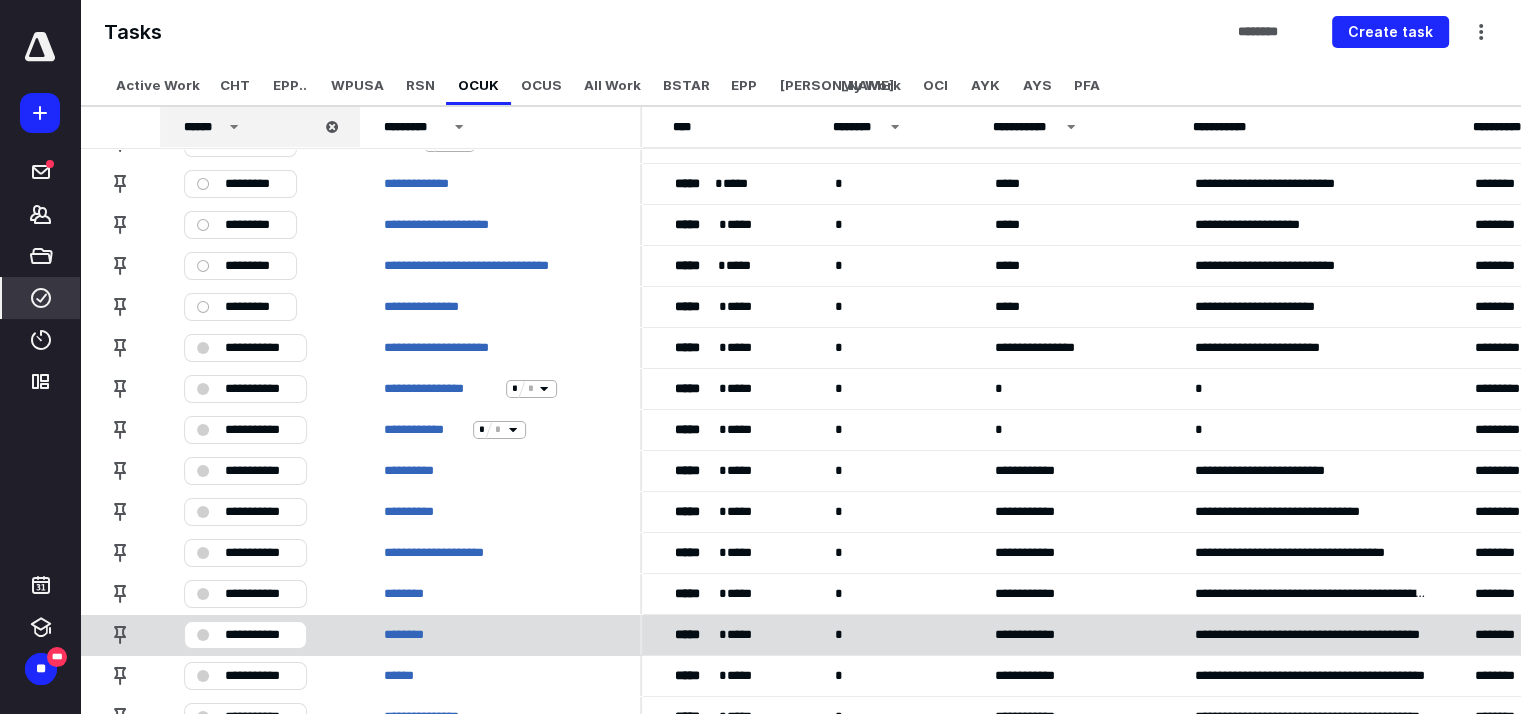 scroll, scrollTop: 27, scrollLeft: 551, axis: both 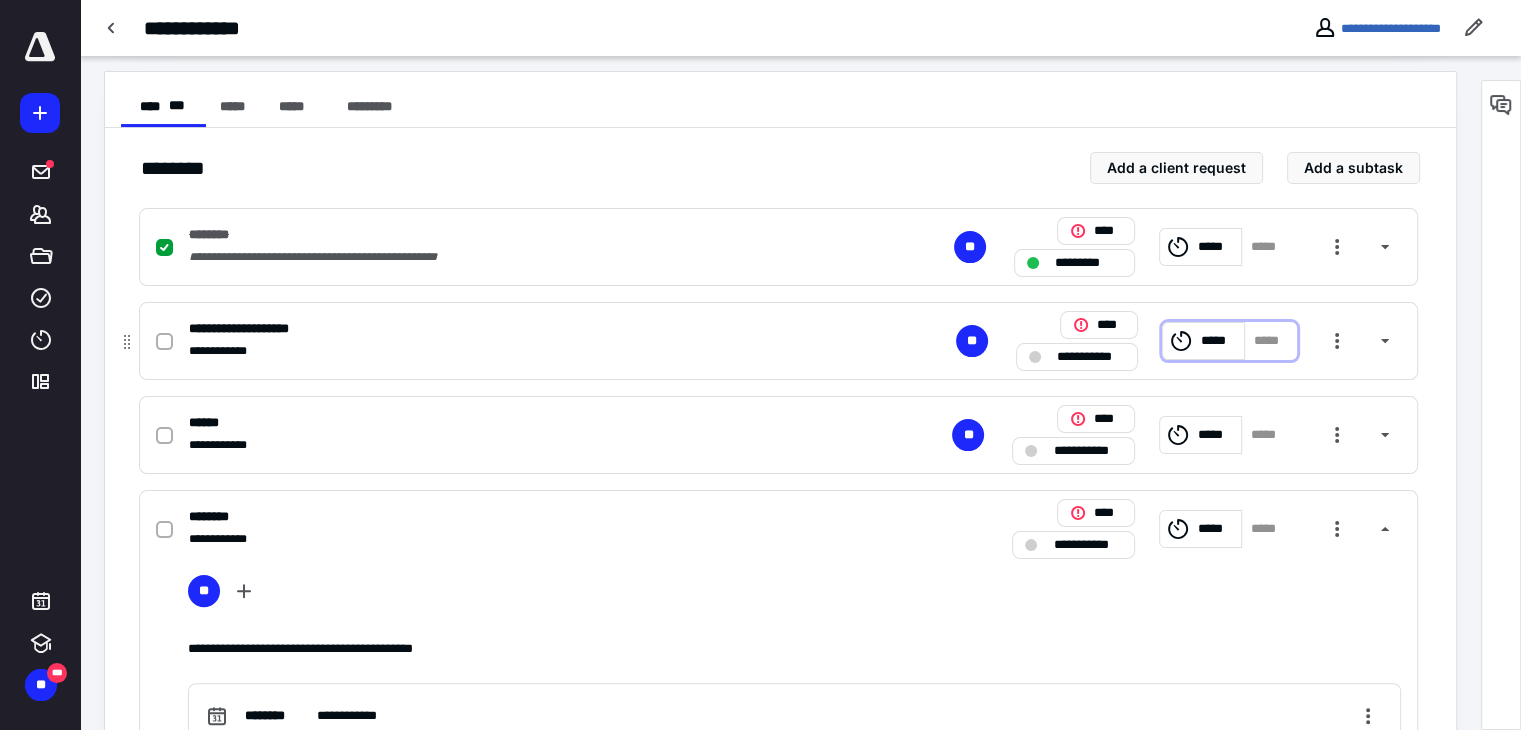 click on "*****" at bounding box center [1219, 341] 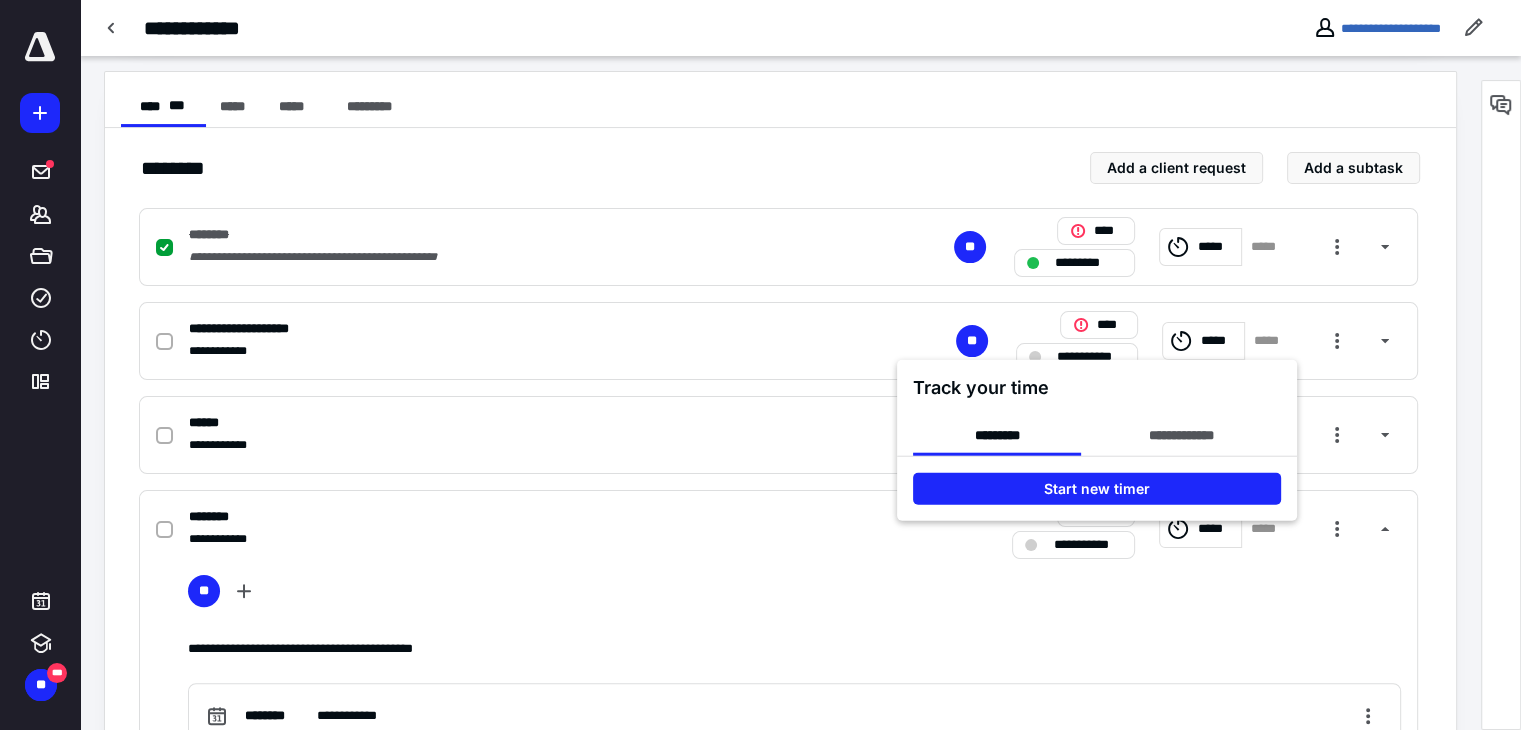 click at bounding box center (760, 365) 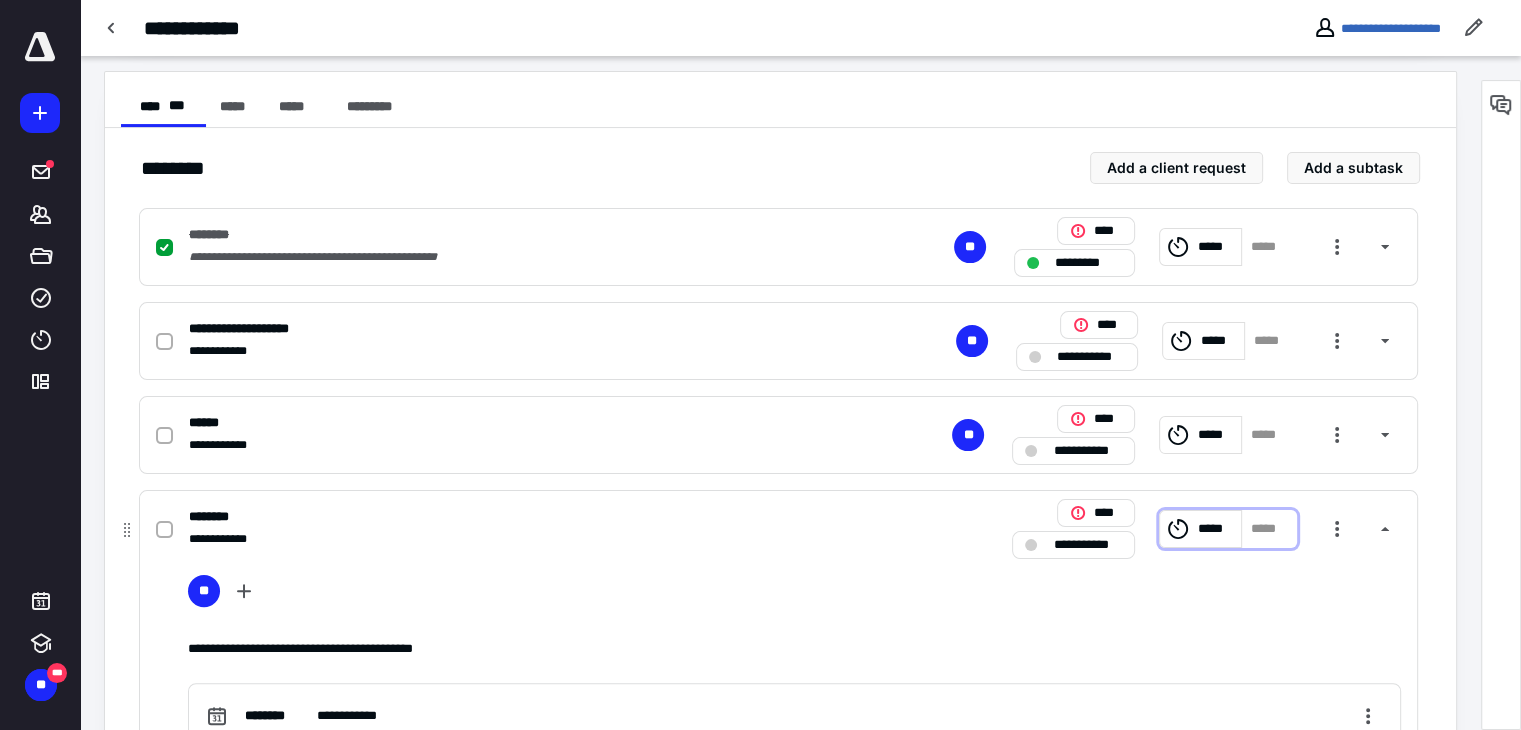 click on "*****" at bounding box center [1216, 529] 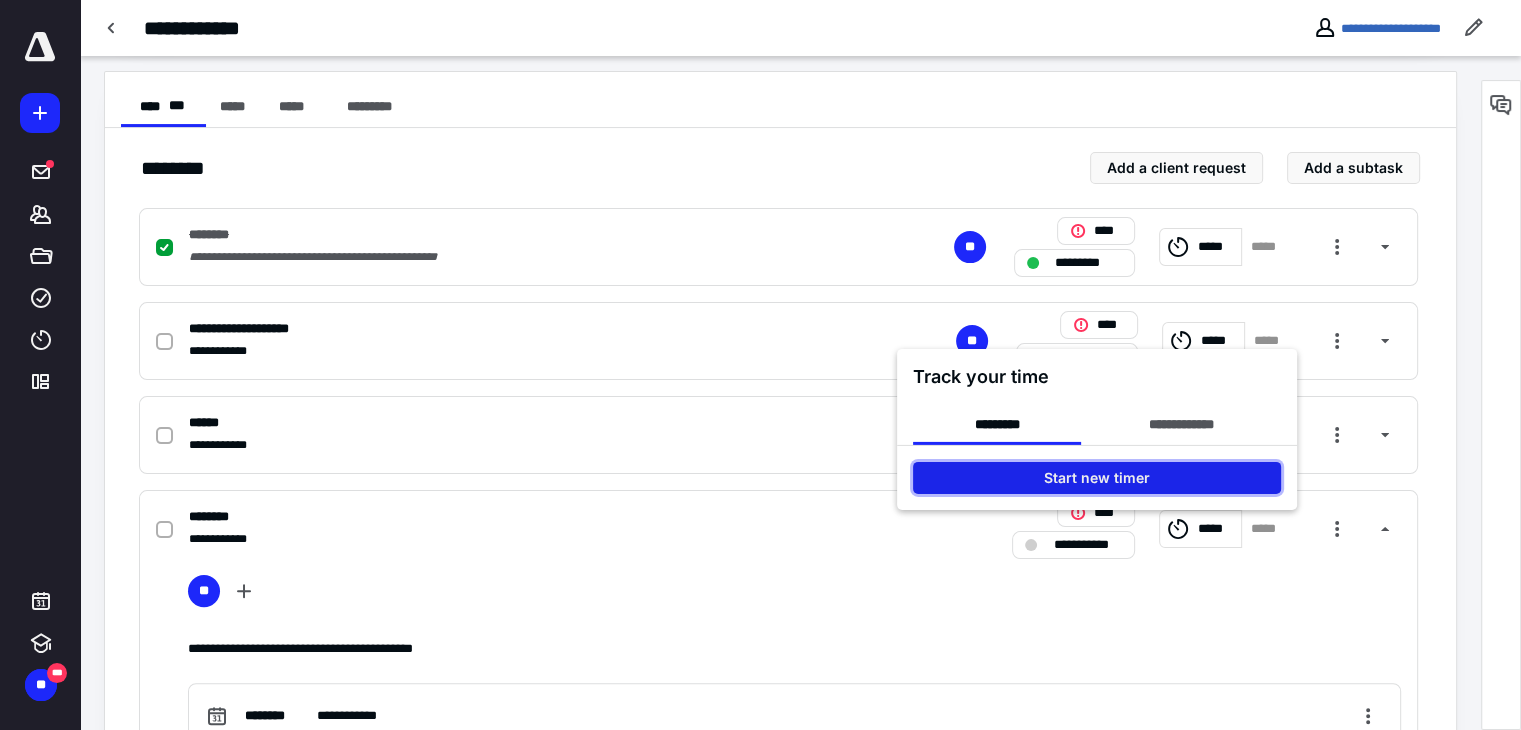 click on "Start new timer" at bounding box center (1097, 478) 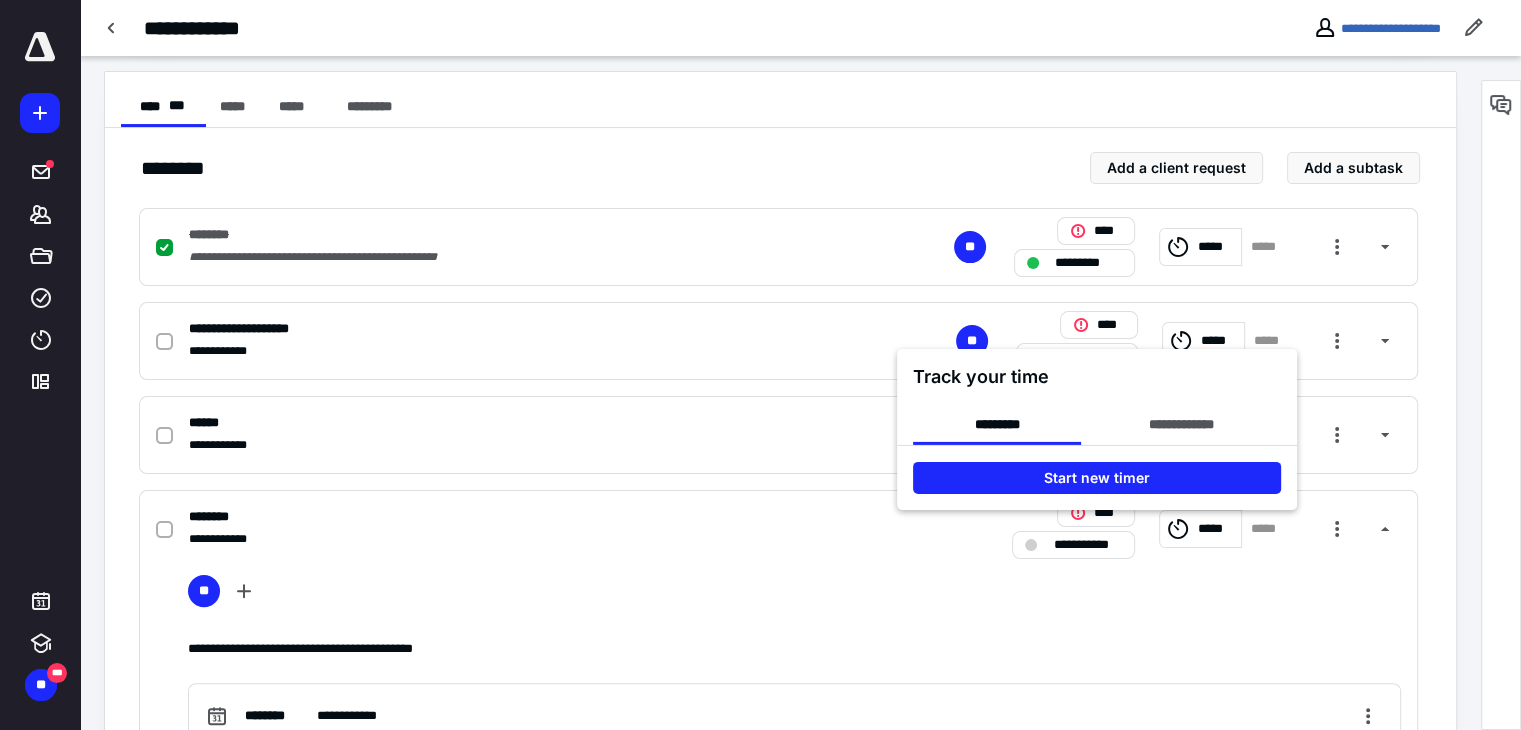 click at bounding box center (760, 365) 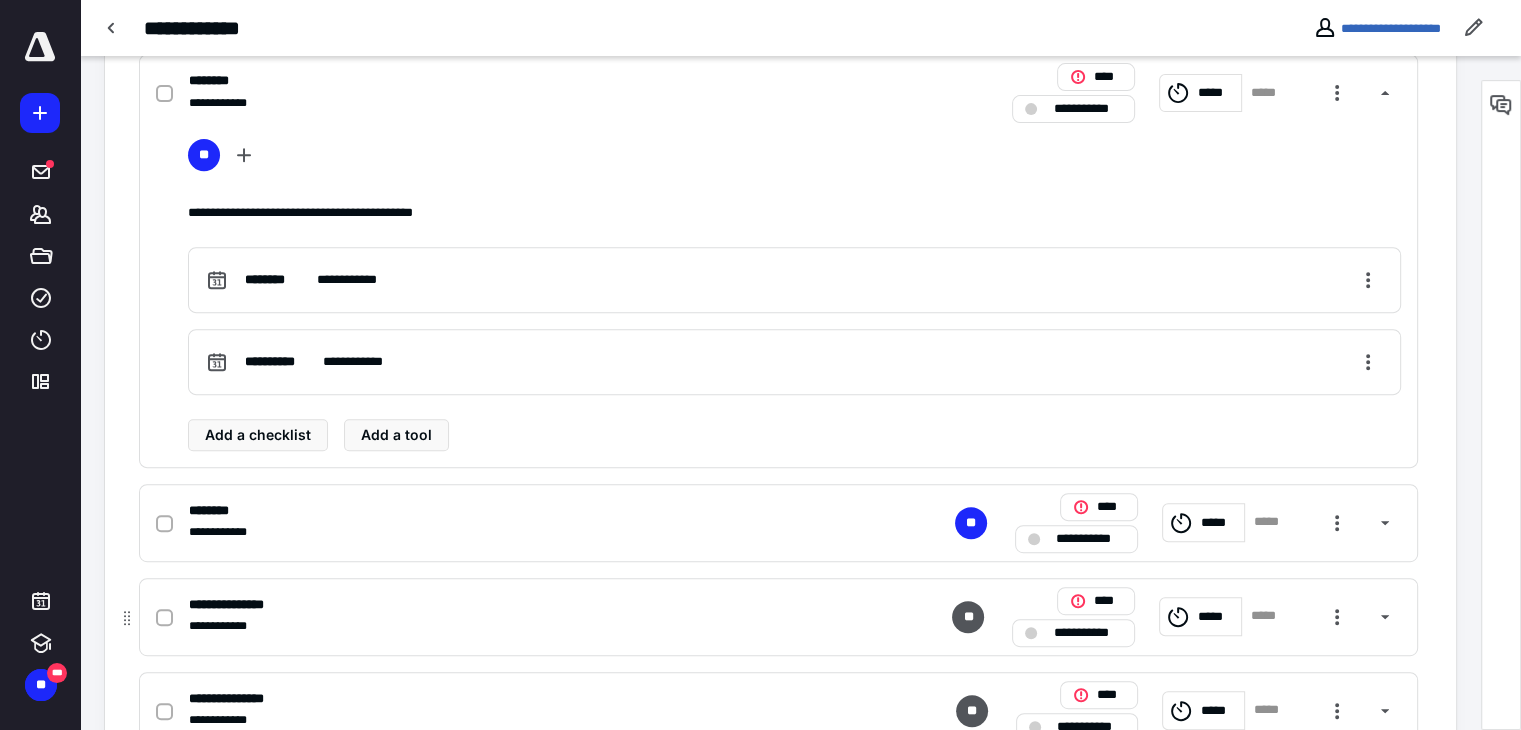 scroll, scrollTop: 808, scrollLeft: 0, axis: vertical 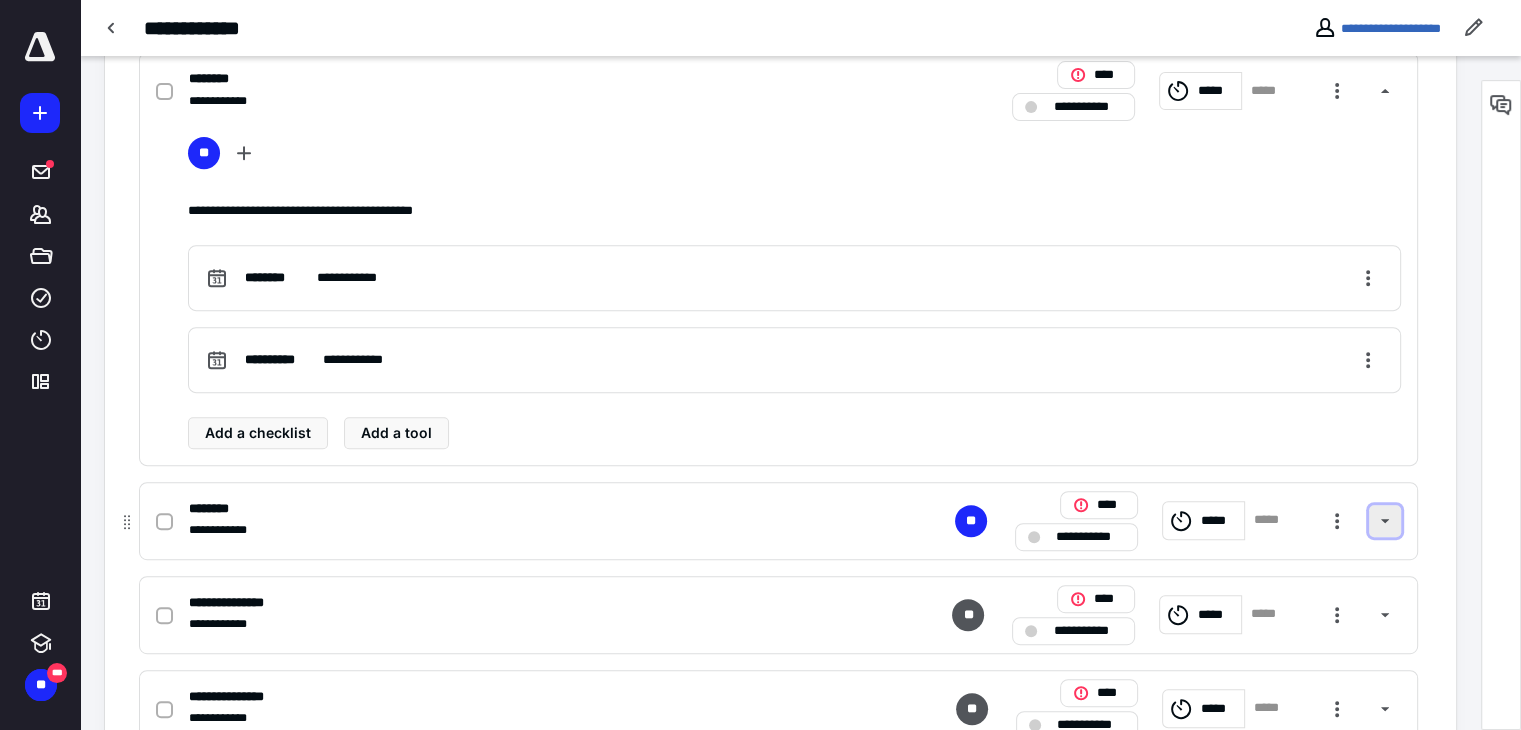 click at bounding box center (1385, 521) 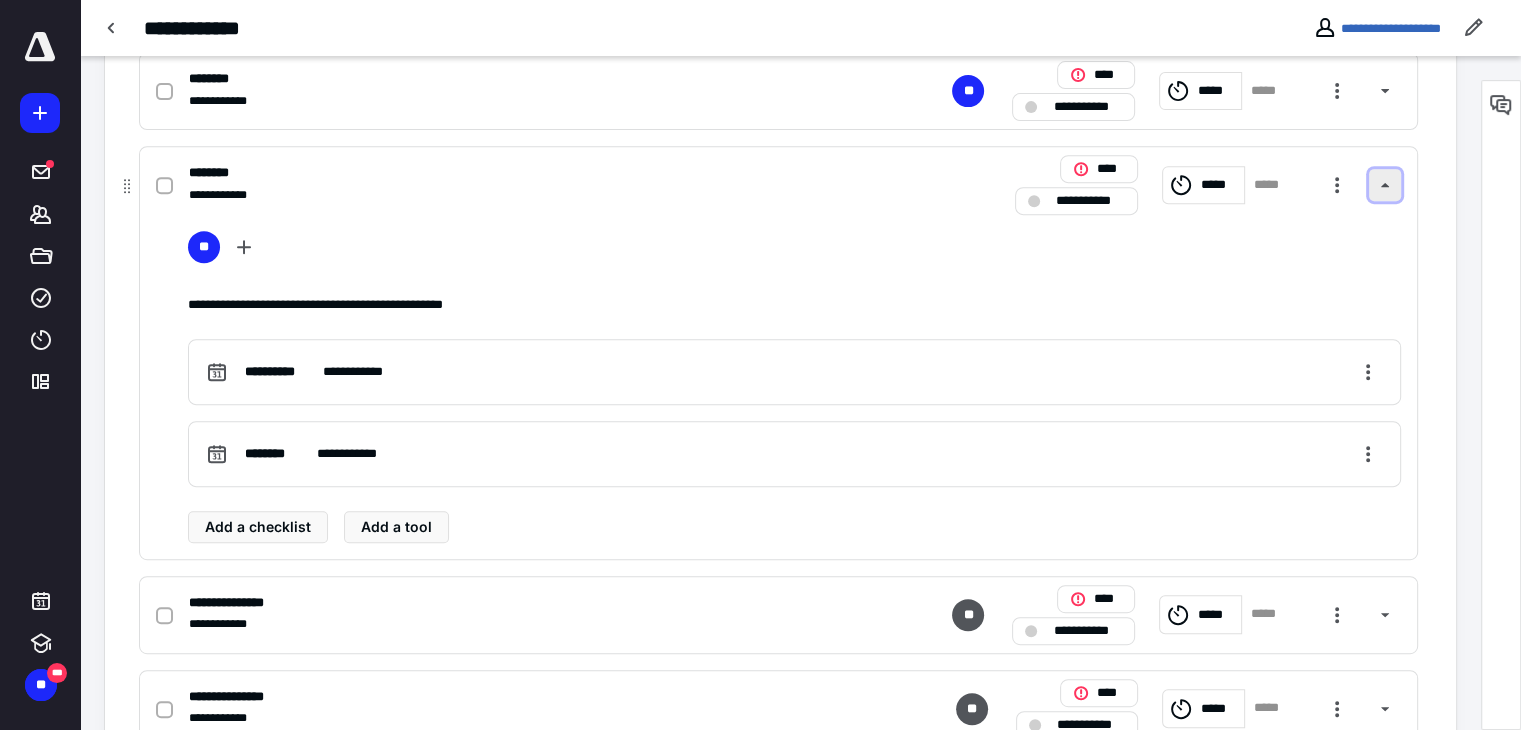scroll, scrollTop: 873, scrollLeft: 0, axis: vertical 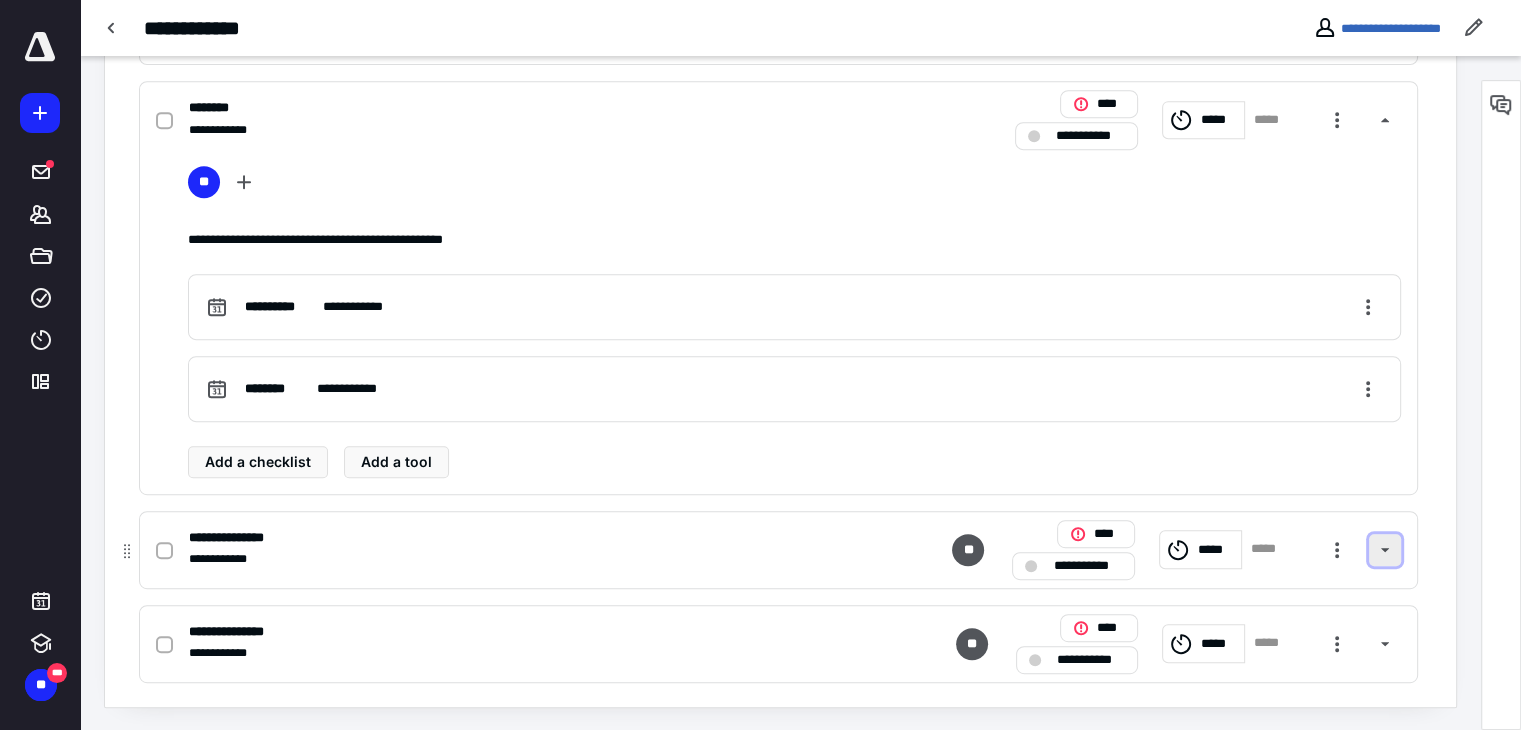 click at bounding box center (1385, 550) 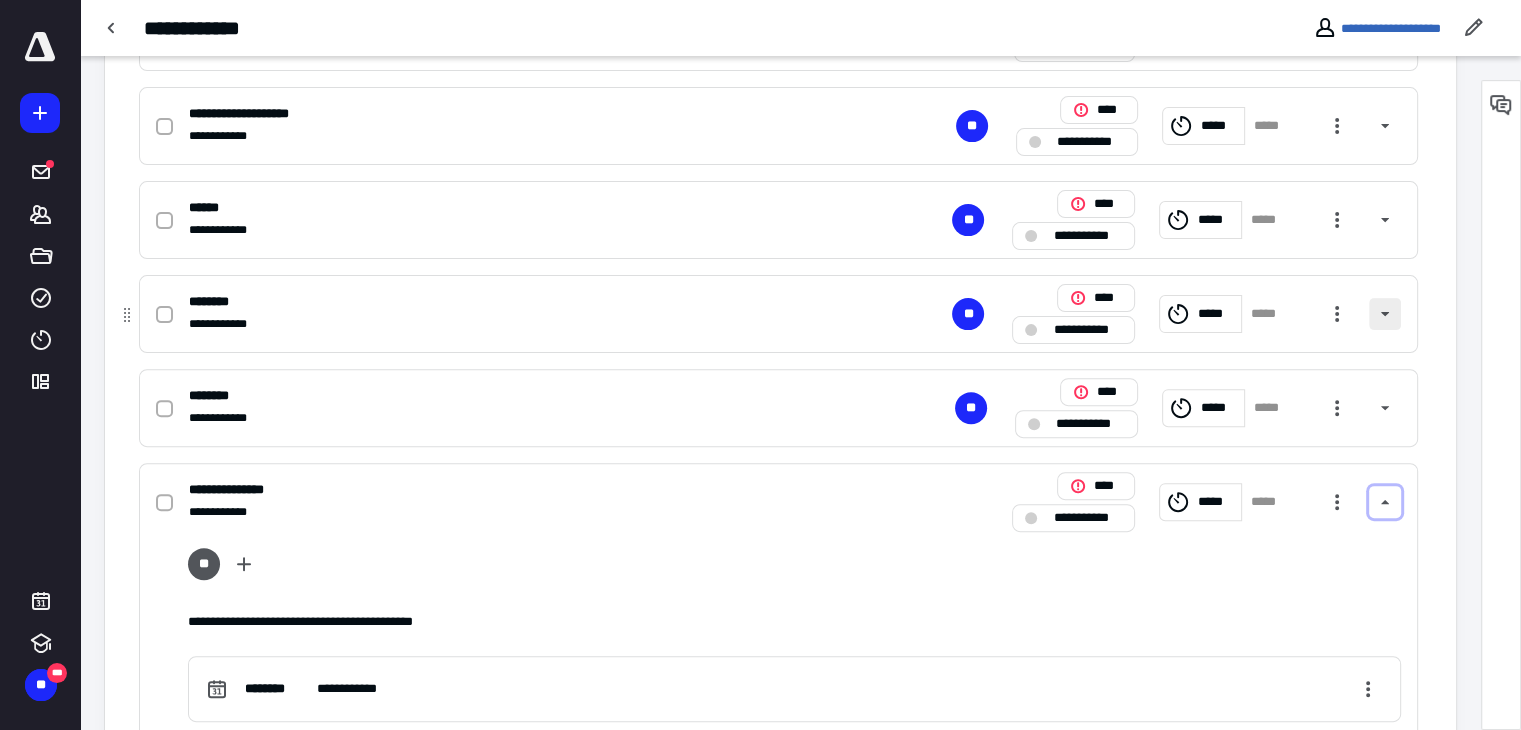 scroll, scrollTop: 582, scrollLeft: 0, axis: vertical 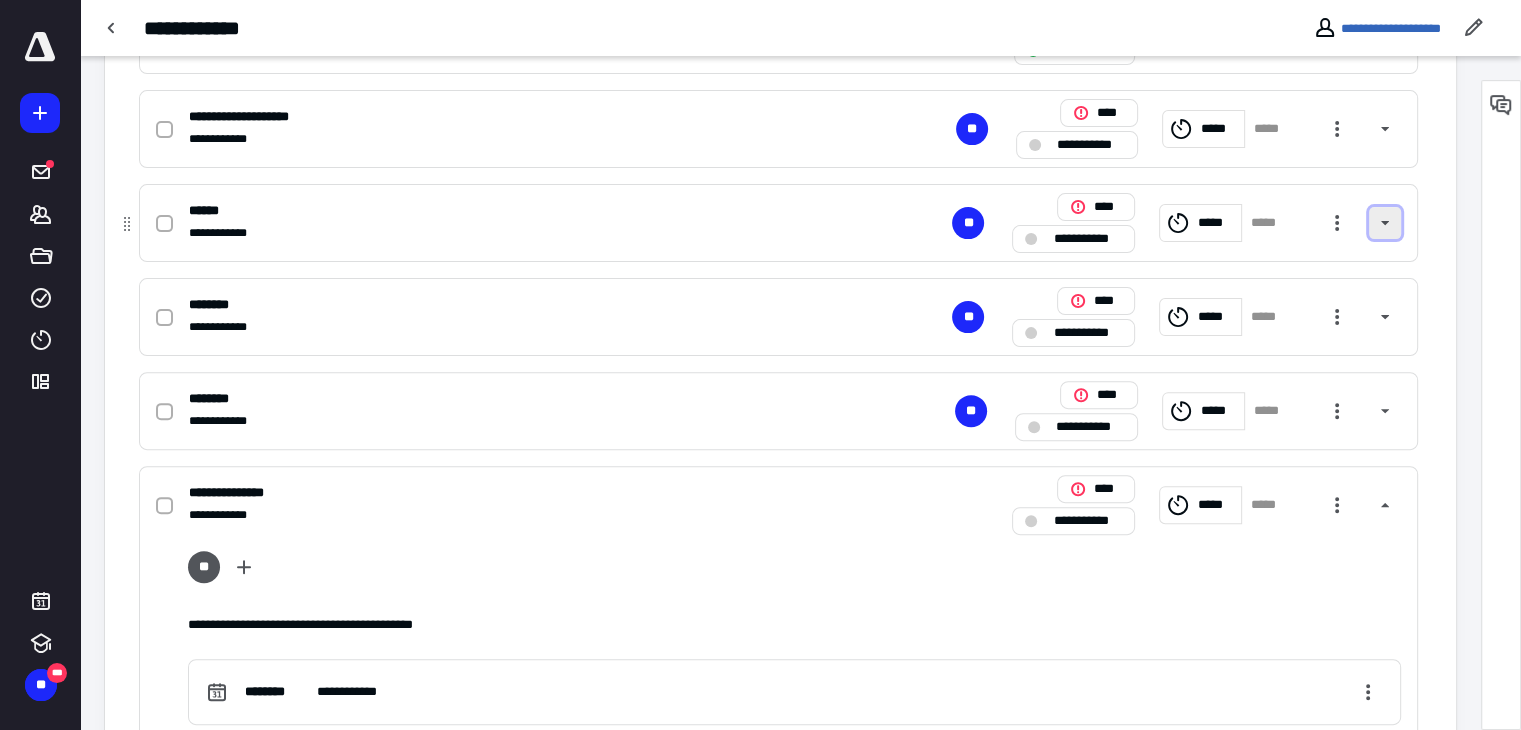 click at bounding box center (1385, 223) 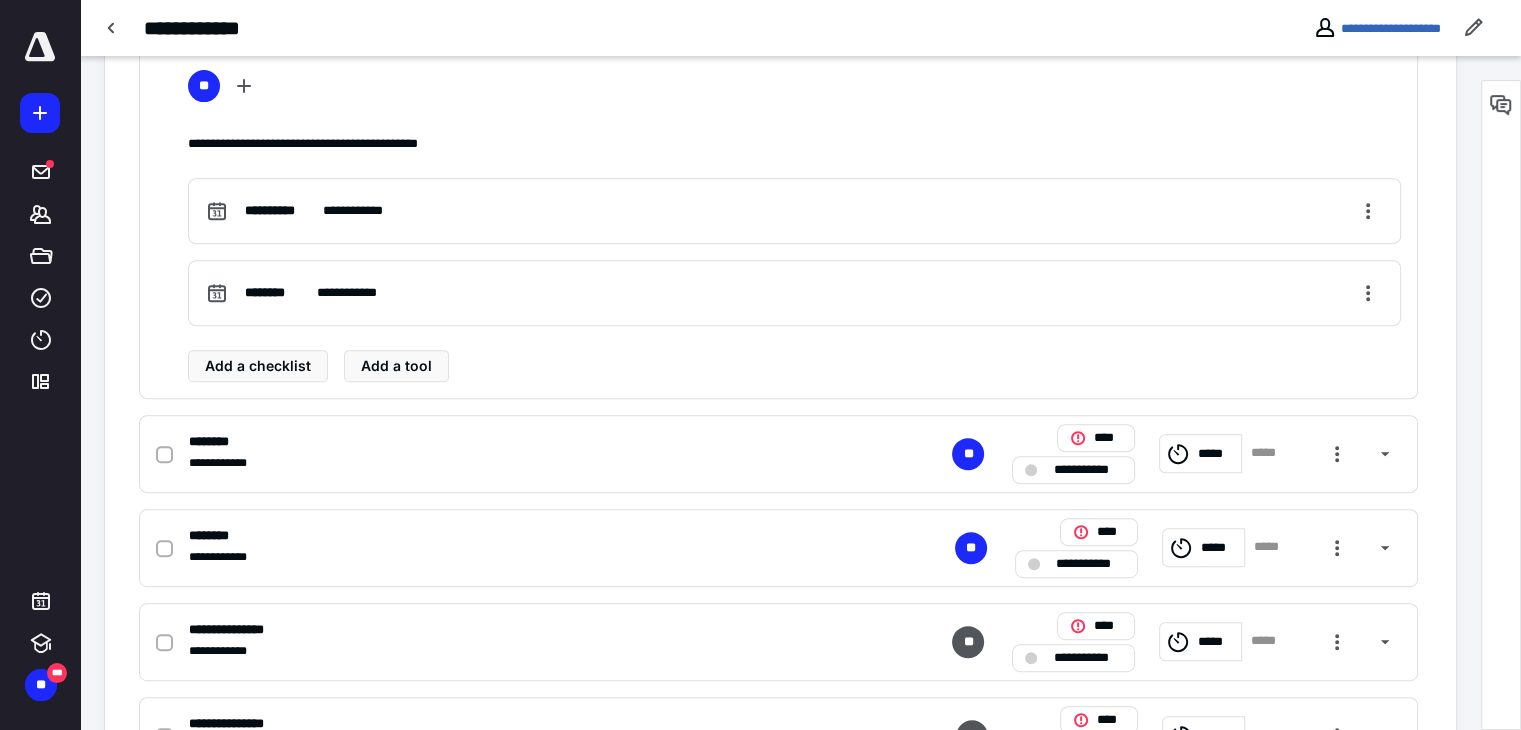 scroll, scrollTop: 784, scrollLeft: 0, axis: vertical 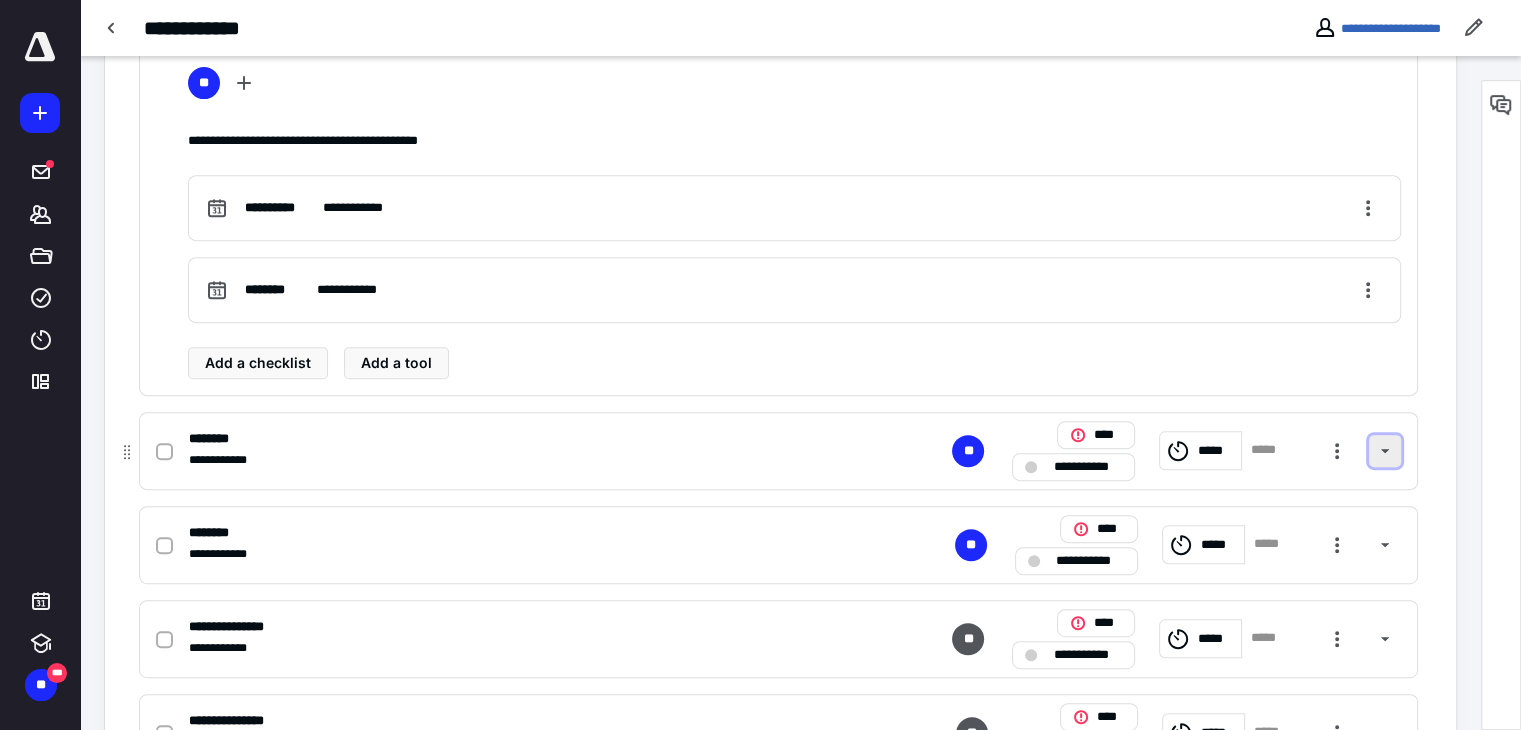 click at bounding box center [1385, 451] 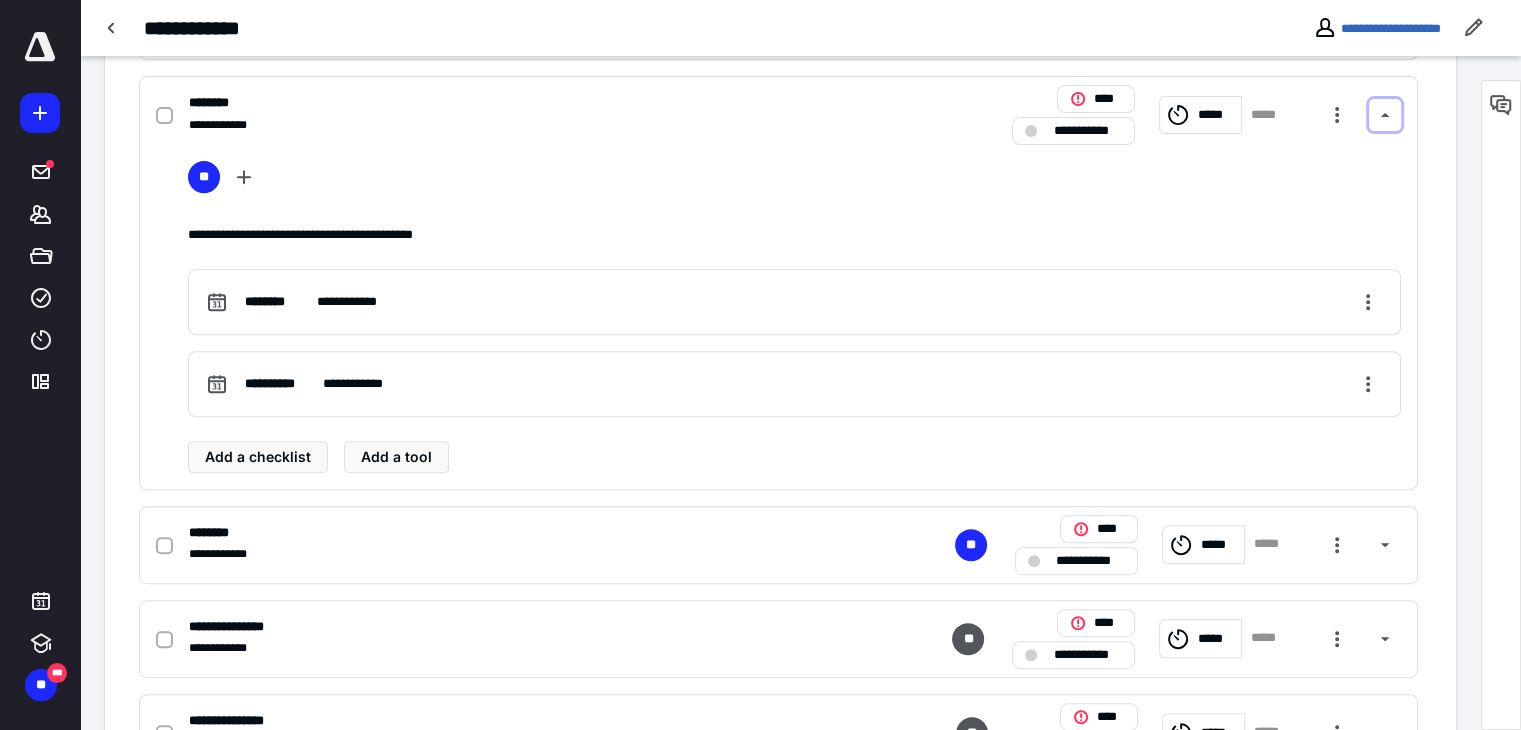 scroll, scrollTop: 873, scrollLeft: 0, axis: vertical 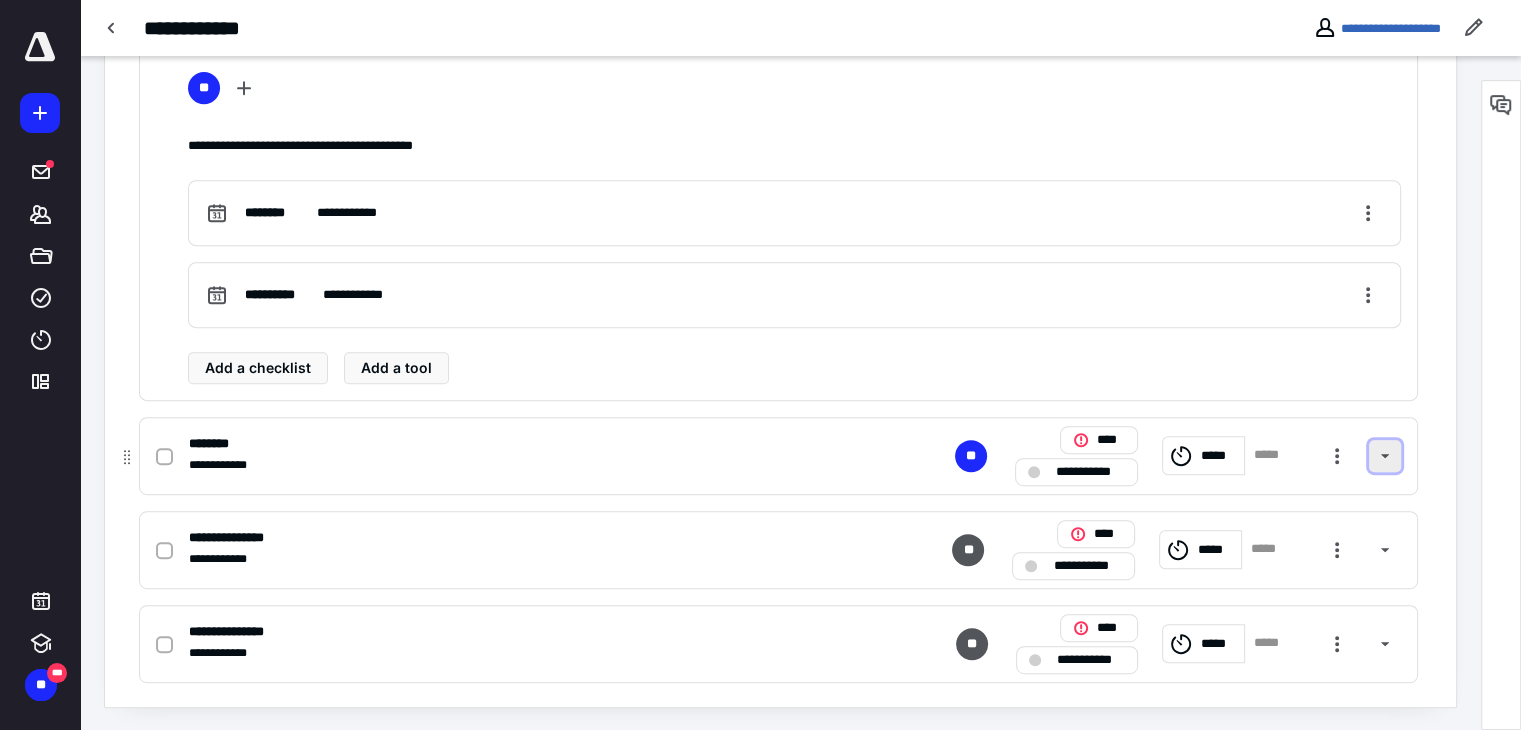click at bounding box center [1385, 456] 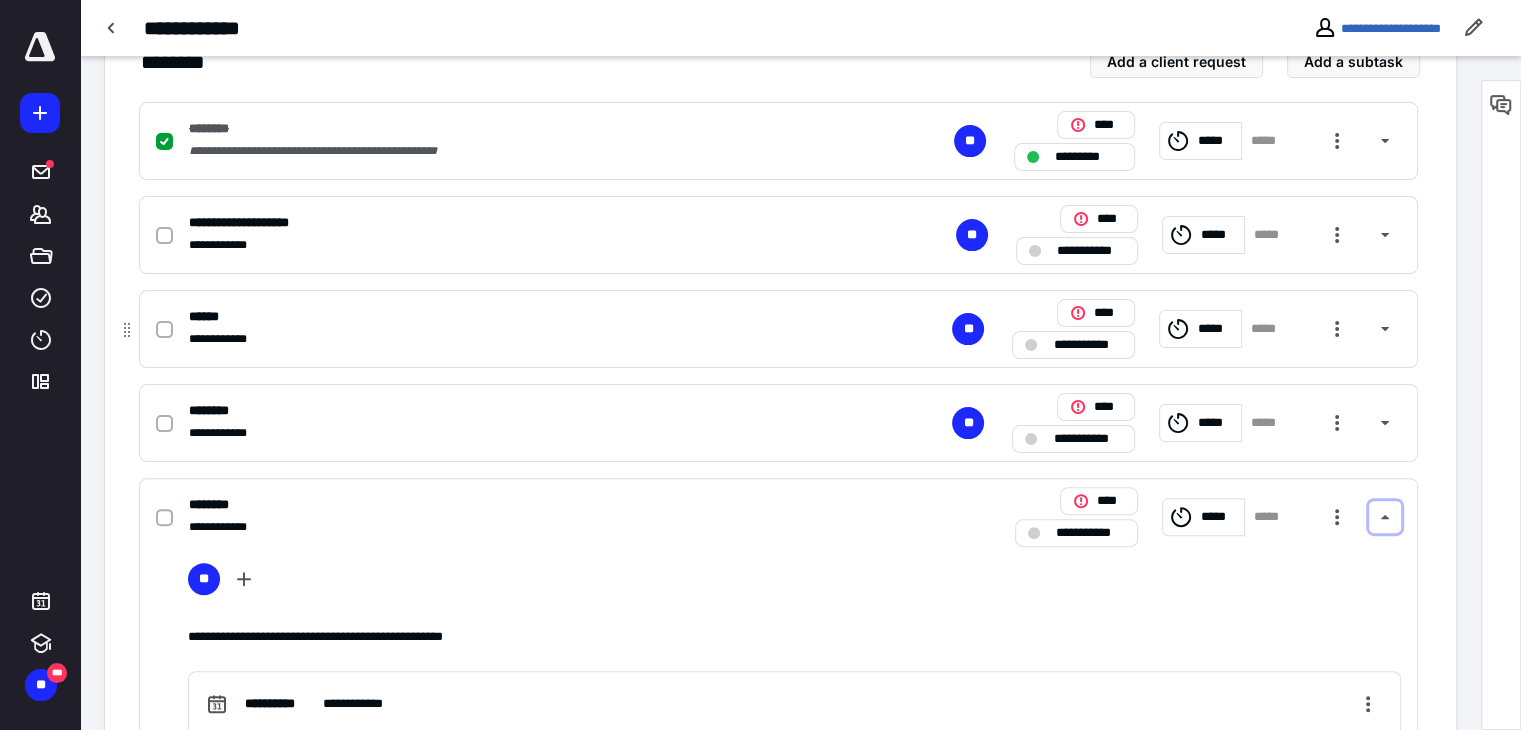 scroll, scrollTop: 473, scrollLeft: 0, axis: vertical 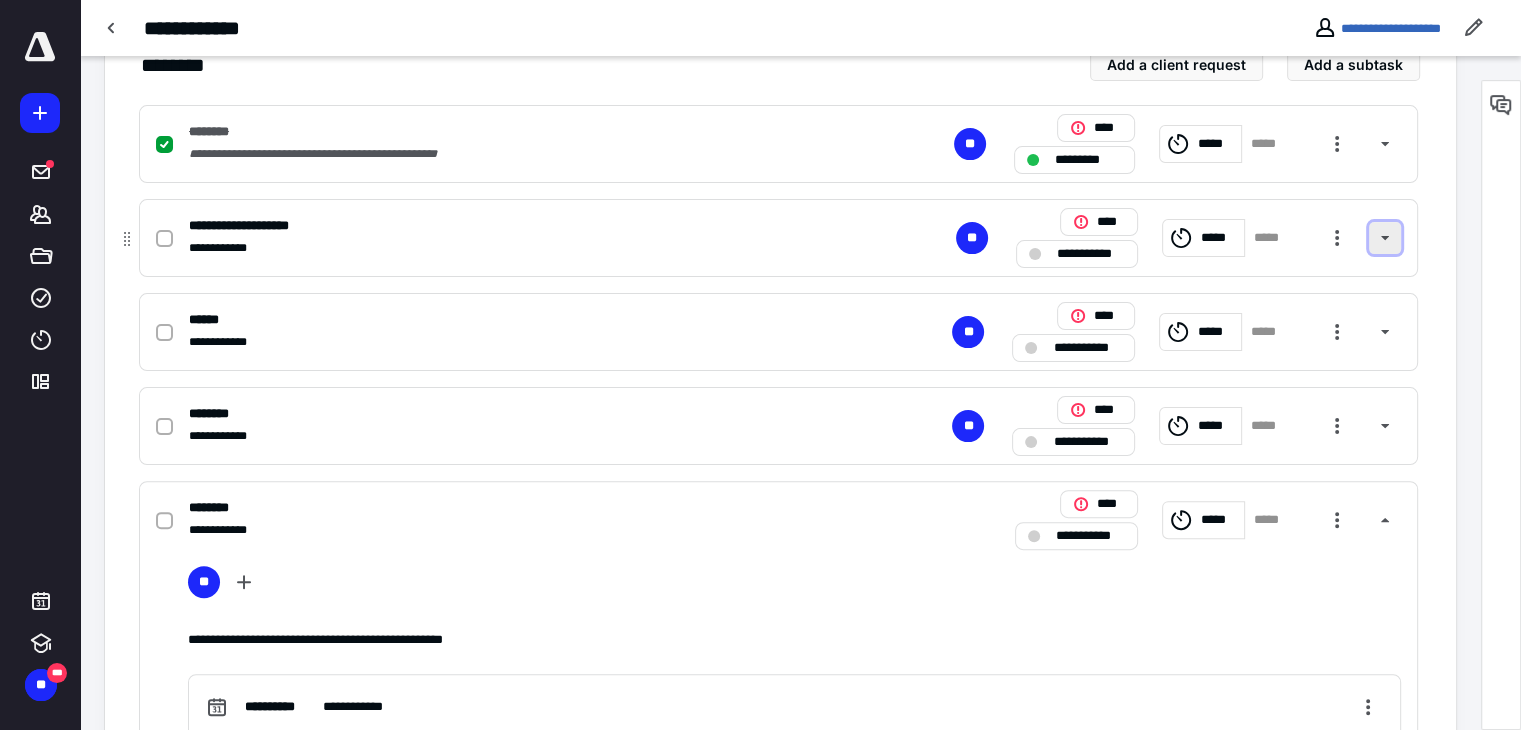 click at bounding box center [1385, 238] 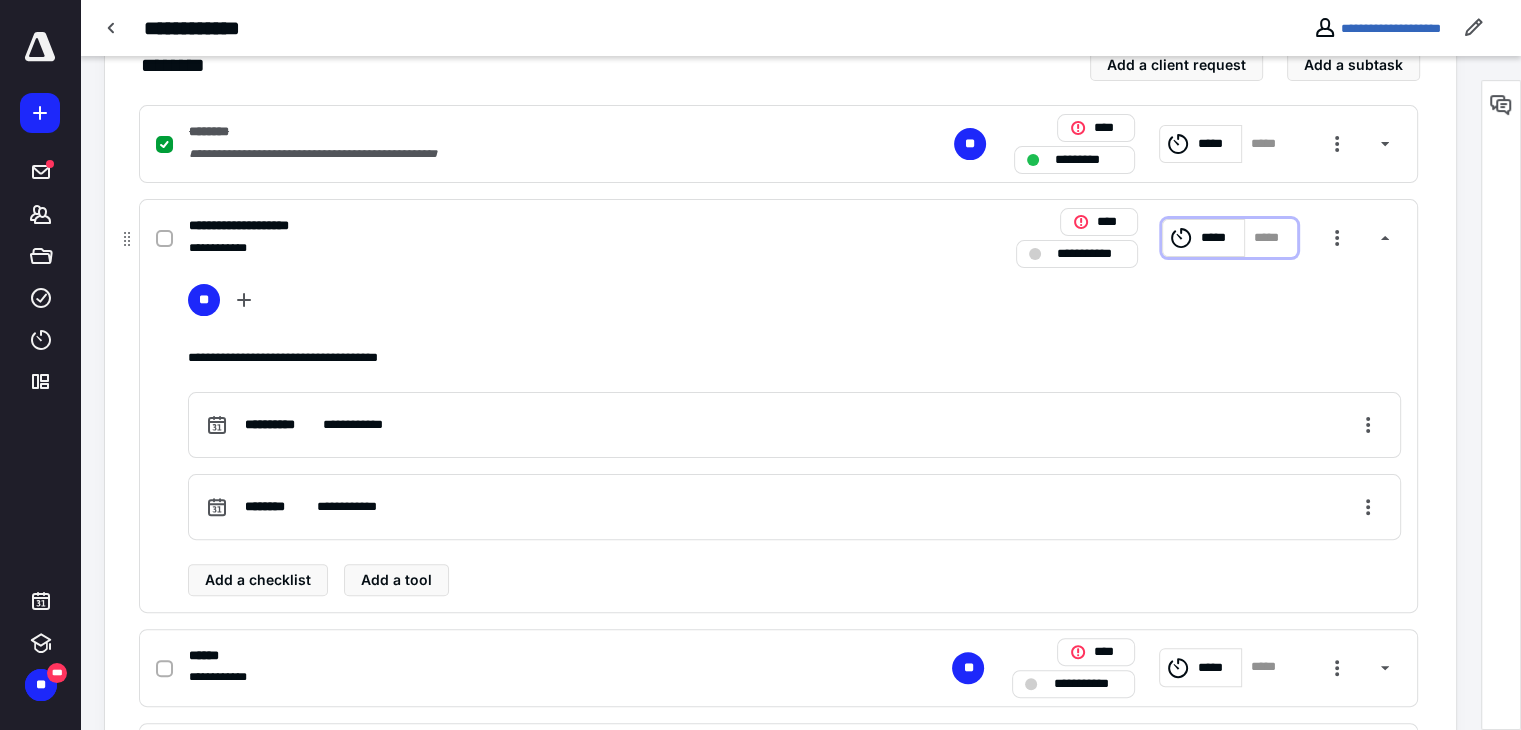 click on "*****" at bounding box center (1203, 238) 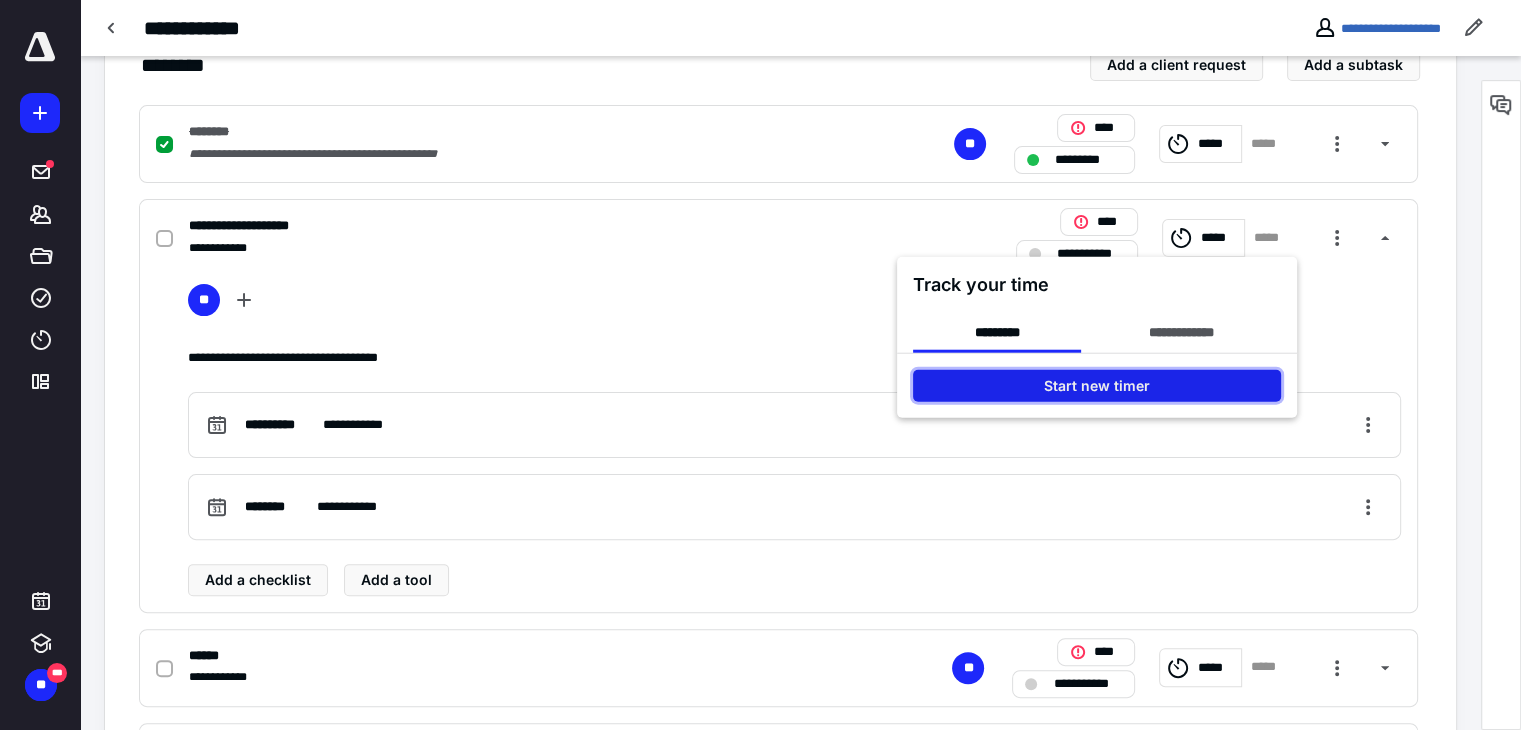 click on "Start new timer" at bounding box center [1097, 386] 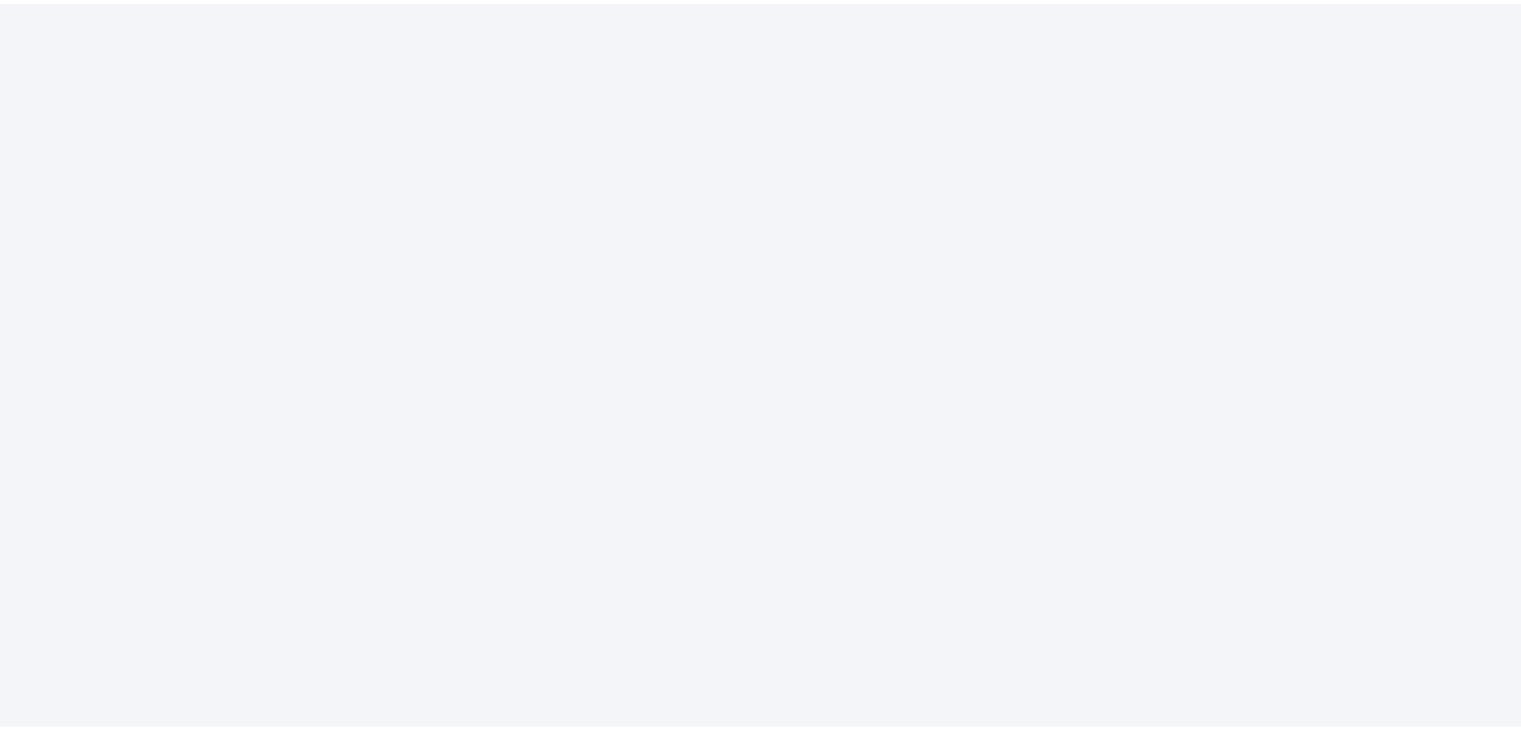 scroll, scrollTop: 0, scrollLeft: 0, axis: both 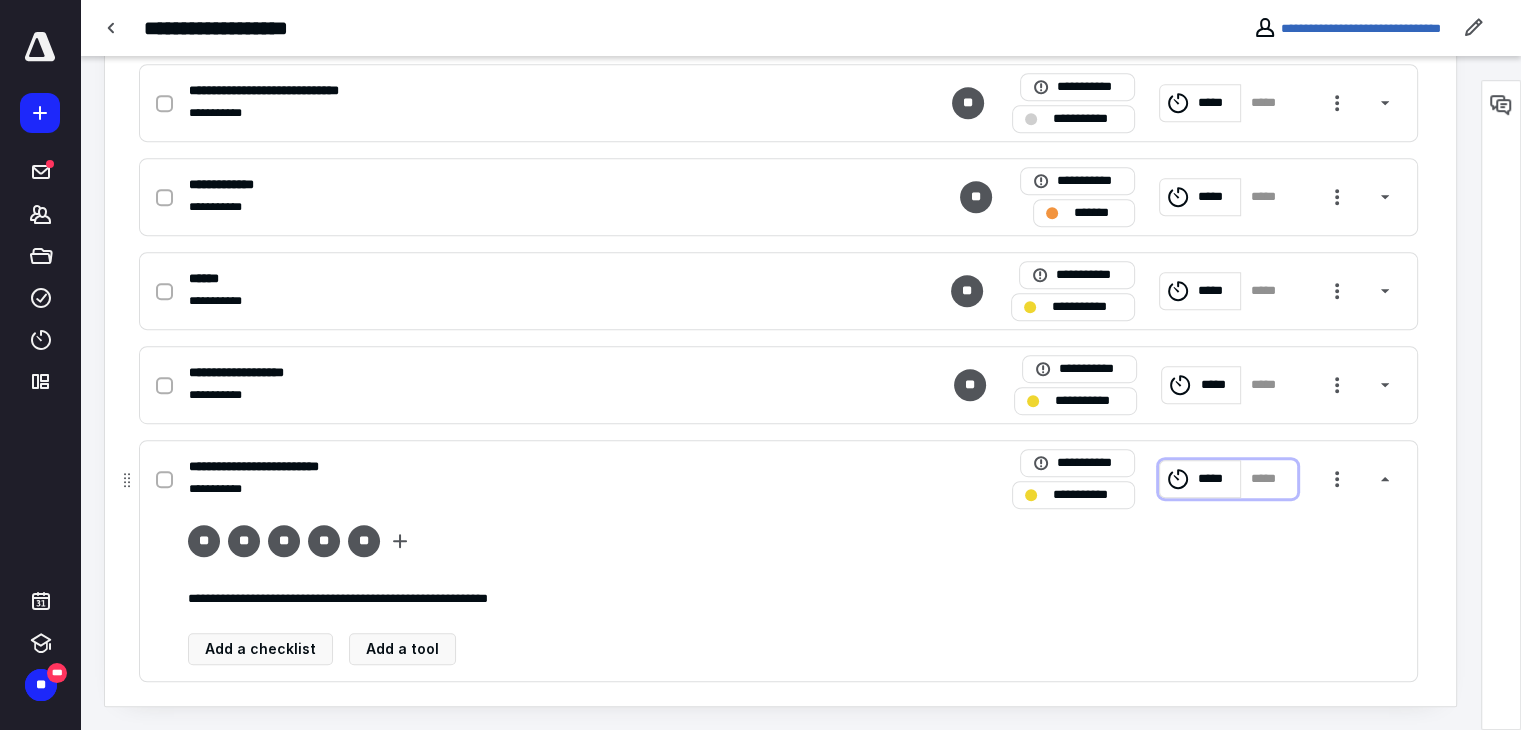 click on "*****" at bounding box center [1216, 479] 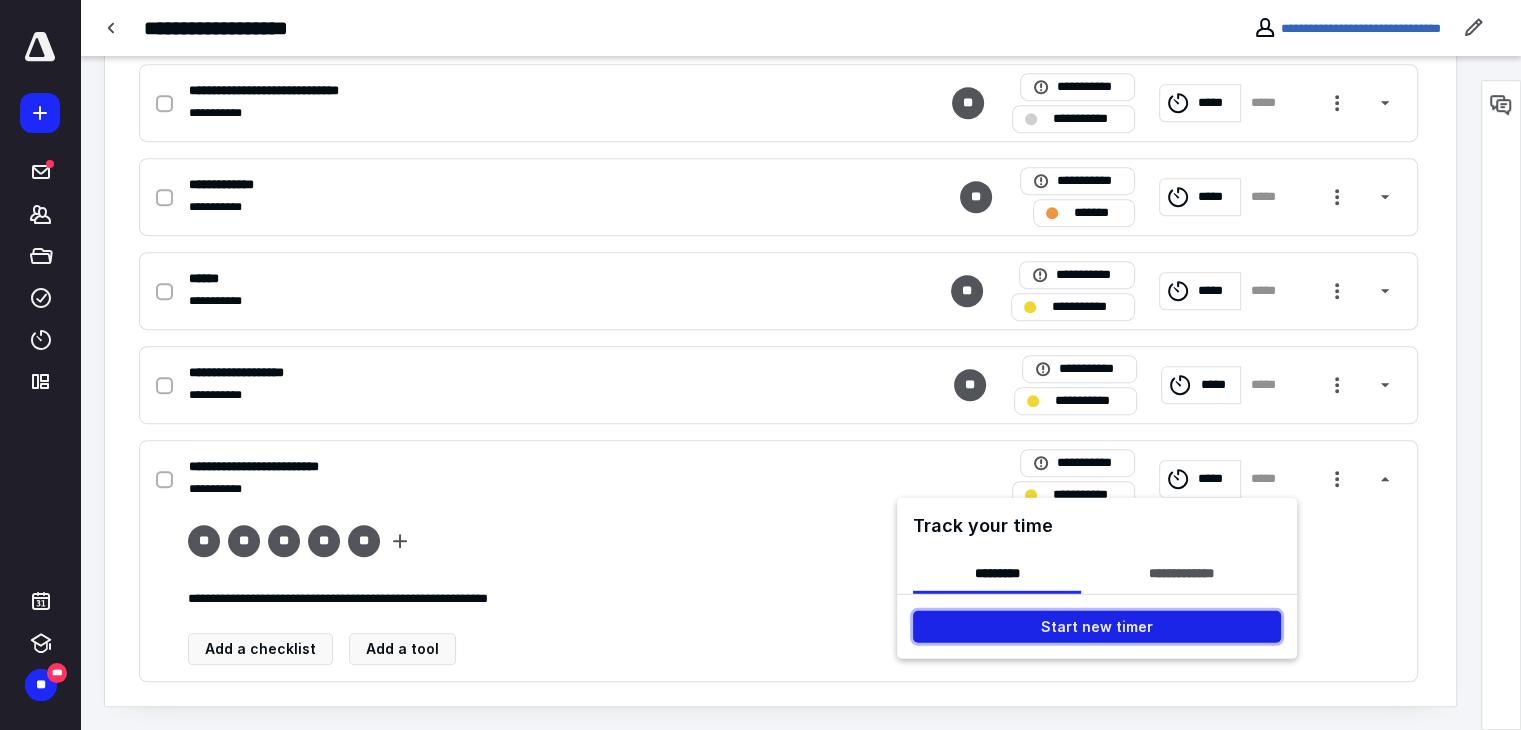 click on "Start new timer" at bounding box center (1097, 627) 